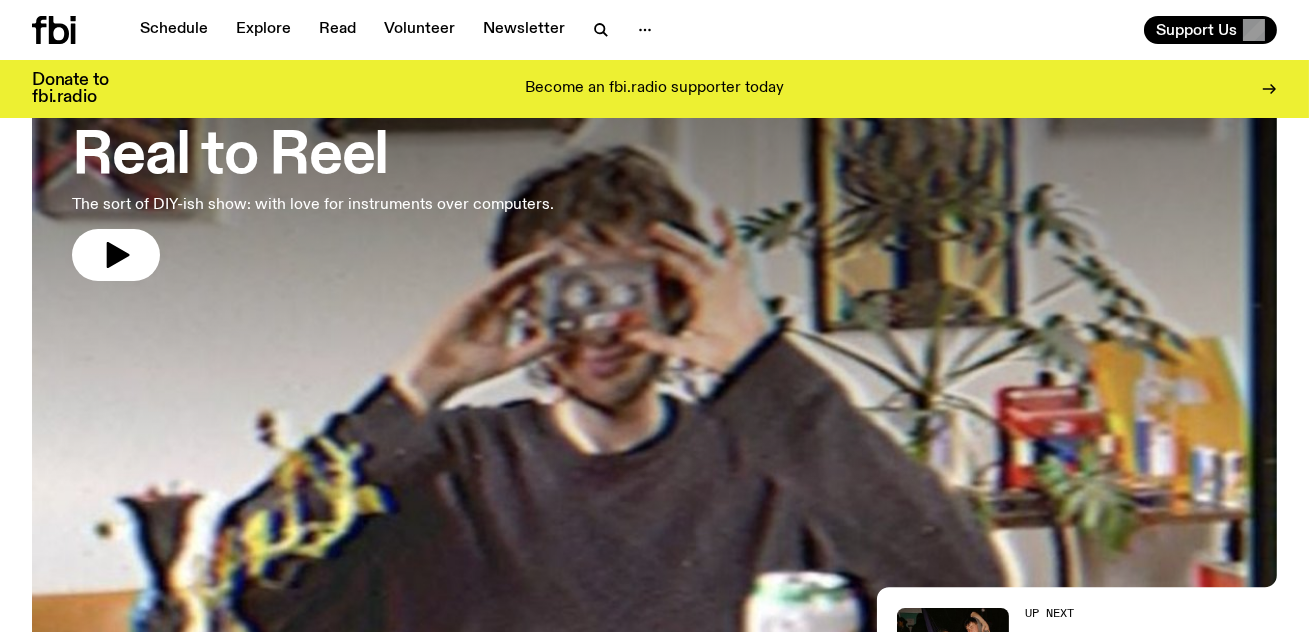 scroll, scrollTop: 156, scrollLeft: 0, axis: vertical 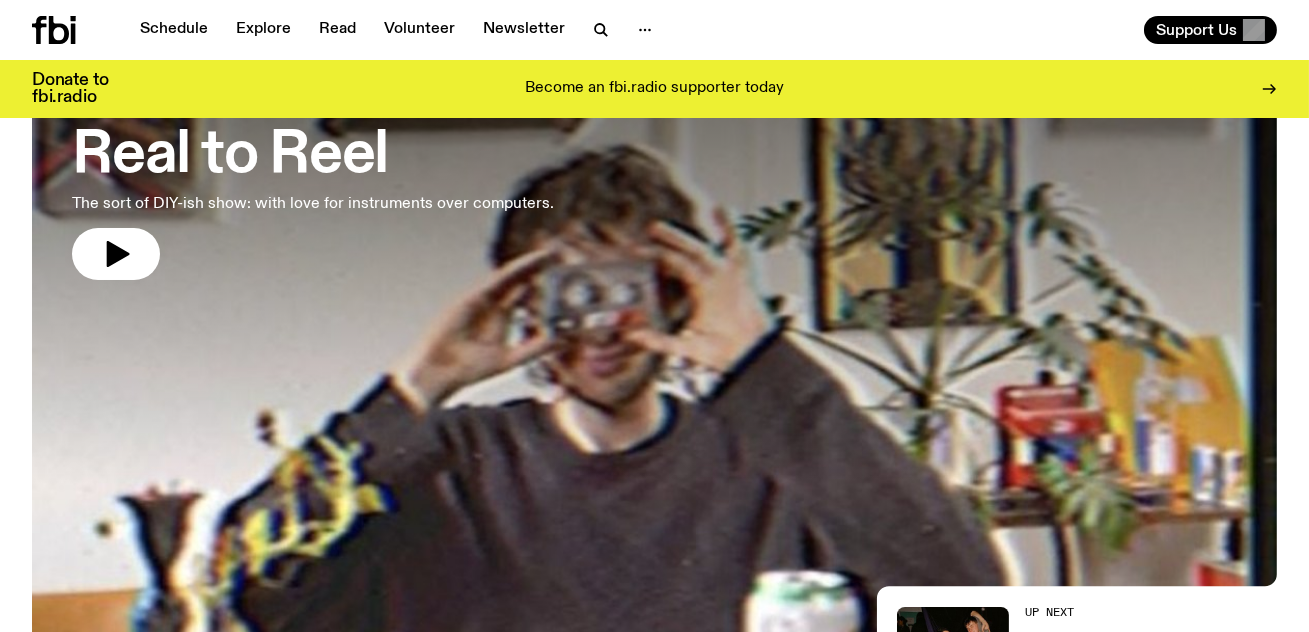 click on "Real to Reel" at bounding box center (313, 156) 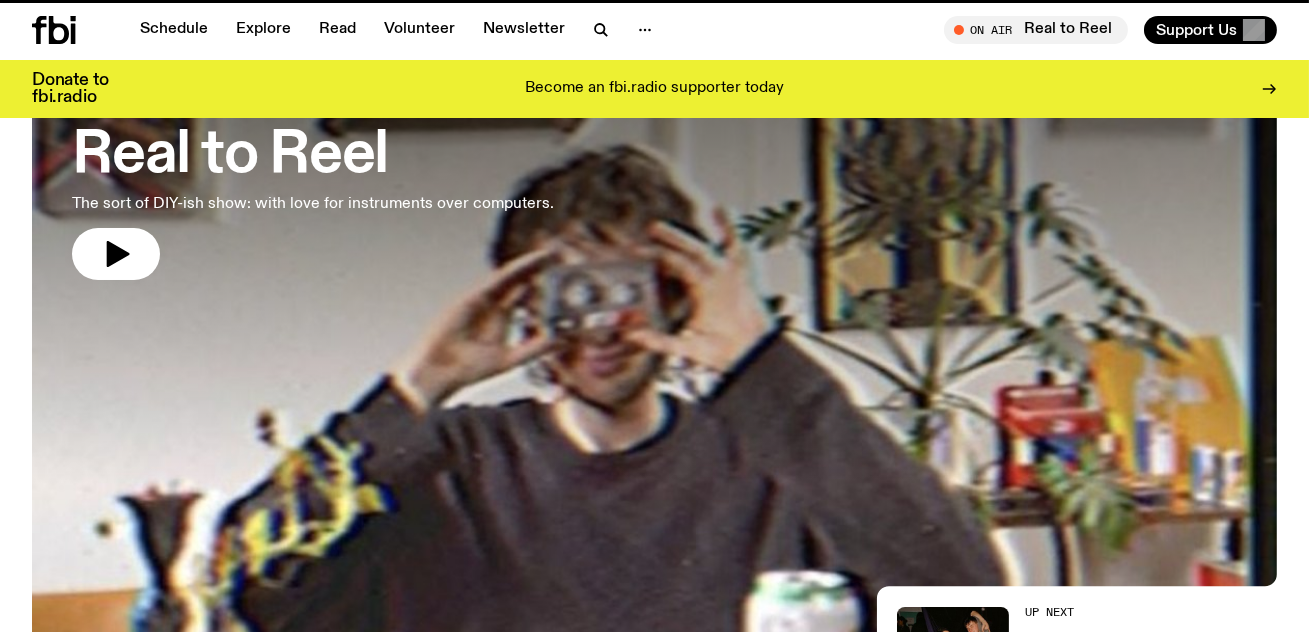 scroll, scrollTop: 0, scrollLeft: 0, axis: both 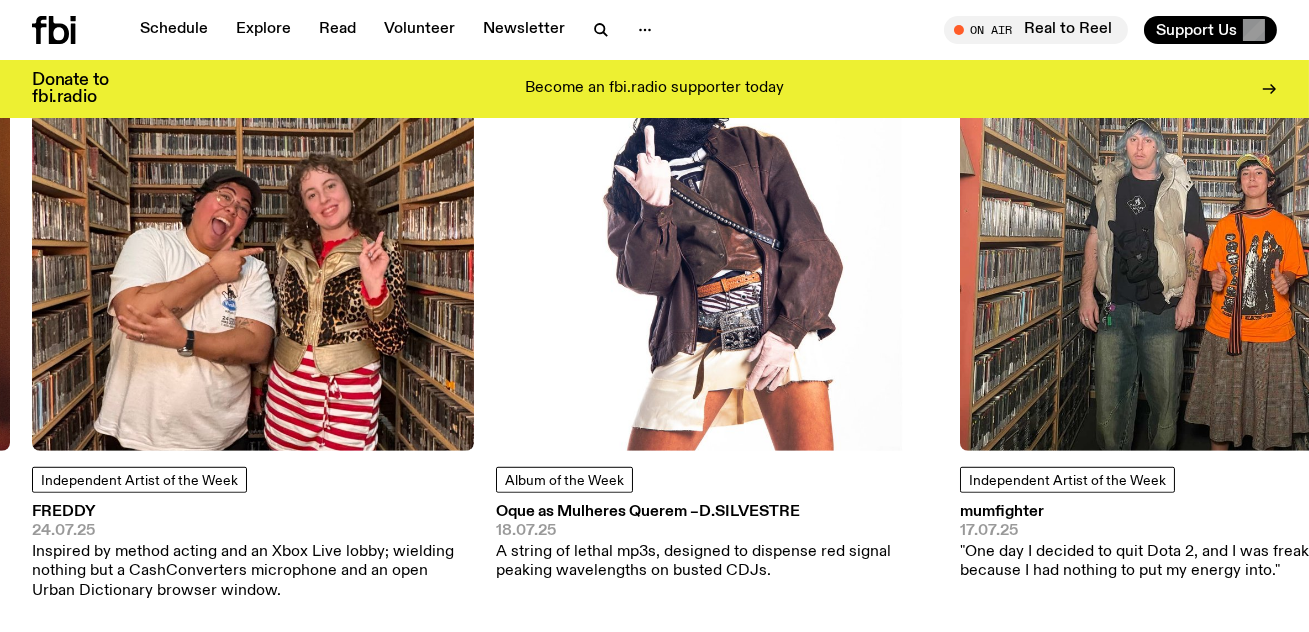 click 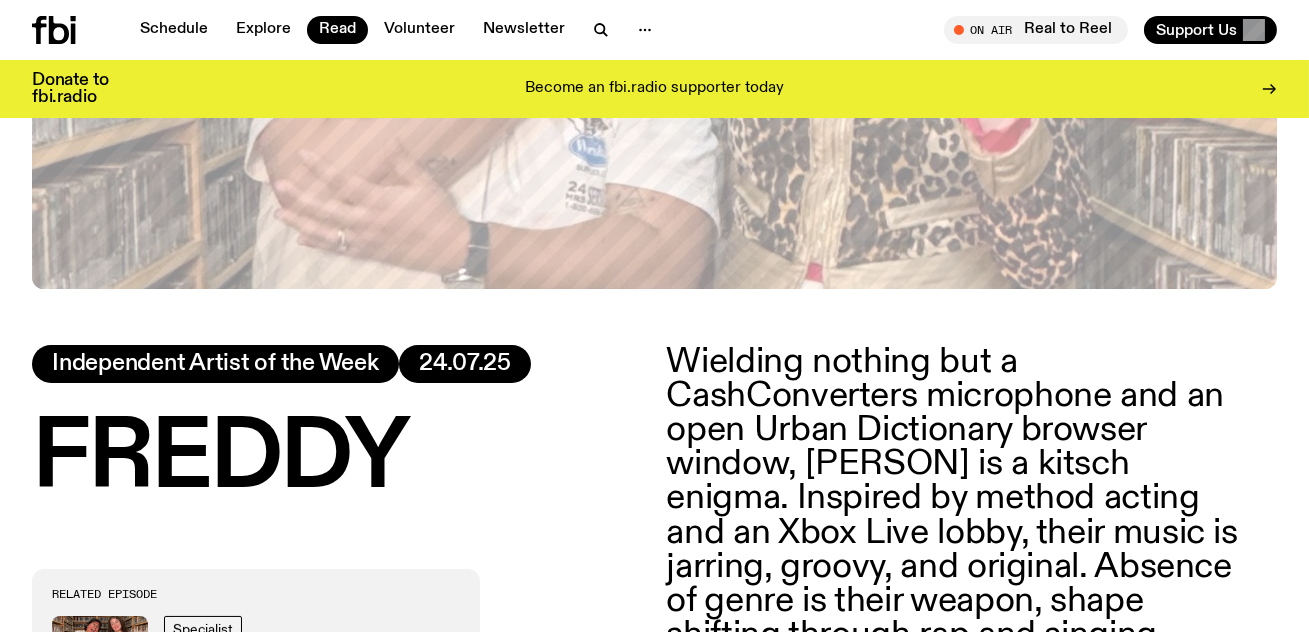 scroll, scrollTop: 742, scrollLeft: 0, axis: vertical 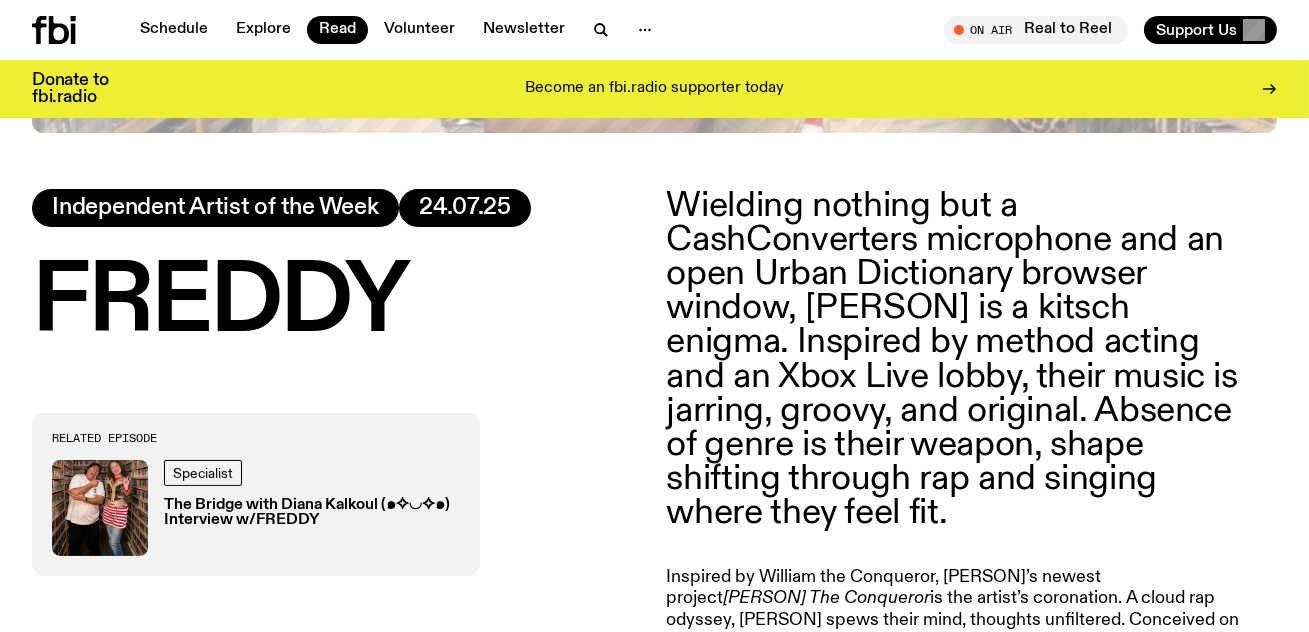 click on "Wielding nothing but a CashConverters microphone and an open Urban Dictionary browser window, [PERSON] is a kitsch enigma. Inspired by method acting and an Xbox Live lobby, their music is jarring, groovy, and original. Absence of genre is their weapon, shape shifting through rap and singing where they feel fit." 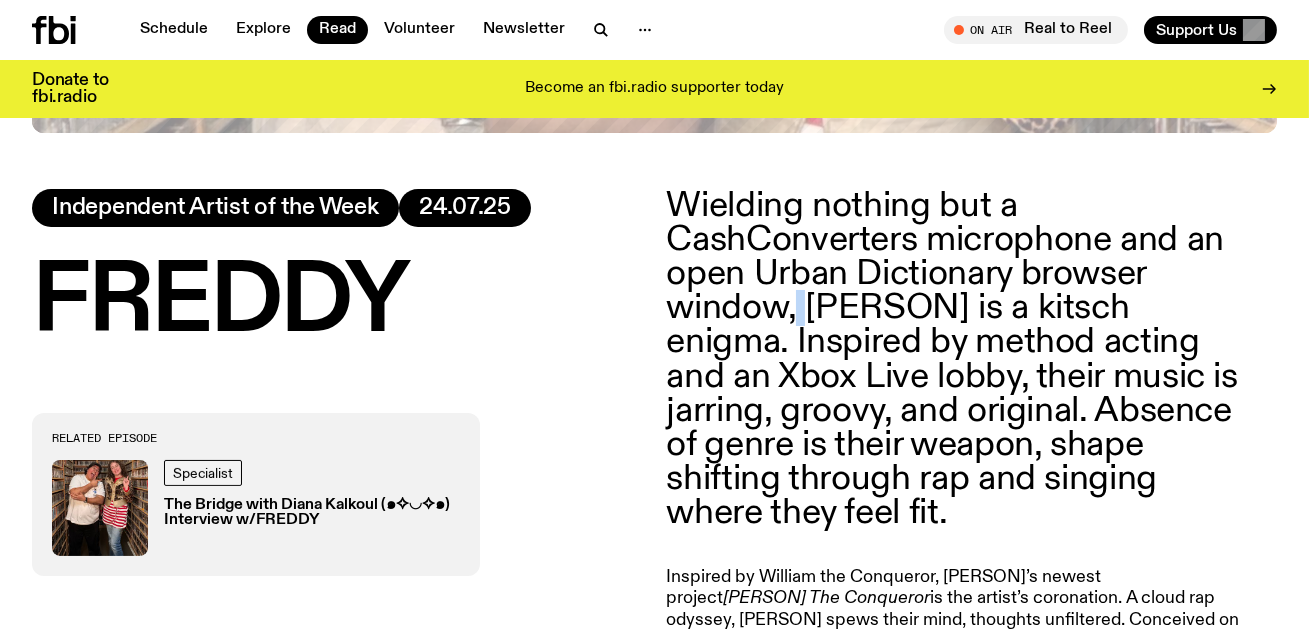 click on "Wielding nothing but a CashConverters microphone and an open Urban Dictionary browser window, [PERSON] is a kitsch enigma. Inspired by method acting and an Xbox Live lobby, their music is jarring, groovy, and original. Absence of genre is their weapon, shape shifting through rap and singing where they feel fit." 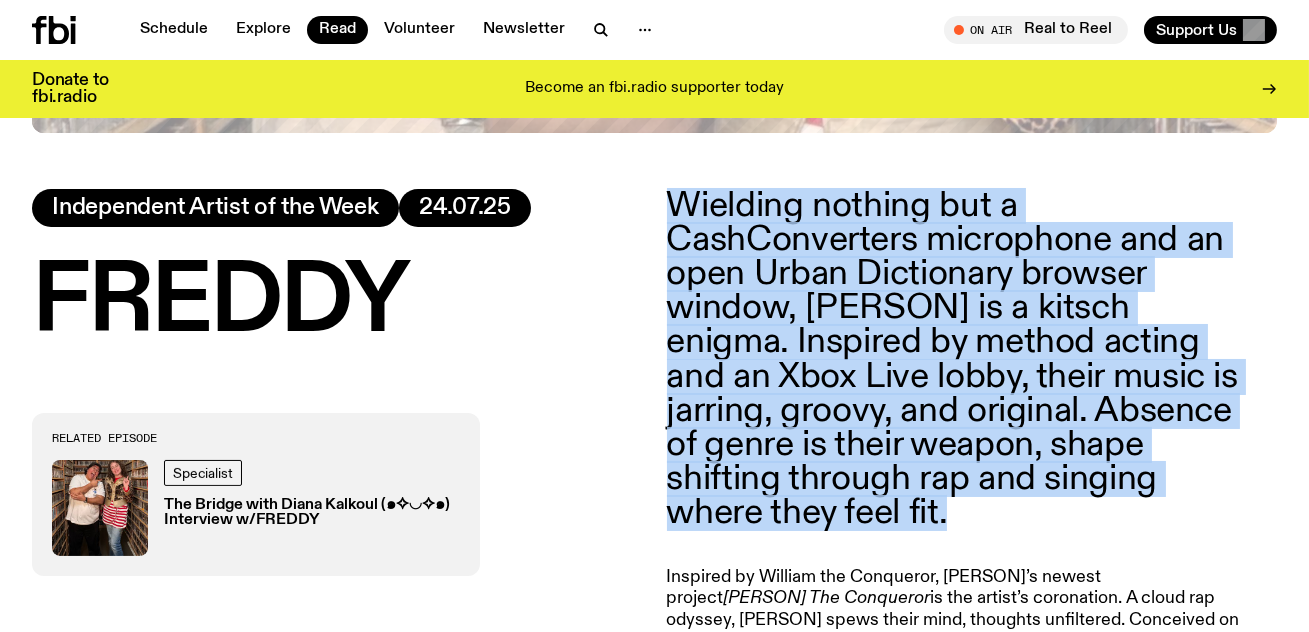 click on "Wielding nothing but a CashConverters microphone and an open Urban Dictionary browser window, [PERSON] is a kitsch enigma. Inspired by method acting and an Xbox Live lobby, their music is jarring, groovy, and original. Absence of genre is their weapon, shape shifting through rap and singing where they feel fit." 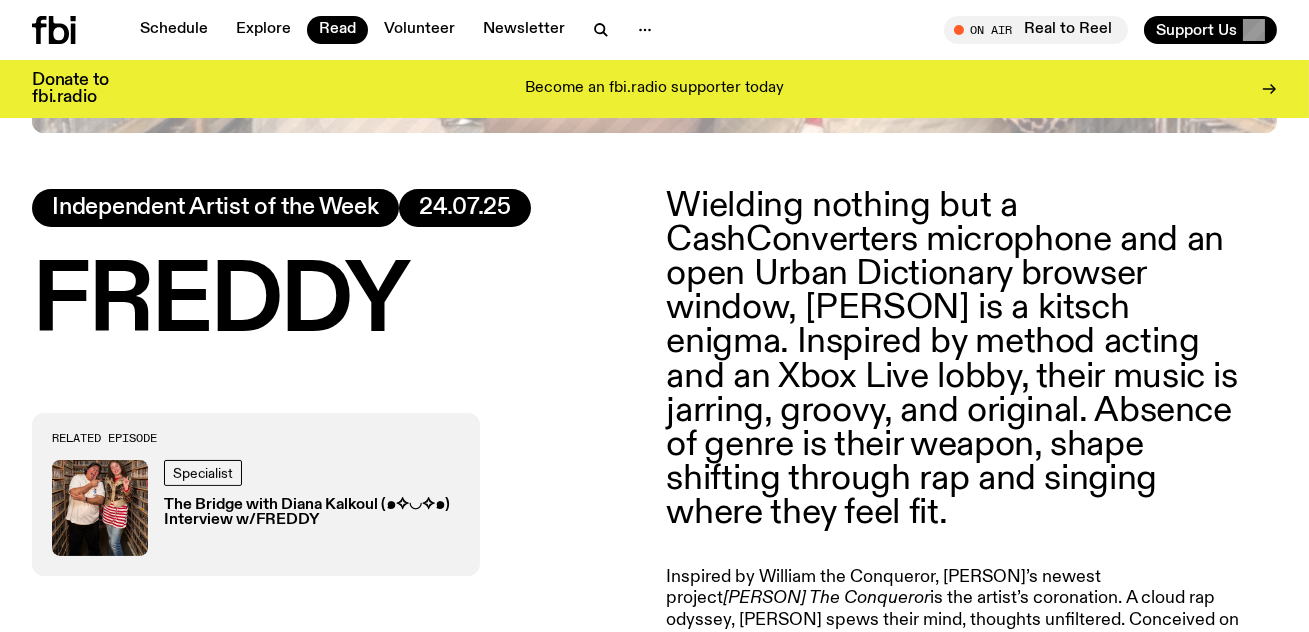click on "Wielding nothing but a CashConverters microphone and an open Urban Dictionary browser window, [PERSON] is a kitsch enigma. Inspired by method acting and an Xbox Live lobby, their music is jarring, groovy, and original. Absence of genre is their weapon, shape shifting through rap and singing where they feel fit." 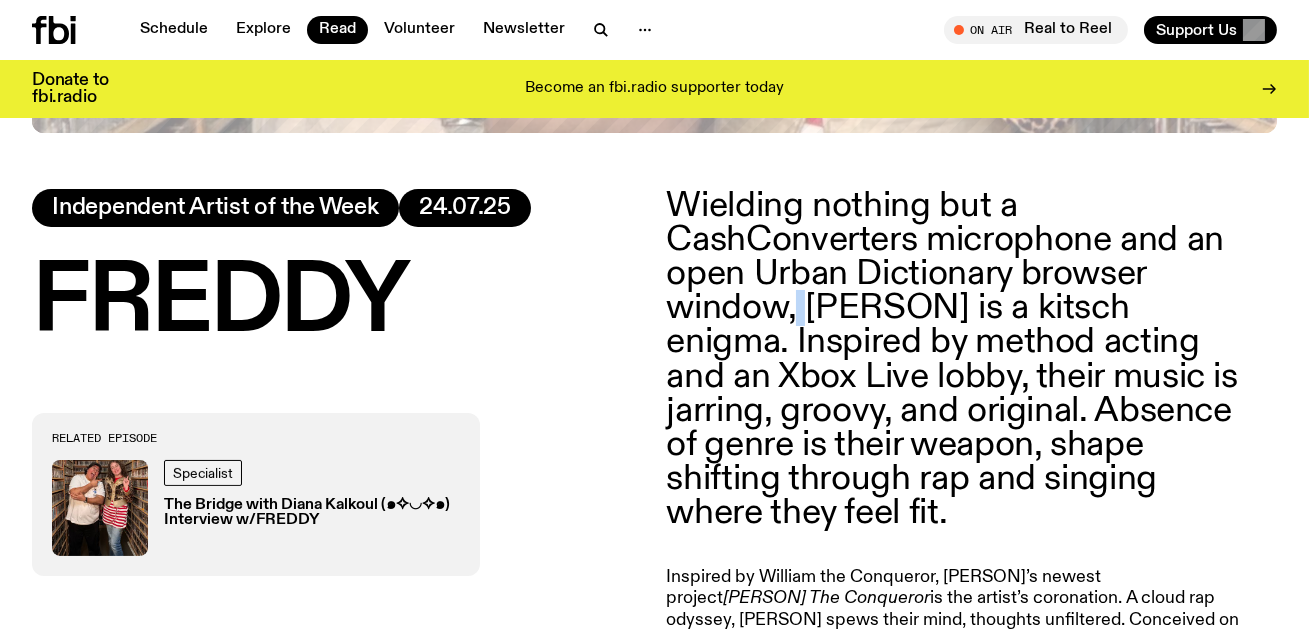 click on "Wielding nothing but a CashConverters microphone and an open Urban Dictionary browser window, [PERSON] is a kitsch enigma. Inspired by method acting and an Xbox Live lobby, their music is jarring, groovy, and original. Absence of genre is their weapon, shape shifting through rap and singing where they feel fit." 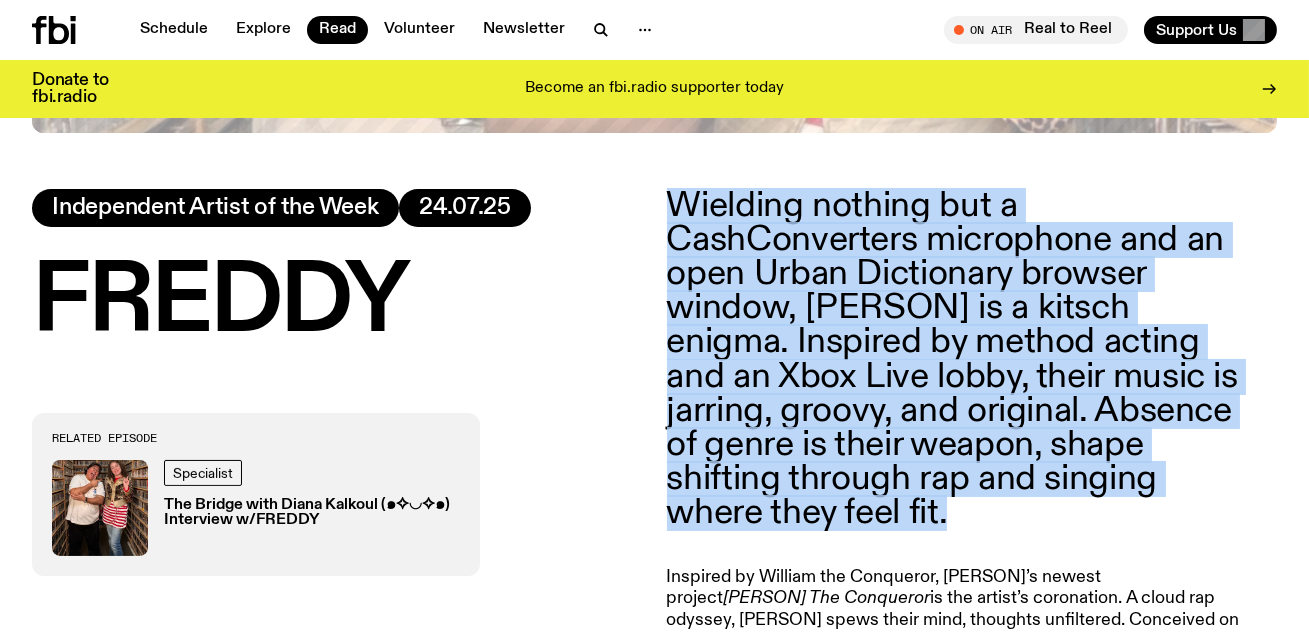 click on "Wielding nothing but a CashConverters microphone and an open Urban Dictionary browser window, [PERSON] is a kitsch enigma. Inspired by method acting and an Xbox Live lobby, their music is jarring, groovy, and original. Absence of genre is their weapon, shape shifting through rap and singing where they feel fit." 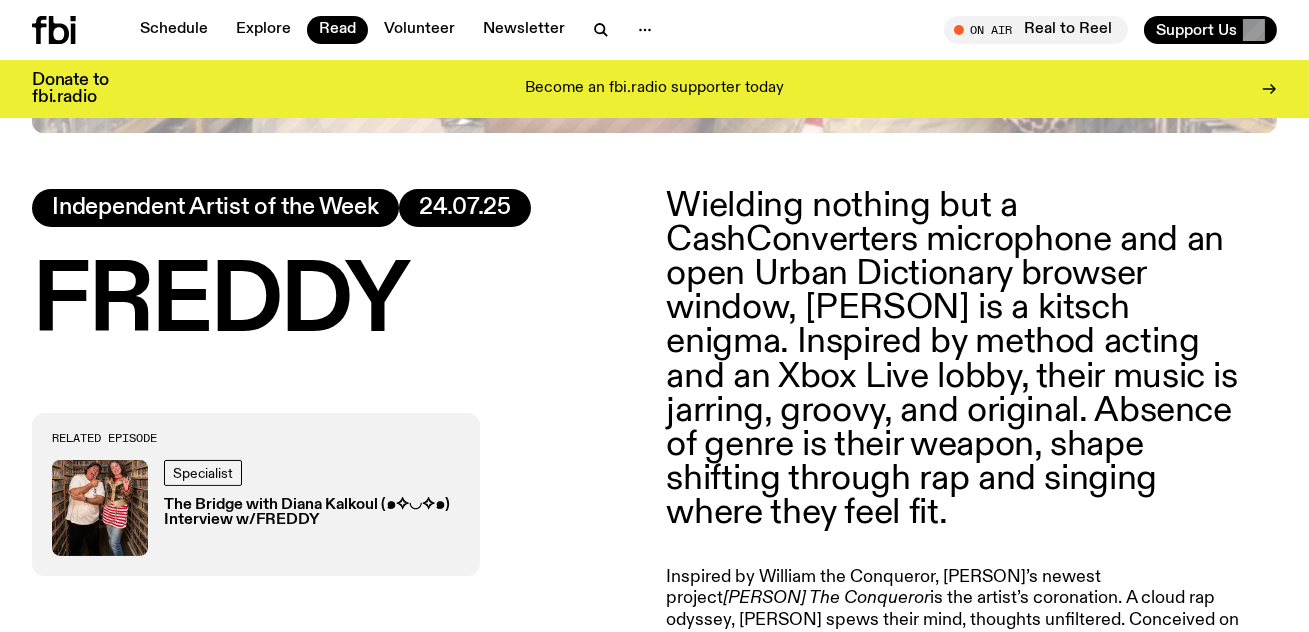 click on "Wielding nothing but a CashConverters microphone and an open Urban Dictionary browser window, [PERSON] is a kitsch enigma. Inspired by method acting and an Xbox Live lobby, their music is jarring, groovy, and original. Absence of genre is their weapon, shape shifting through rap and singing where they feel fit." 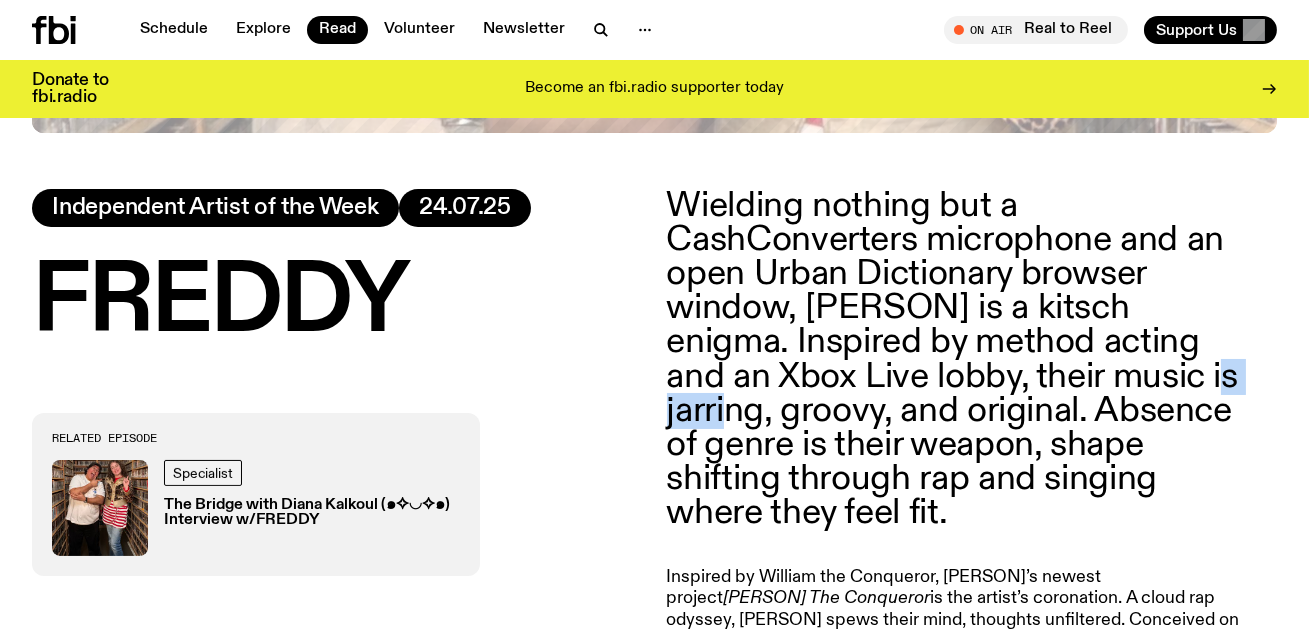 click on "Wielding nothing but a CashConverters microphone and an open Urban Dictionary browser window, [PERSON] is a kitsch enigma. Inspired by method acting and an Xbox Live lobby, their music is jarring, groovy, and original. Absence of genre is their weapon, shape shifting through rap and singing where they feel fit." 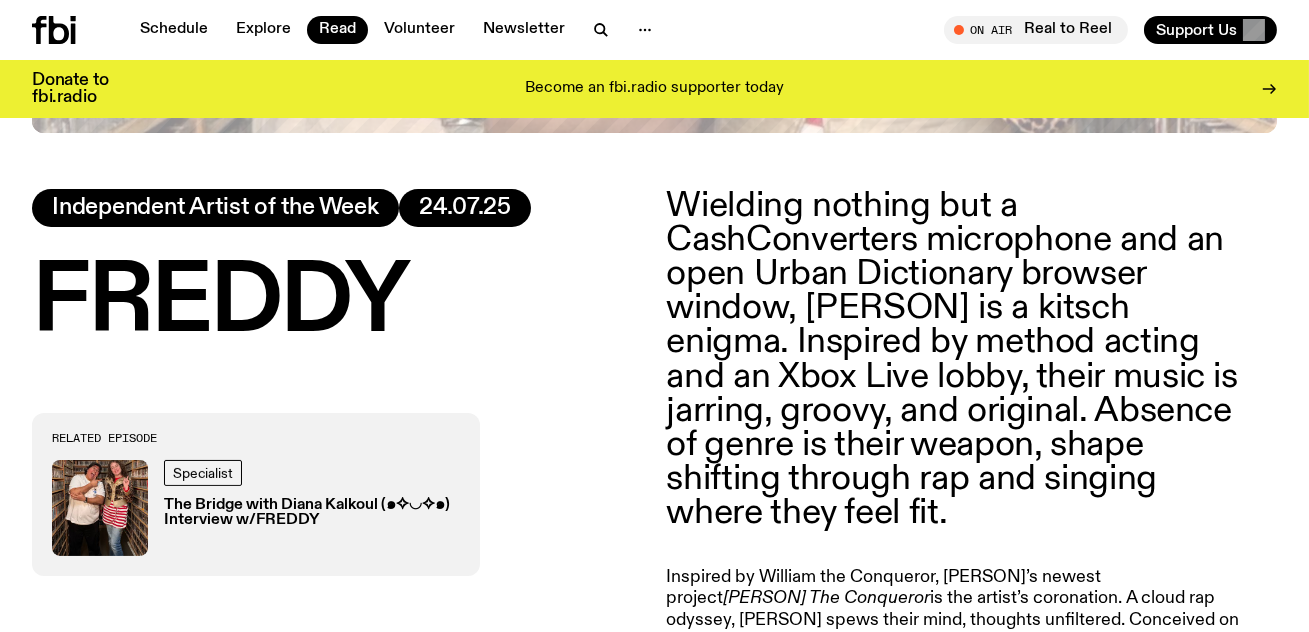 click on "Wielding nothing but a CashConverters microphone and an open Urban Dictionary browser window, [PERSON] is a kitsch enigma. Inspired by method acting and an Xbox Live lobby, their music is jarring, groovy, and original. Absence of genre is their weapon, shape shifting through rap and singing where they feel fit." 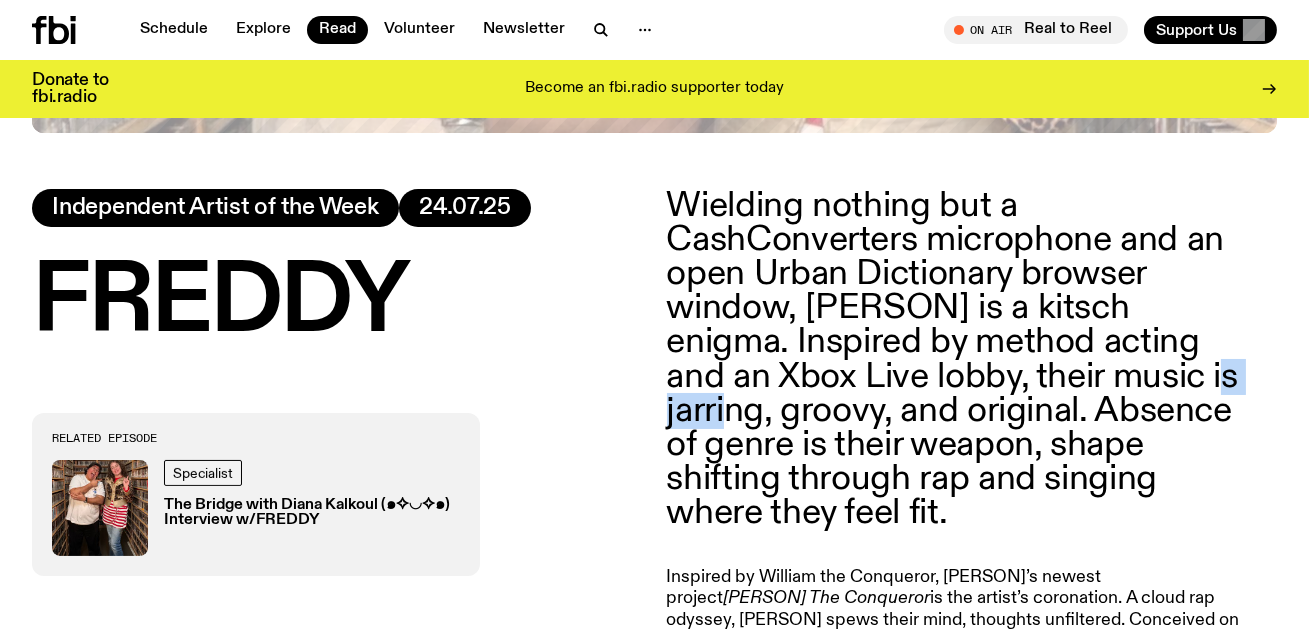 click on "Wielding nothing but a CashConverters microphone and an open Urban Dictionary browser window, [PERSON] is a kitsch enigma. Inspired by method acting and an Xbox Live lobby, their music is jarring, groovy, and original. Absence of genre is their weapon, shape shifting through rap and singing where they feel fit." 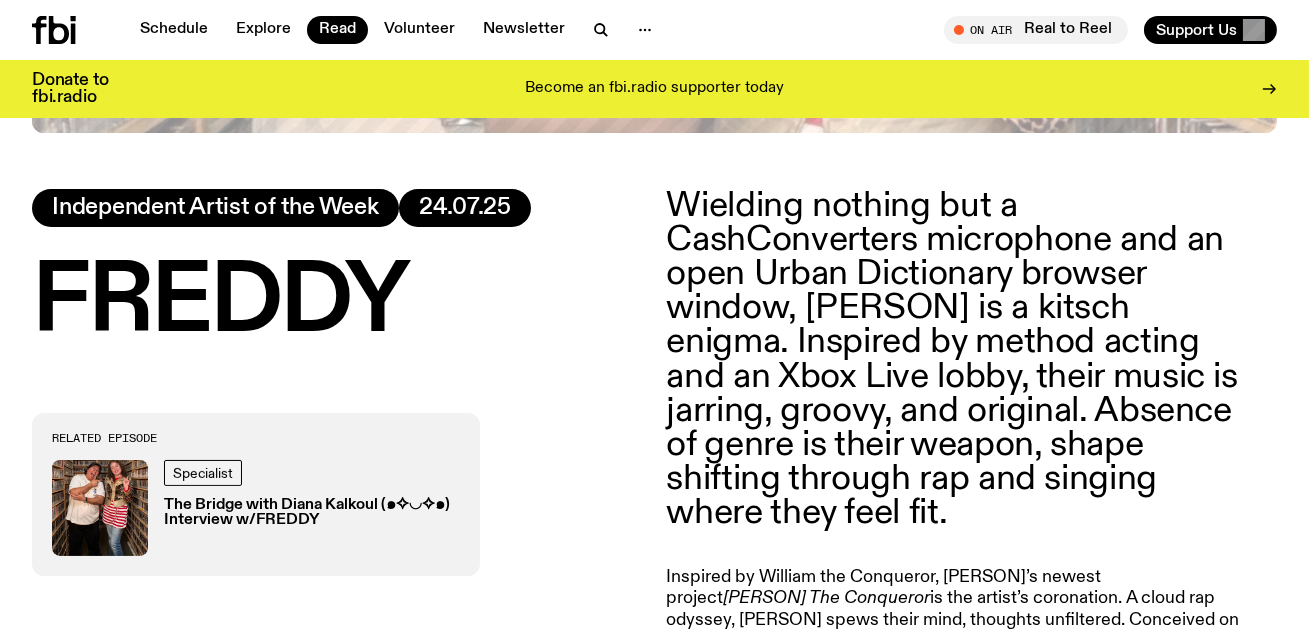 click on "Wielding nothing but a CashConverters microphone and an open Urban Dictionary browser window, [PERSON] is a kitsch enigma. Inspired by method acting and an Xbox Live lobby, their music is jarring, groovy, and original. Absence of genre is their weapon, shape shifting through rap and singing where they feel fit." 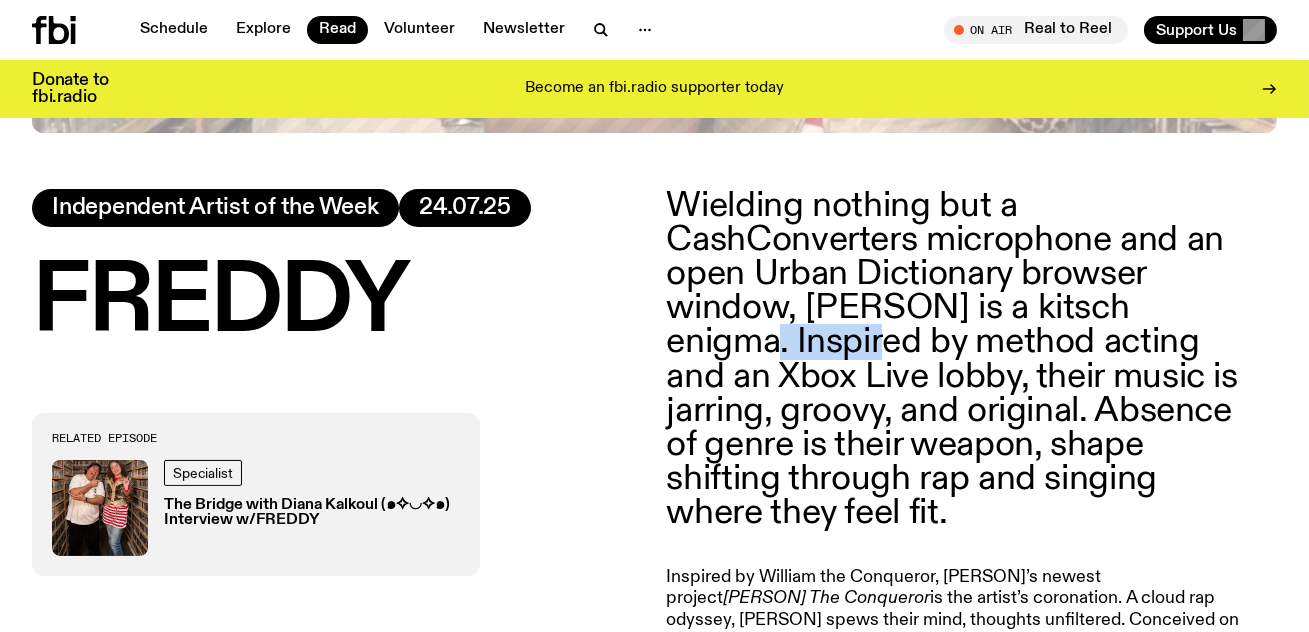 click on "Wielding nothing but a CashConverters microphone and an open Urban Dictionary browser window, [PERSON] is a kitsch enigma. Inspired by method acting and an Xbox Live lobby, their music is jarring, groovy, and original. Absence of genre is their weapon, shape shifting through rap and singing where they feel fit." 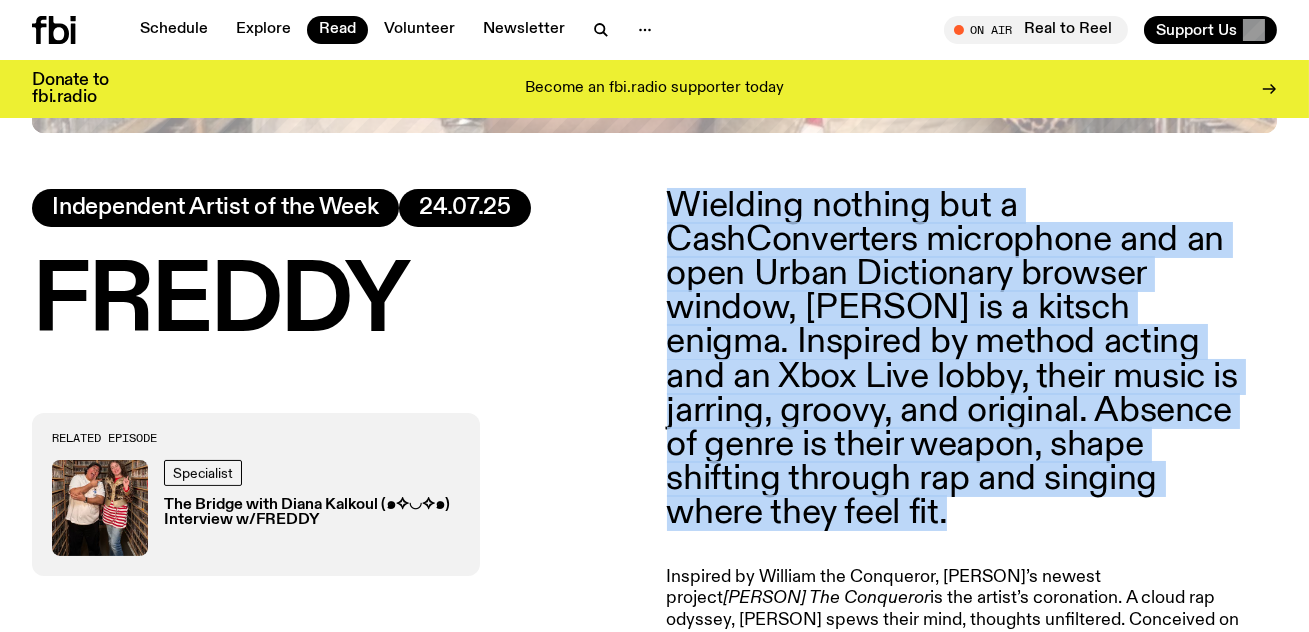 click on "Wielding nothing but a CashConverters microphone and an open Urban Dictionary browser window, [PERSON] is a kitsch enigma. Inspired by method acting and an Xbox Live lobby, their music is jarring, groovy, and original. Absence of genre is their weapon, shape shifting through rap and singing where they feel fit." 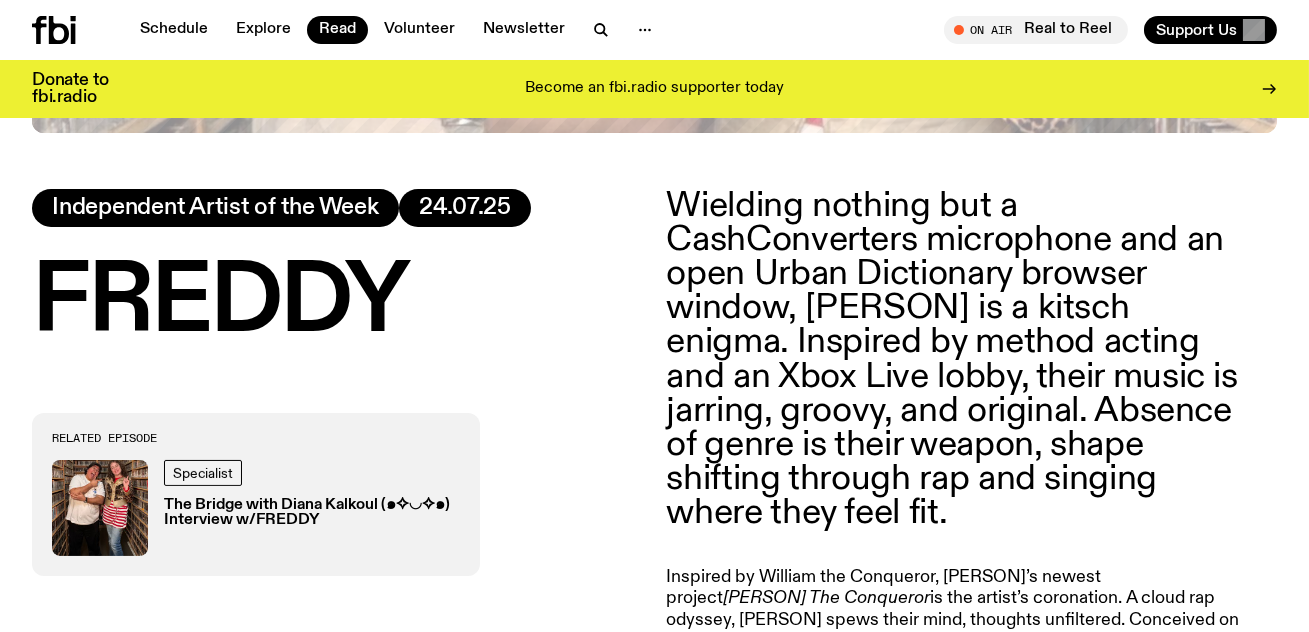 click on "Wielding nothing but a CashConverters microphone and an open Urban Dictionary browser window, [PERSON] is a kitsch enigma. Inspired by method acting and an Xbox Live lobby, their music is jarring, groovy, and original. Absence of genre is their weapon, shape shifting through rap and singing where they feel fit." 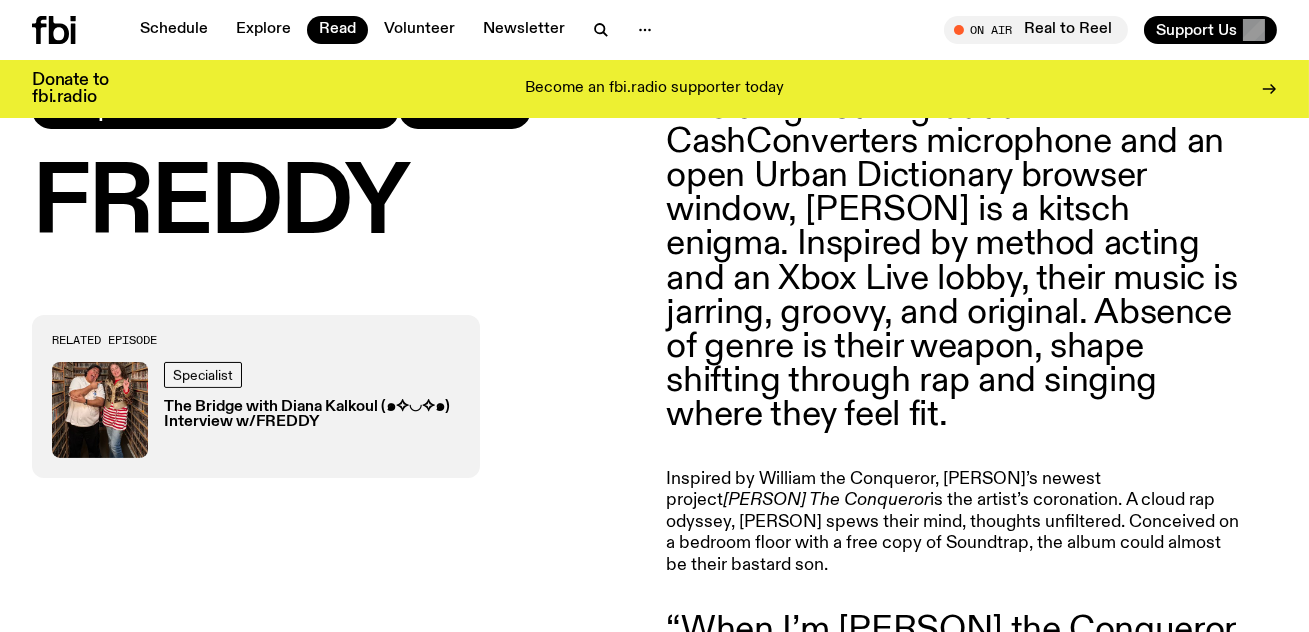 scroll, scrollTop: 842, scrollLeft: 0, axis: vertical 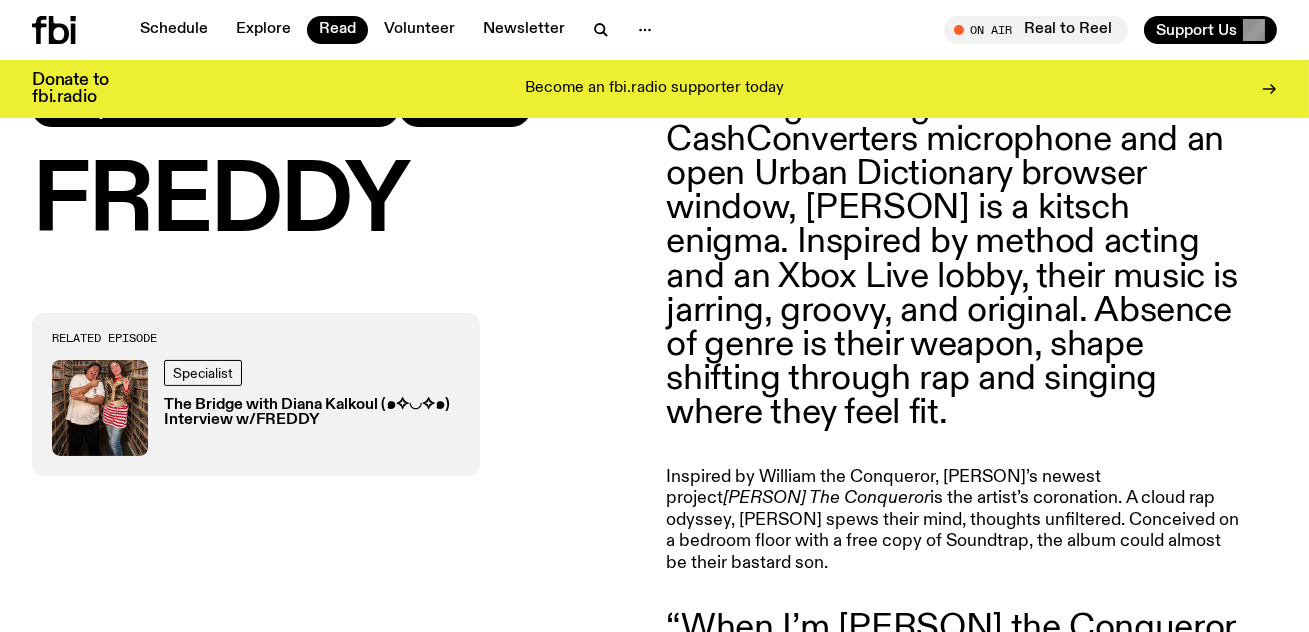 click on "Wielding nothing but a CashConverters microphone and an open Urban Dictionary browser window, [PERSON] is a kitsch enigma. Inspired by method acting and an Xbox Live lobby, their music is jarring, groovy, and original. Absence of genre is their weapon, shape shifting through rap and singing where they feel fit." 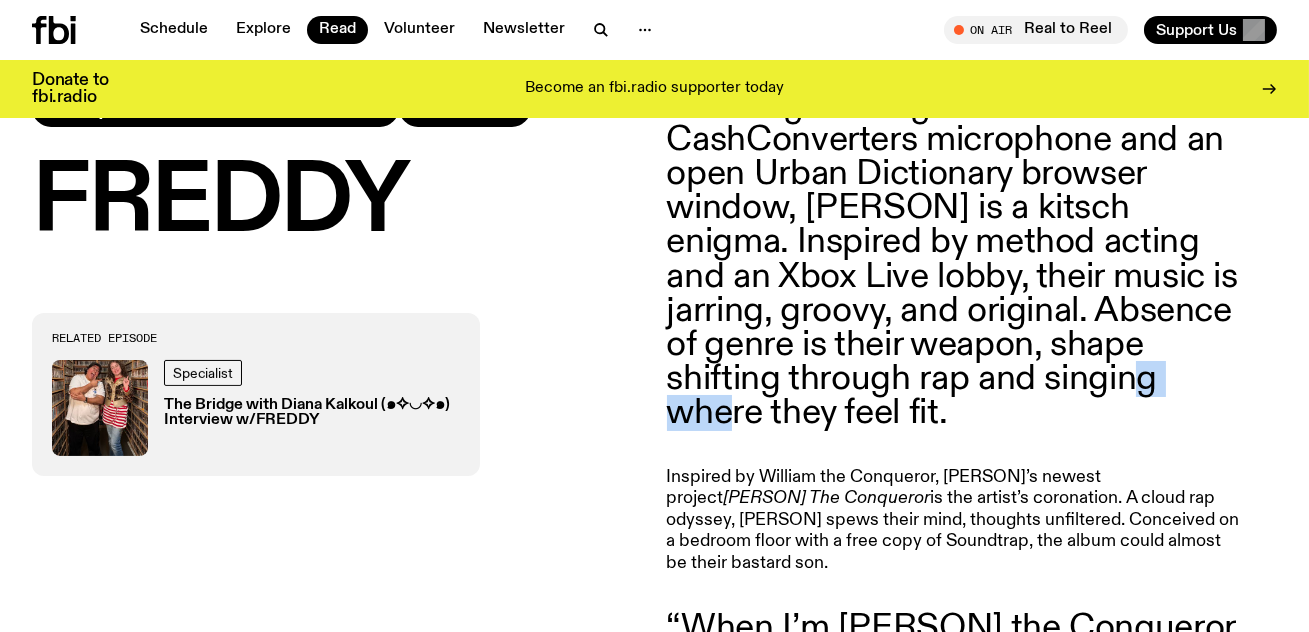 click on "Wielding nothing but a CashConverters microphone and an open Urban Dictionary browser window, [PERSON] is a kitsch enigma. Inspired by method acting and an Xbox Live lobby, their music is jarring, groovy, and original. Absence of genre is their weapon, shape shifting through rap and singing where they feel fit." 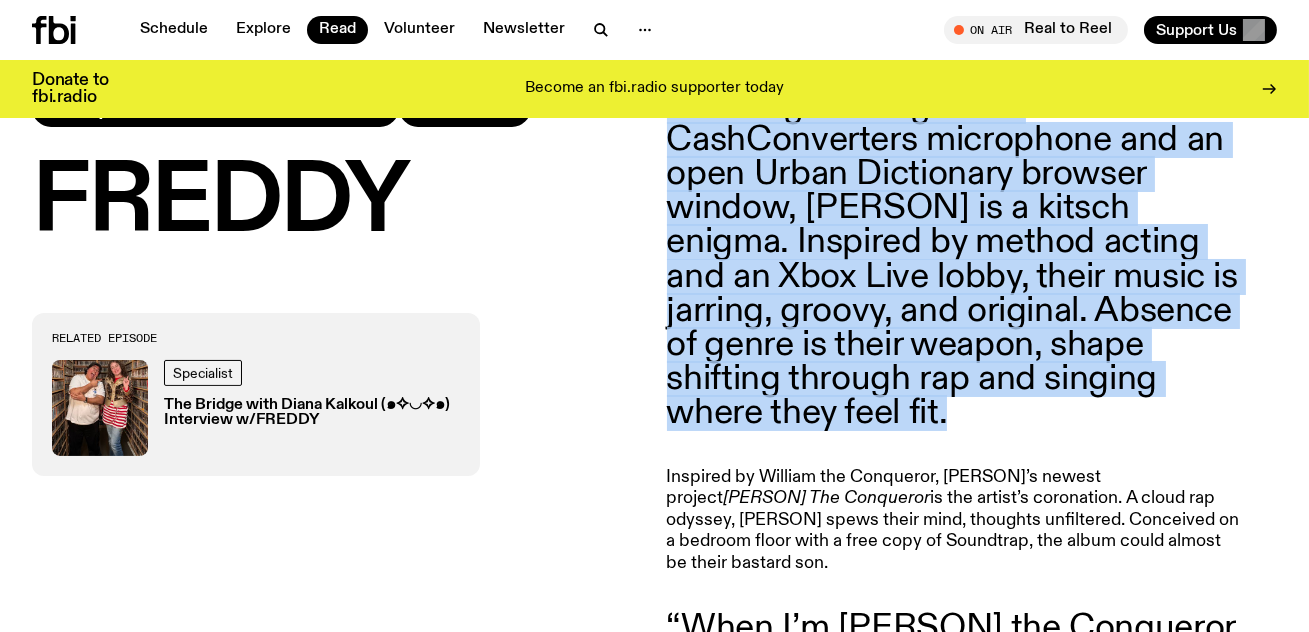 click on "Wielding nothing but a CashConverters microphone and an open Urban Dictionary browser window, [PERSON] is a kitsch enigma. Inspired by method acting and an Xbox Live lobby, their music is jarring, groovy, and original. Absence of genre is their weapon, shape shifting through rap and singing where they feel fit." 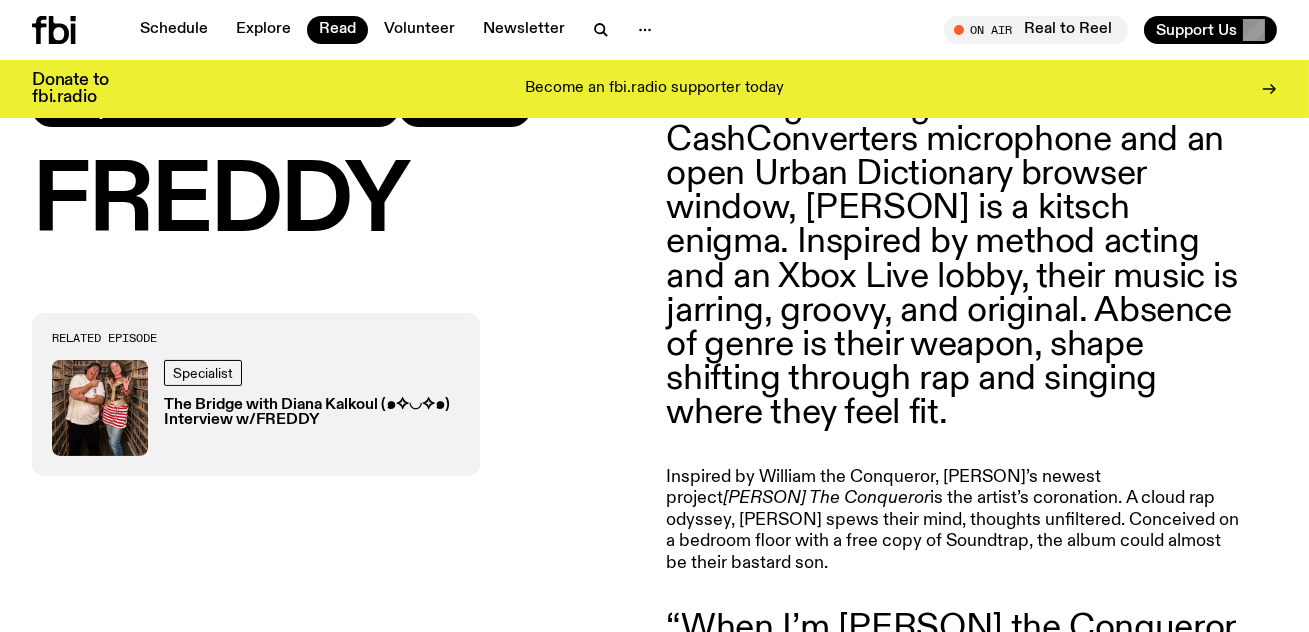 click on "Wielding nothing but a CashConverters microphone and an open Urban Dictionary browser window, [PERSON] is a kitsch enigma. Inspired by method acting and an Xbox Live lobby, their music is jarring, groovy, and original. Absence of genre is their weapon, shape shifting through rap and singing where they feel fit." 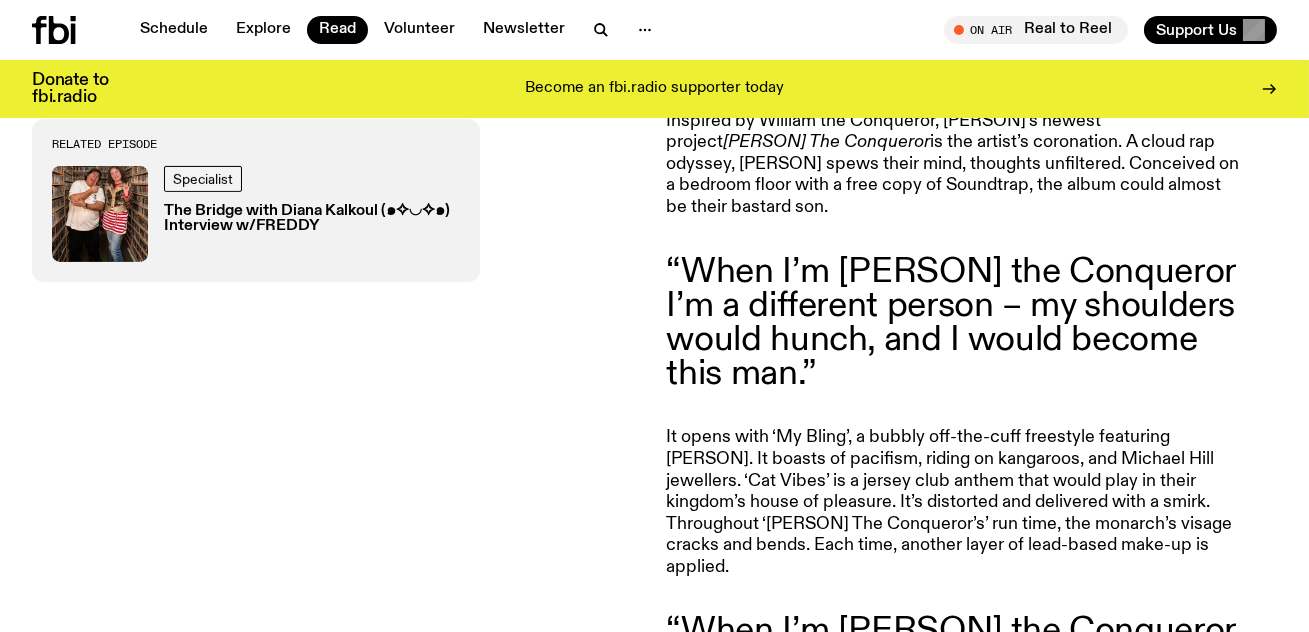 scroll, scrollTop: 1215, scrollLeft: 0, axis: vertical 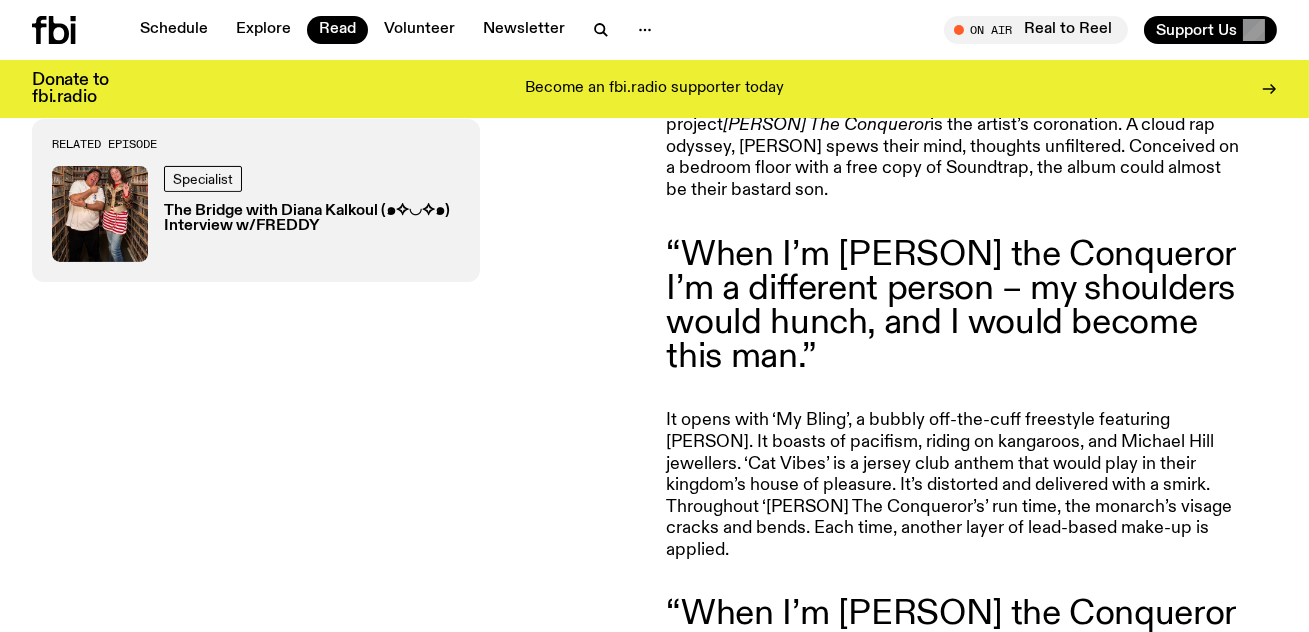 click on "“When I’m [PERSON] the Conqueror I’m a different person – my shoulders would hunch, and I would become this man.”" 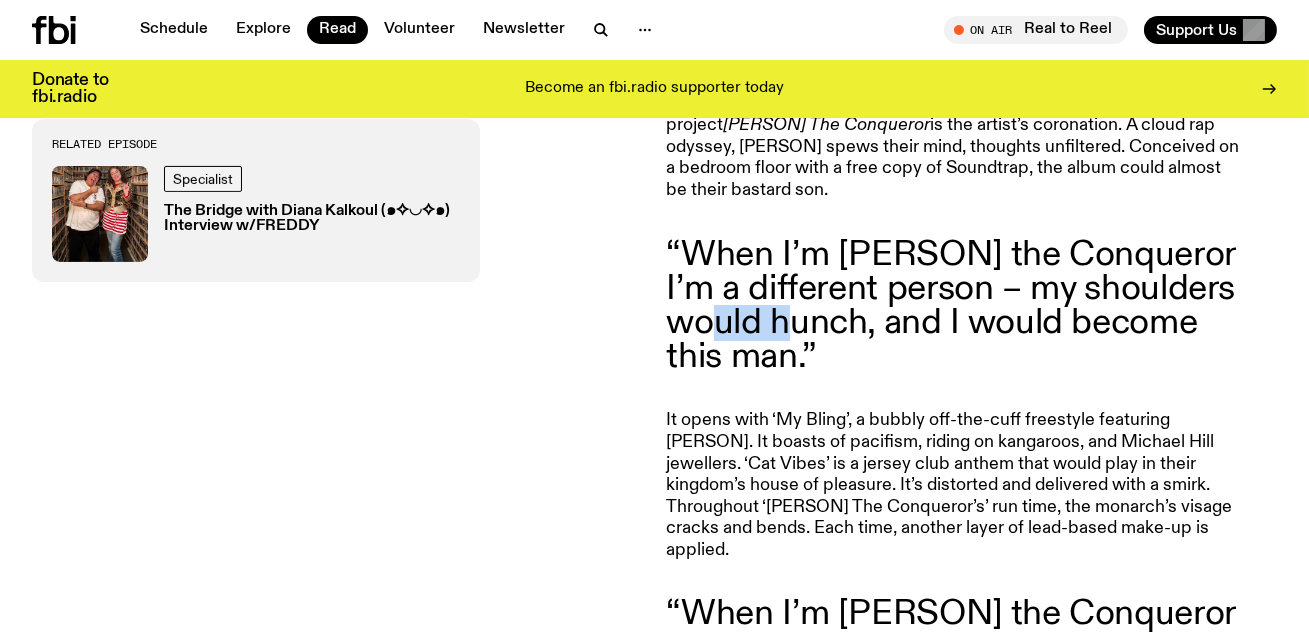 click on "“When I’m [PERSON] the Conqueror I’m a different person – my shoulders would hunch, and I would become this man.”" 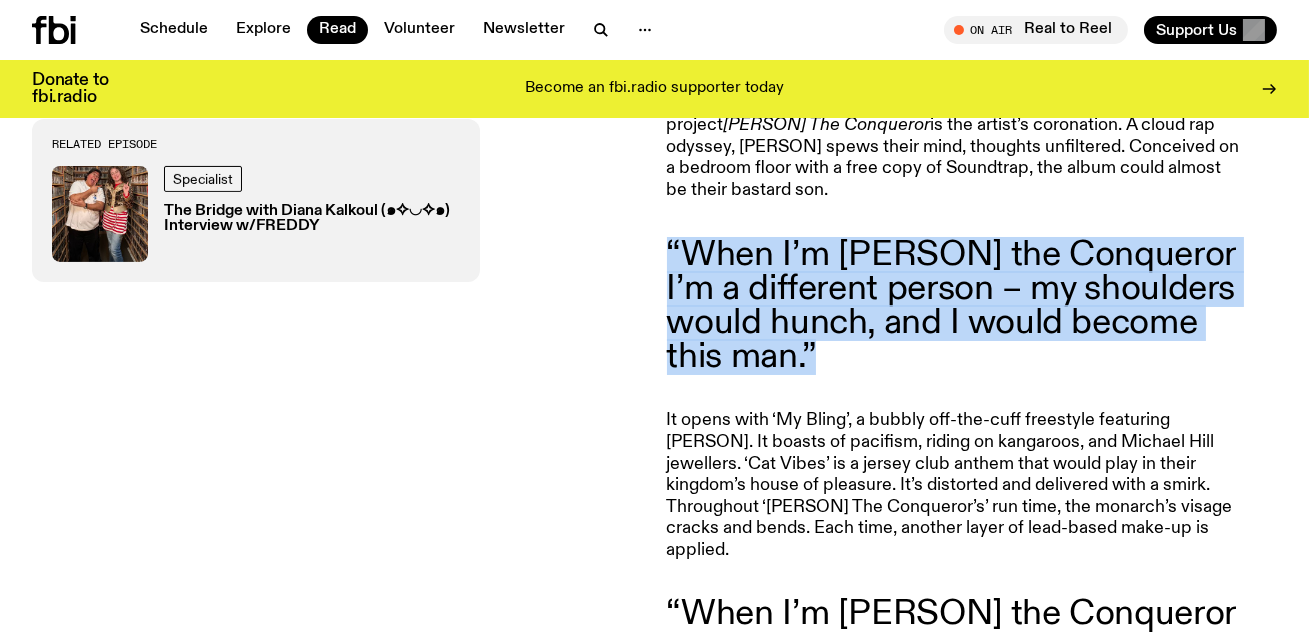 click on "“When I’m [PERSON] the Conqueror I’m a different person – my shoulders would hunch, and I would become this man.”" 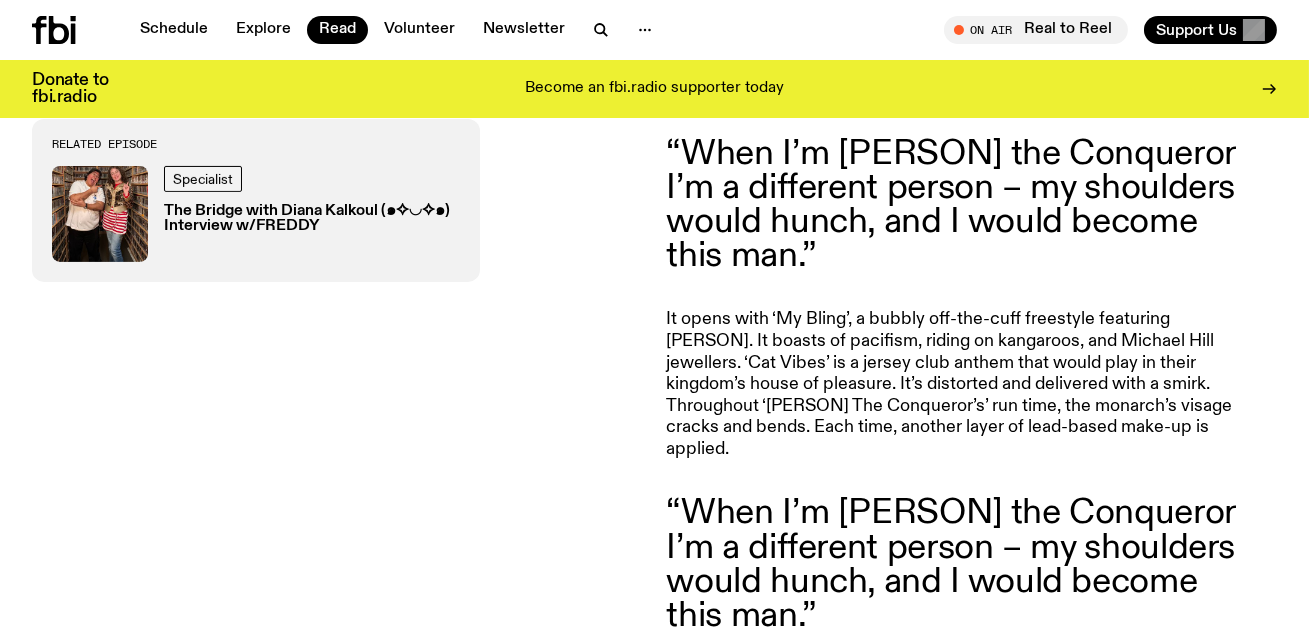 scroll, scrollTop: 1320, scrollLeft: 0, axis: vertical 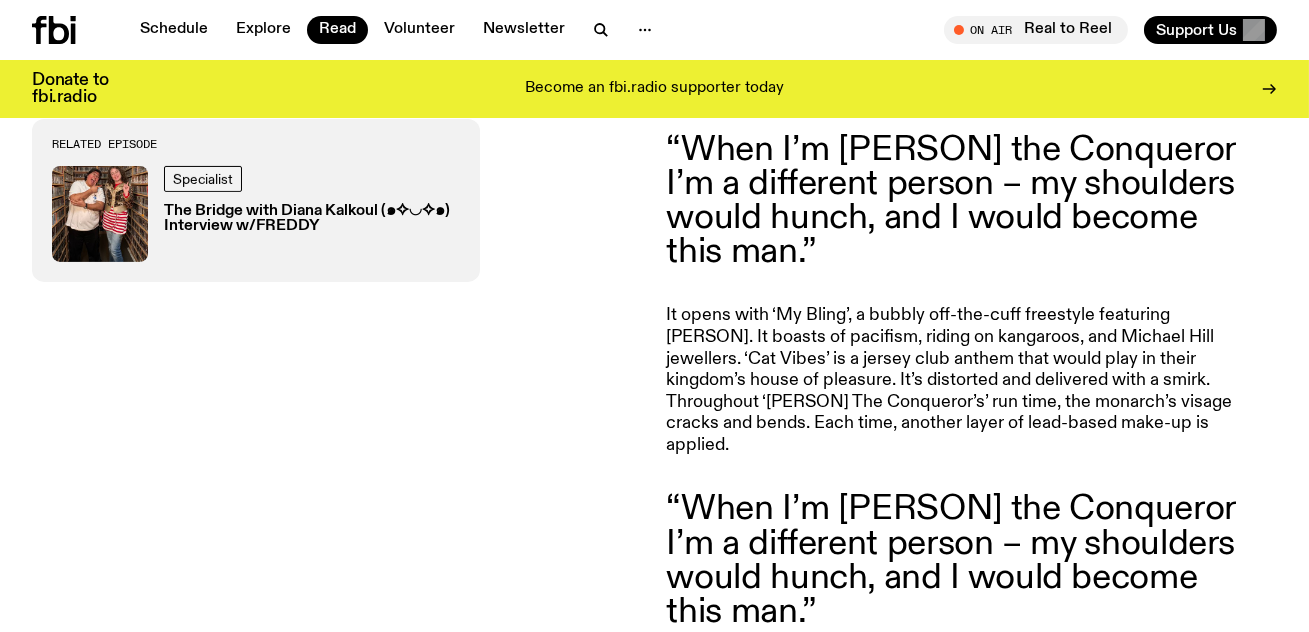 click on "It opens with ‘My Bling’, a bubbly off-the-cuff freestyle featuring [PERSON]. It boasts of pacifism, riding on kangaroos, and Michael Hill jewellers. ‘Cat Vibes’ is a jersey club anthem that would play in their kingdom’s house of pleasure. It’s distorted and delivered with a smirk. Throughout ‘[PERSON] The Conqueror’s’ run time, the monarch’s visage cracks and bends. Each time, another layer of lead-based make-up is applied." 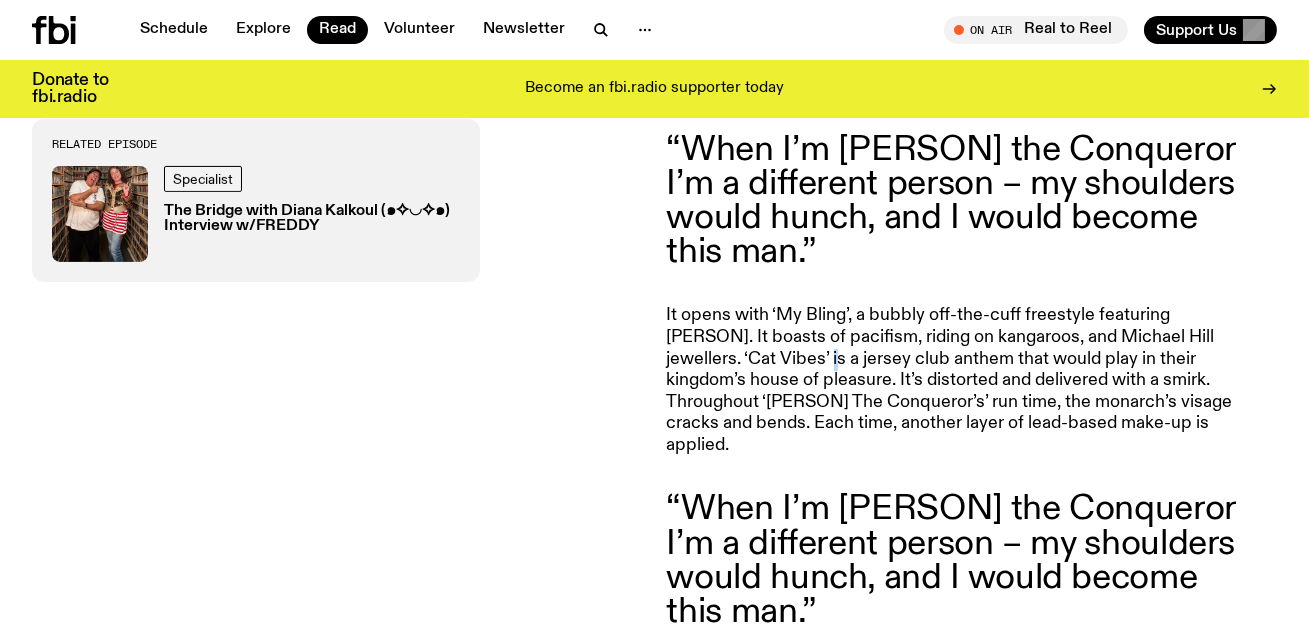click on "It opens with ‘My Bling’, a bubbly off-the-cuff freestyle featuring [PERSON]. It boasts of pacifism, riding on kangaroos, and Michael Hill jewellers. ‘Cat Vibes’ is a jersey club anthem that would play in their kingdom’s house of pleasure. It’s distorted and delivered with a smirk. Throughout ‘[PERSON] The Conqueror’s’ run time, the monarch’s visage cracks and bends. Each time, another layer of lead-based make-up is applied." 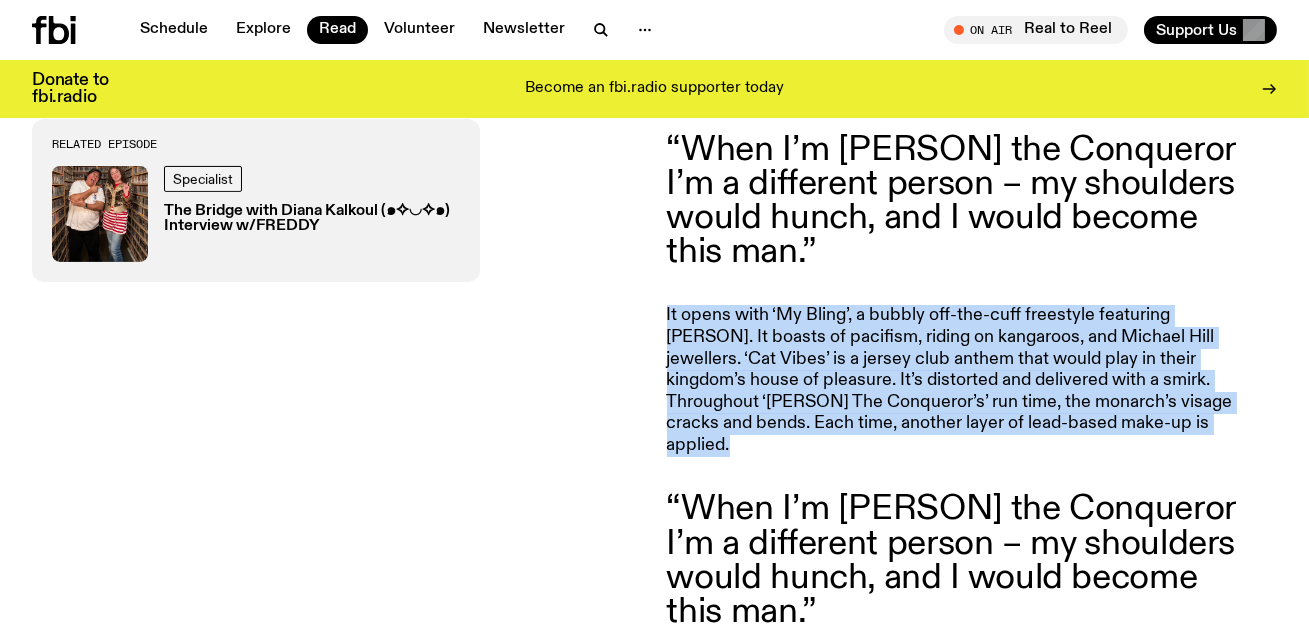 click on "It opens with ‘My Bling’, a bubbly off-the-cuff freestyle featuring [PERSON]. It boasts of pacifism, riding on kangaroos, and Michael Hill jewellers. ‘Cat Vibes’ is a jersey club anthem that would play in their kingdom’s house of pleasure. It’s distorted and delivered with a smirk. Throughout ‘[PERSON] The Conqueror’s’ run time, the monarch’s visage cracks and bends. Each time, another layer of lead-based make-up is applied." 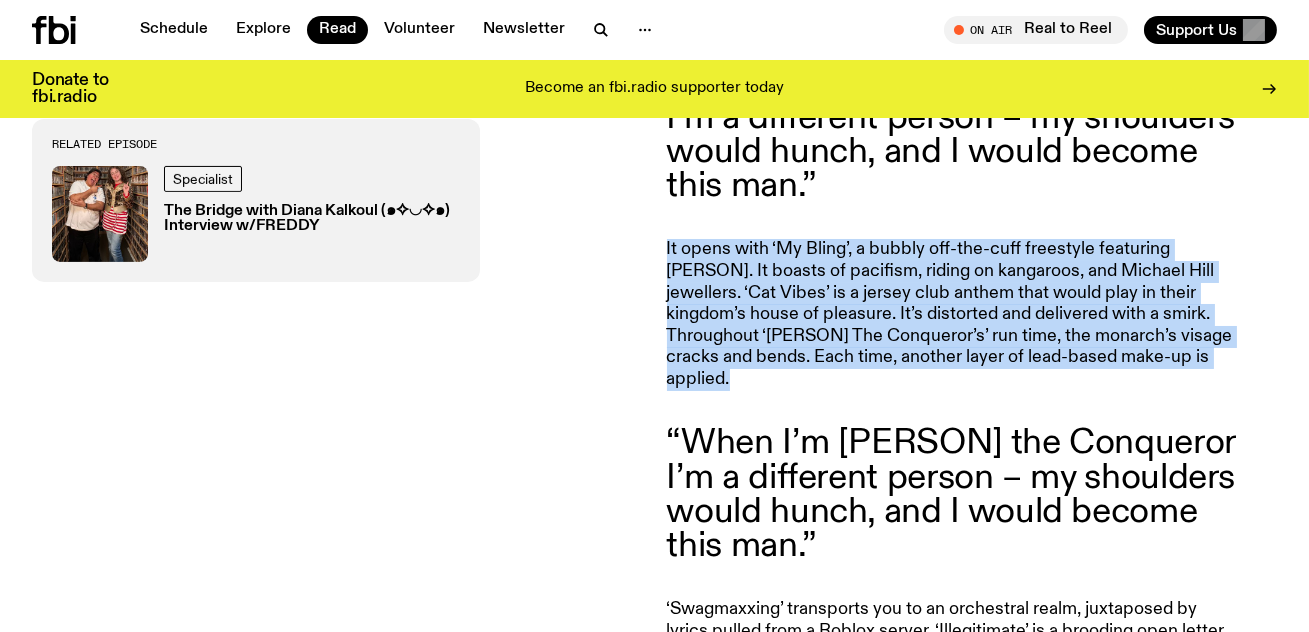 scroll, scrollTop: 1397, scrollLeft: 0, axis: vertical 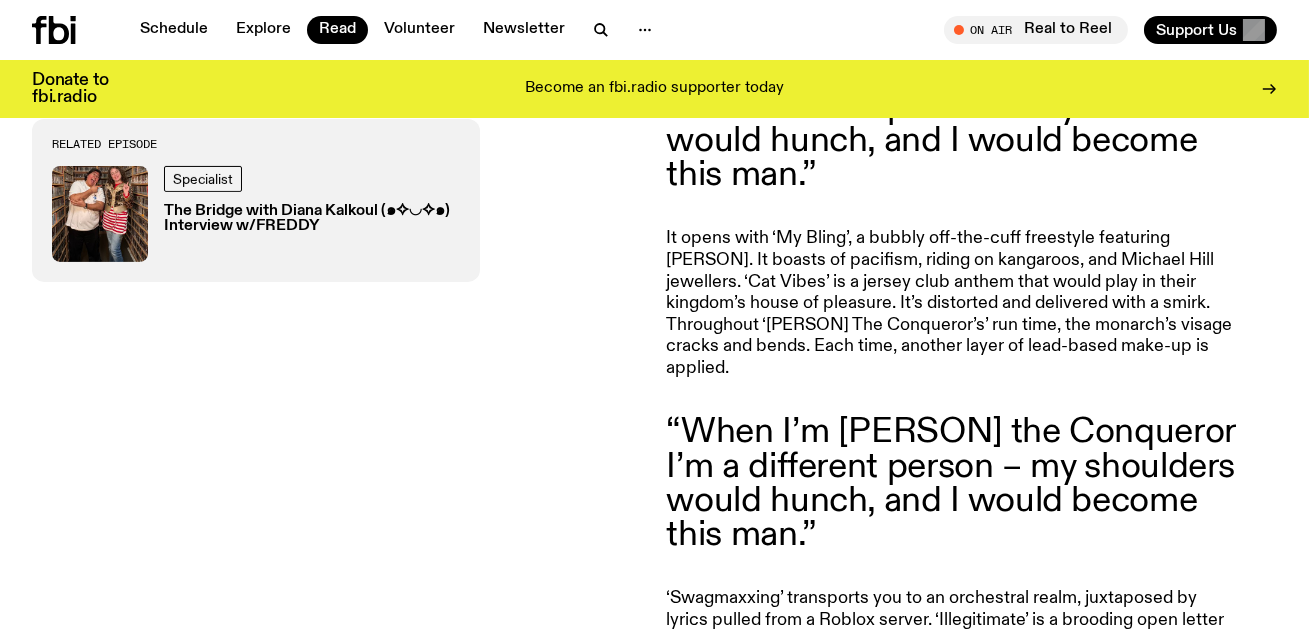 click on "It opens with ‘My Bling’, a bubbly off-the-cuff freestyle featuring [PERSON]. It boasts of pacifism, riding on kangaroos, and Michael Hill jewellers. ‘Cat Vibes’ is a jersey club anthem that would play in their kingdom’s house of pleasure. It’s distorted and delivered with a smirk. Throughout ‘[PERSON] The Conqueror’s’ run time, the monarch’s visage cracks and bends. Each time, another layer of lead-based make-up is applied." 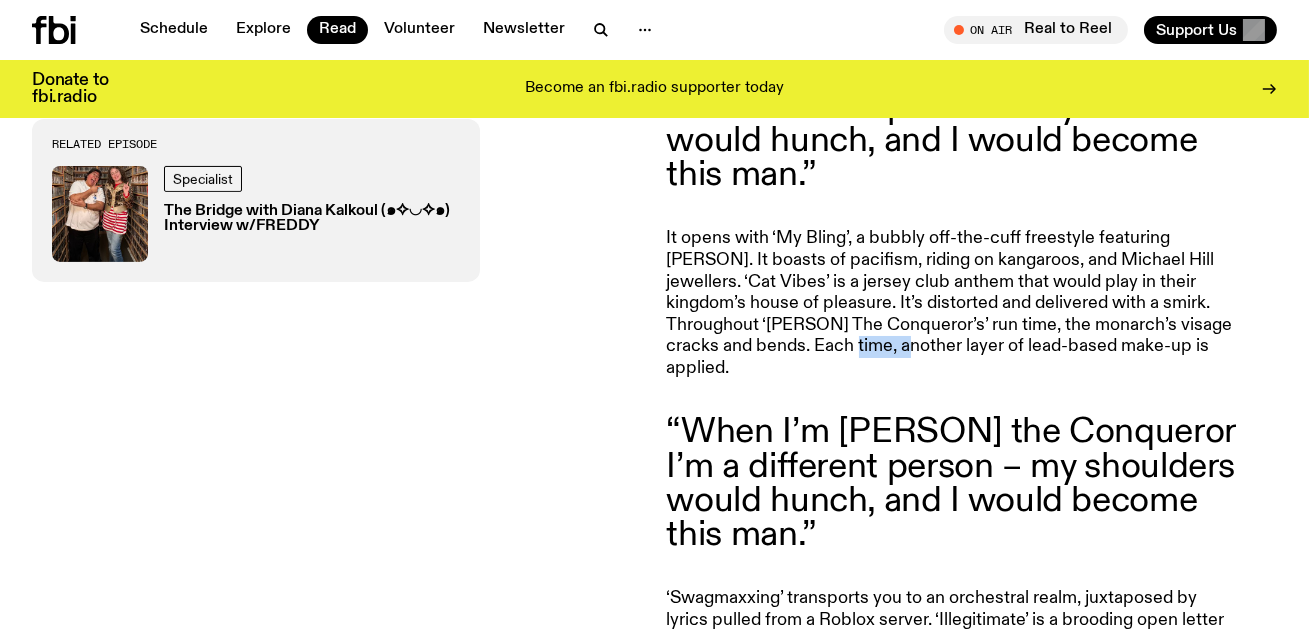 click on "It opens with ‘My Bling’, a bubbly off-the-cuff freestyle featuring [PERSON]. It boasts of pacifism, riding on kangaroos, and Michael Hill jewellers. ‘Cat Vibes’ is a jersey club anthem that would play in their kingdom’s house of pleasure. It’s distorted and delivered with a smirk. Throughout ‘[PERSON] The Conqueror’s’ run time, the monarch’s visage cracks and bends. Each time, another layer of lead-based make-up is applied." 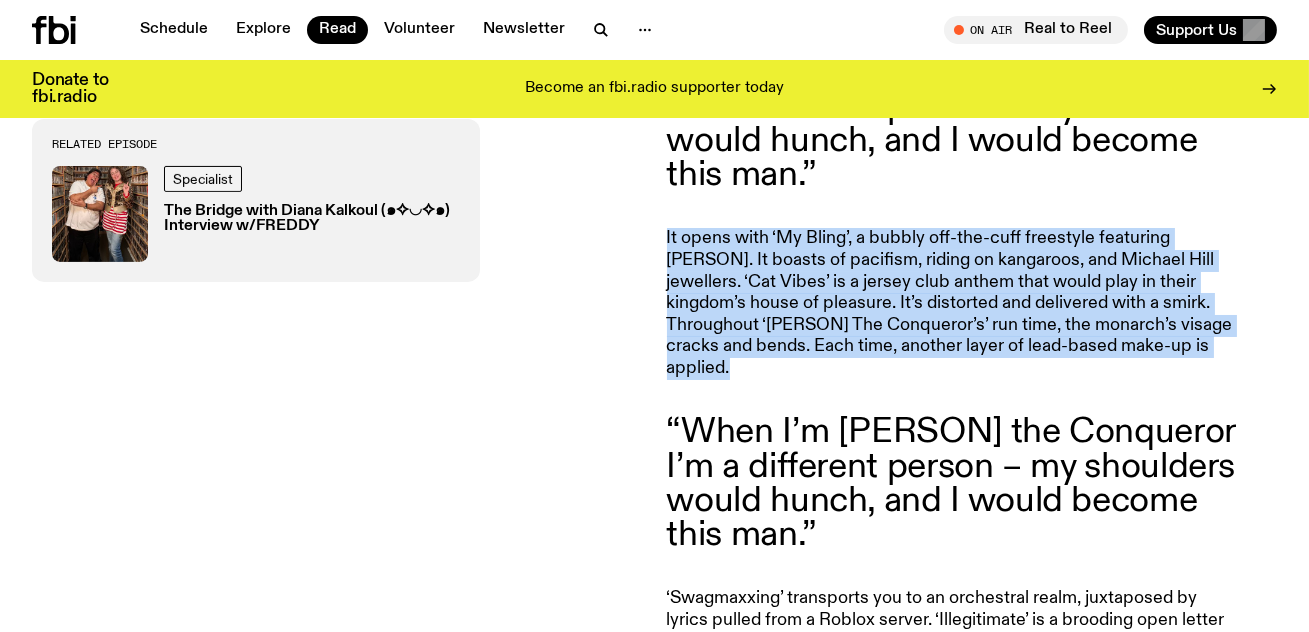 click on "It opens with ‘My Bling’, a bubbly off-the-cuff freestyle featuring [PERSON]. It boasts of pacifism, riding on kangaroos, and Michael Hill jewellers. ‘Cat Vibes’ is a jersey club anthem that would play in their kingdom’s house of pleasure. It’s distorted and delivered with a smirk. Throughout ‘[PERSON] The Conqueror’s’ run time, the monarch’s visage cracks and bends. Each time, another layer of lead-based make-up is applied." 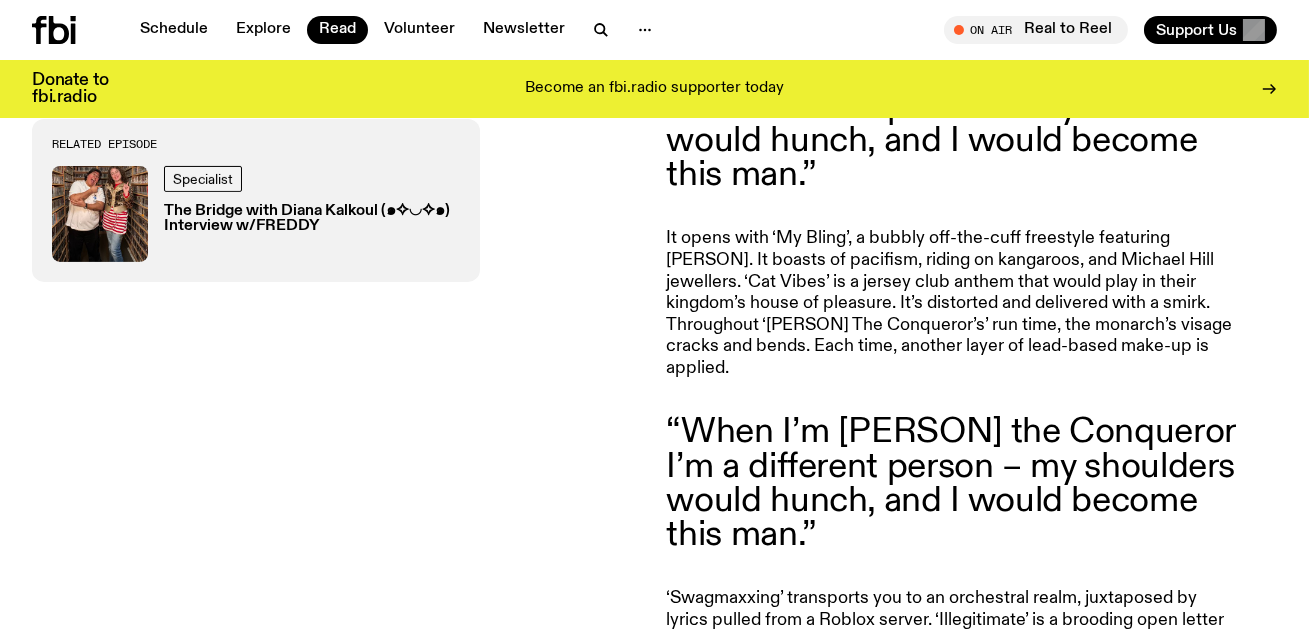 click on "[PERSON] Independent Artist of the Week 24.07.25 Related Episode Specialist The Bridge with [PERSON] (๑✧◡✧๑) Interview w/[PERSON]" 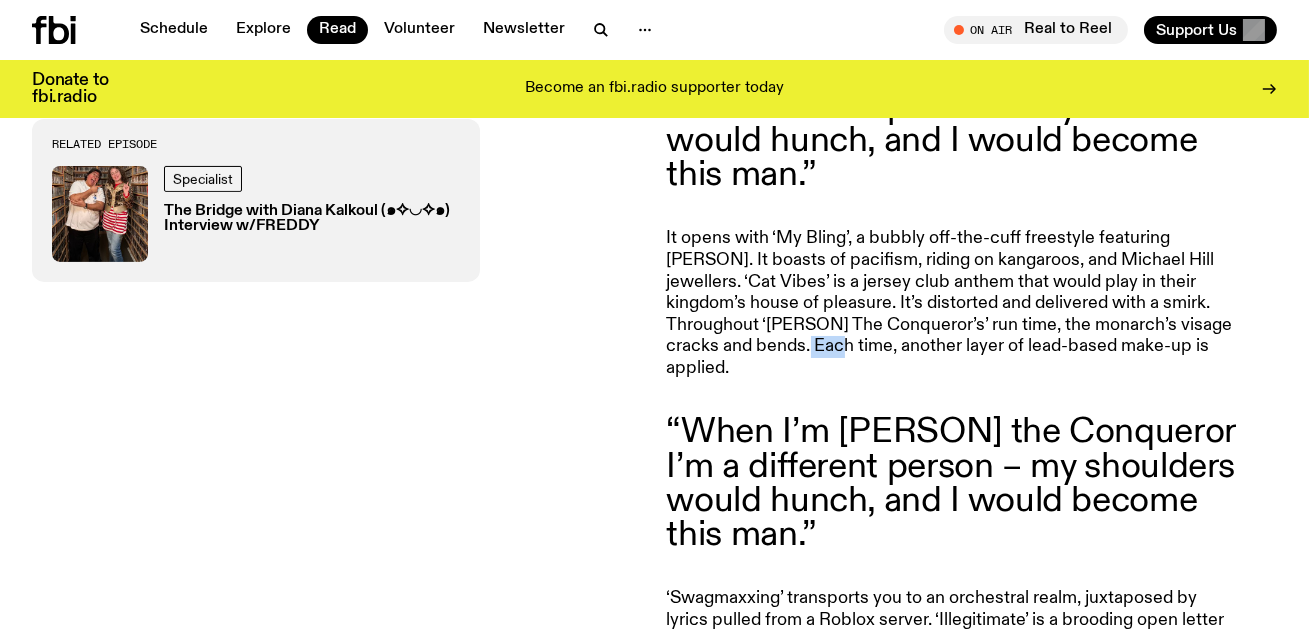 click on "It opens with ‘My Bling’, a bubbly off-the-cuff freestyle featuring [PERSON]. It boasts of pacifism, riding on kangaroos, and Michael Hill jewellers. ‘Cat Vibes’ is a jersey club anthem that would play in their kingdom’s house of pleasure. It’s distorted and delivered with a smirk. Throughout ‘[PERSON] The Conqueror’s’ run time, the monarch’s visage cracks and bends. Each time, another layer of lead-based make-up is applied." 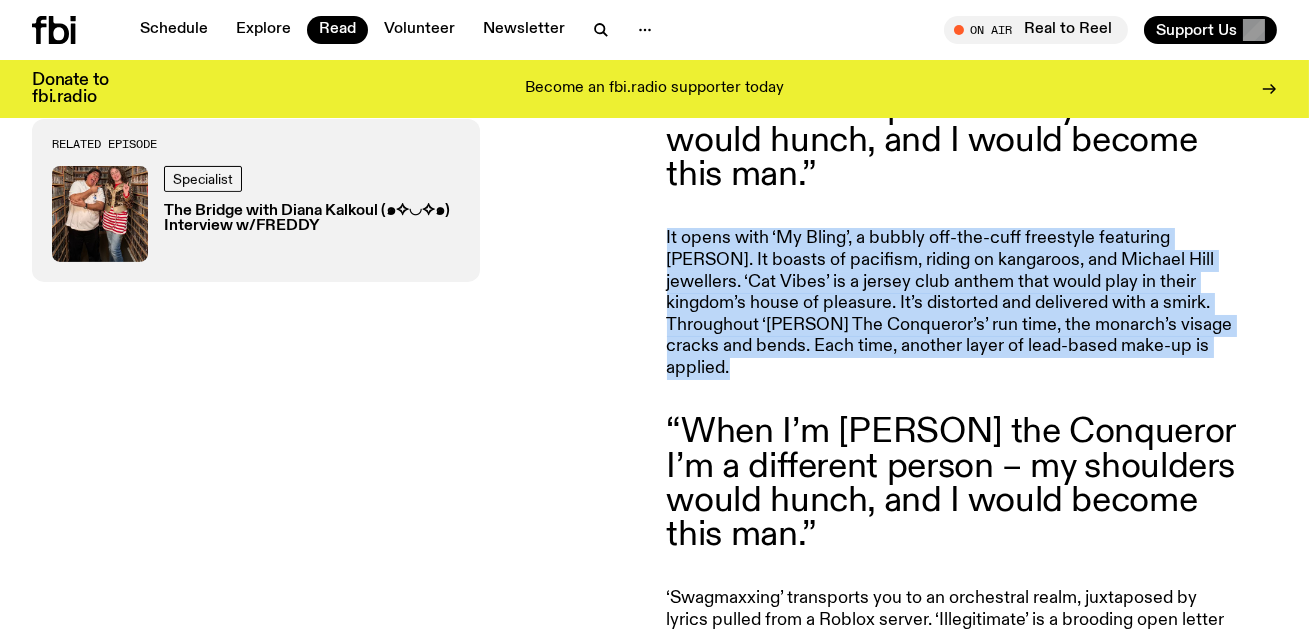 click on "It opens with ‘My Bling’, a bubbly off-the-cuff freestyle featuring [PERSON]. It boasts of pacifism, riding on kangaroos, and Michael Hill jewellers. ‘Cat Vibes’ is a jersey club anthem that would play in their kingdom’s house of pleasure. It’s distorted and delivered with a smirk. Throughout ‘[PERSON] The Conqueror’s’ run time, the monarch’s visage cracks and bends. Each time, another layer of lead-based make-up is applied." 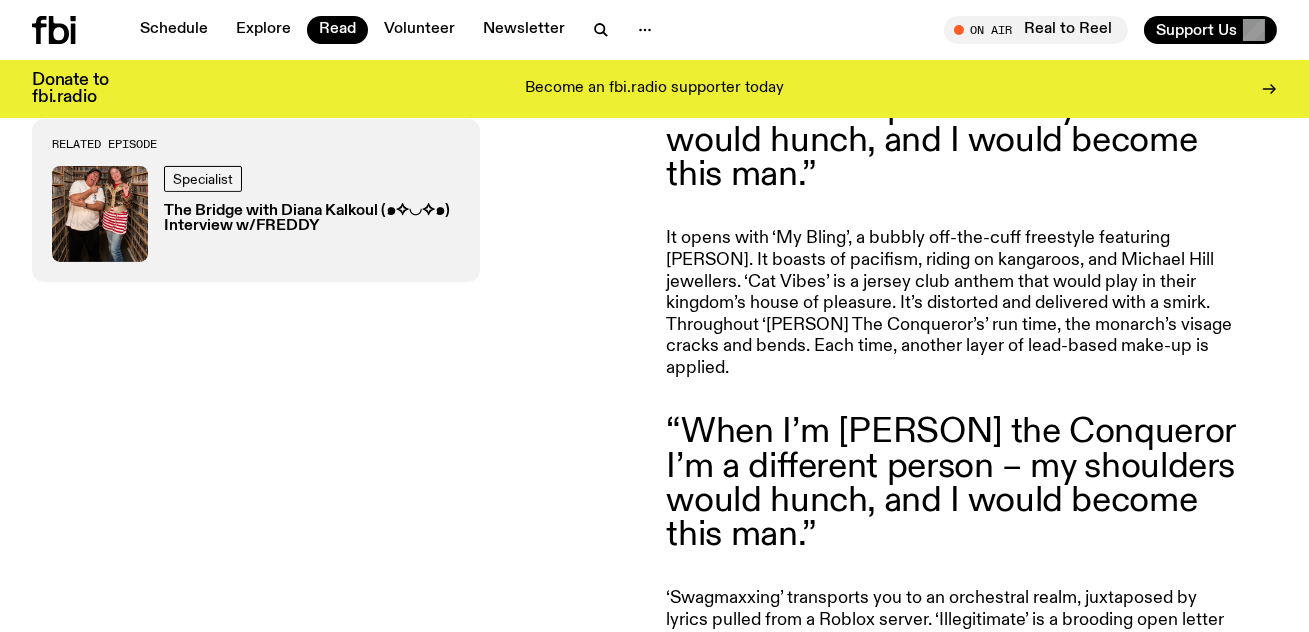 click on "It opens with ‘My Bling’, a bubbly off-the-cuff freestyle featuring [PERSON]. It boasts of pacifism, riding on kangaroos, and Michael Hill jewellers. ‘Cat Vibes’ is a jersey club anthem that would play in their kingdom’s house of pleasure. It’s distorted and delivered with a smirk. Throughout ‘[PERSON] The Conqueror’s’ run time, the monarch’s visage cracks and bends. Each time, another layer of lead-based make-up is applied." 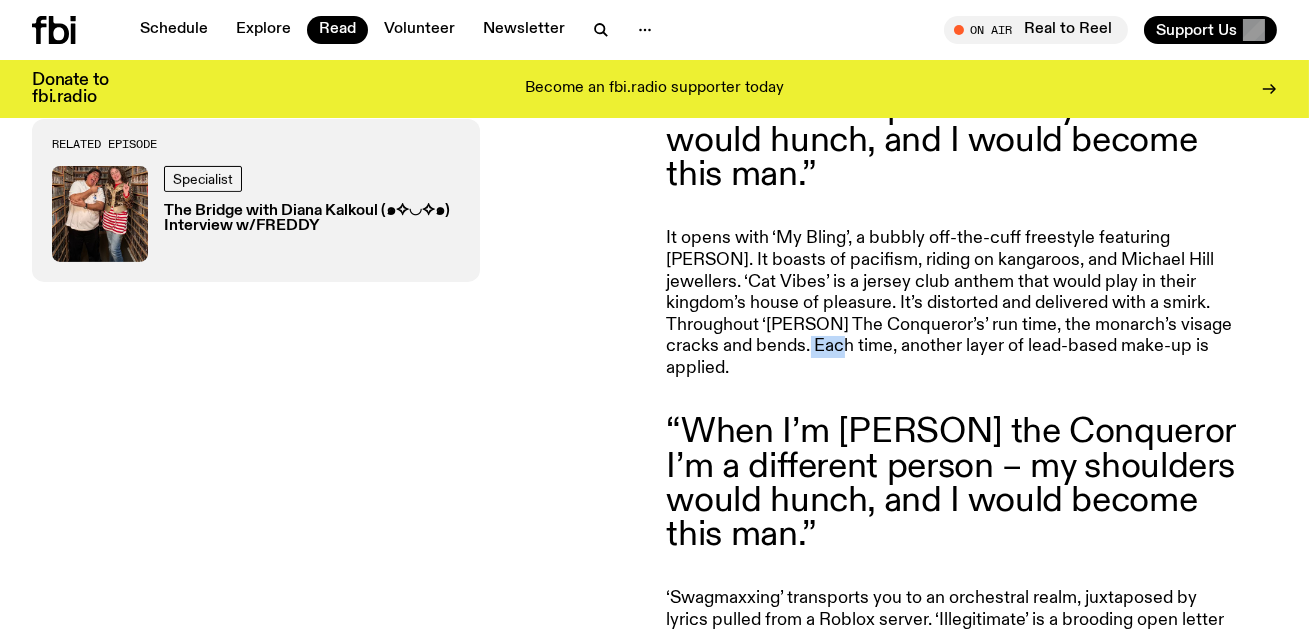 click on "It opens with ‘My Bling’, a bubbly off-the-cuff freestyle featuring [PERSON]. It boasts of pacifism, riding on kangaroos, and Michael Hill jewellers. ‘Cat Vibes’ is a jersey club anthem that would play in their kingdom’s house of pleasure. It’s distorted and delivered with a smirk. Throughout ‘[PERSON] The Conqueror’s’ run time, the monarch’s visage cracks and bends. Each time, another layer of lead-based make-up is applied." 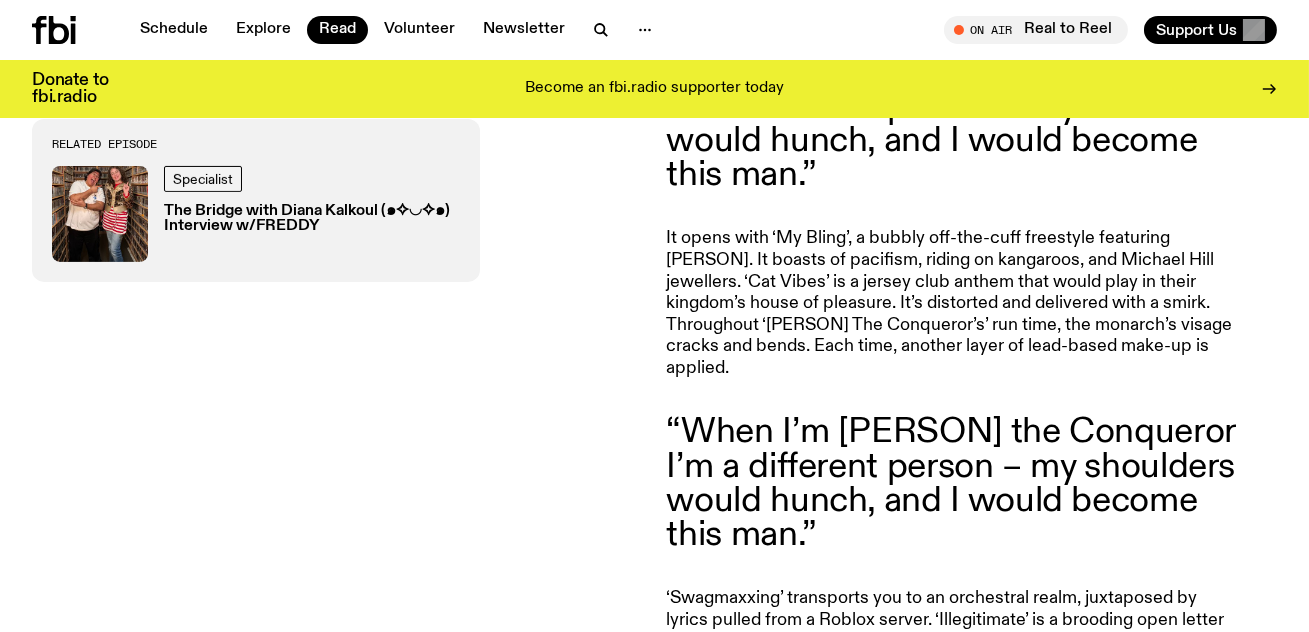 click on "It opens with ‘My Bling’, a bubbly off-the-cuff freestyle featuring [PERSON]. It boasts of pacifism, riding on kangaroos, and Michael Hill jewellers. ‘Cat Vibes’ is a jersey club anthem that would play in their kingdom’s house of pleasure. It’s distorted and delivered with a smirk. Throughout ‘[PERSON] The Conqueror’s’ run time, the monarch’s visage cracks and bends. Each time, another layer of lead-based make-up is applied." 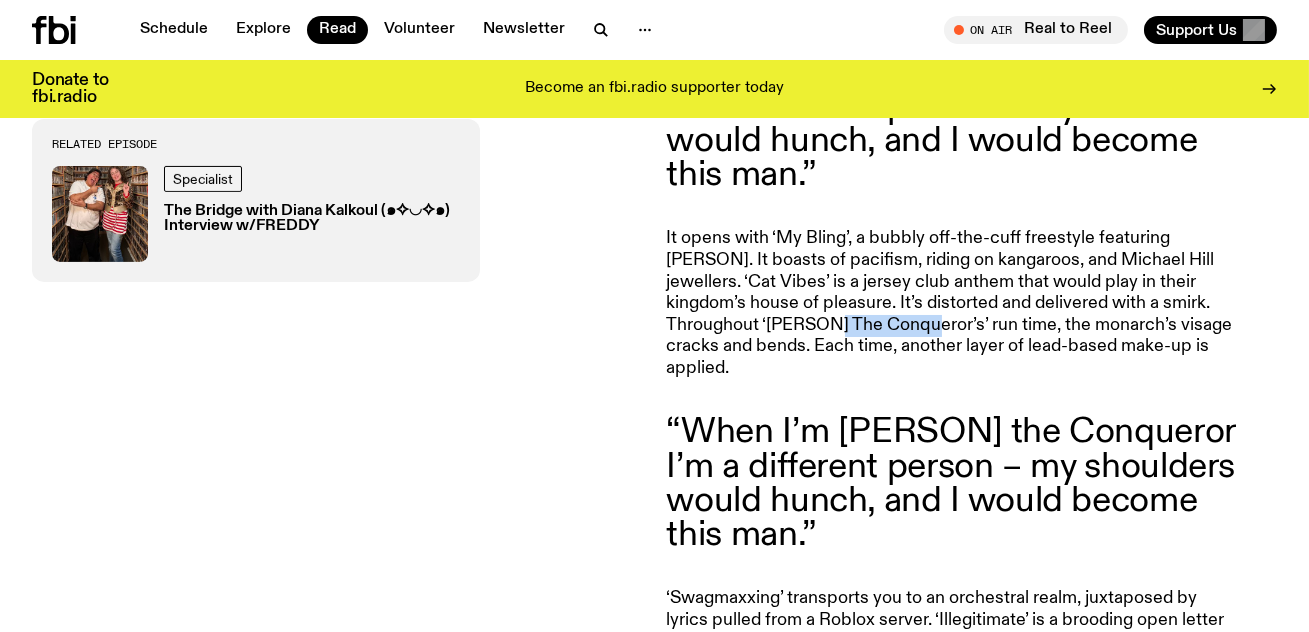 click on "It opens with ‘My Bling’, a bubbly off-the-cuff freestyle featuring [PERSON]. It boasts of pacifism, riding on kangaroos, and Michael Hill jewellers. ‘Cat Vibes’ is a jersey club anthem that would play in their kingdom’s house of pleasure. It’s distorted and delivered with a smirk. Throughout ‘[PERSON] The Conqueror’s’ run time, the monarch’s visage cracks and bends. Each time, another layer of lead-based make-up is applied." 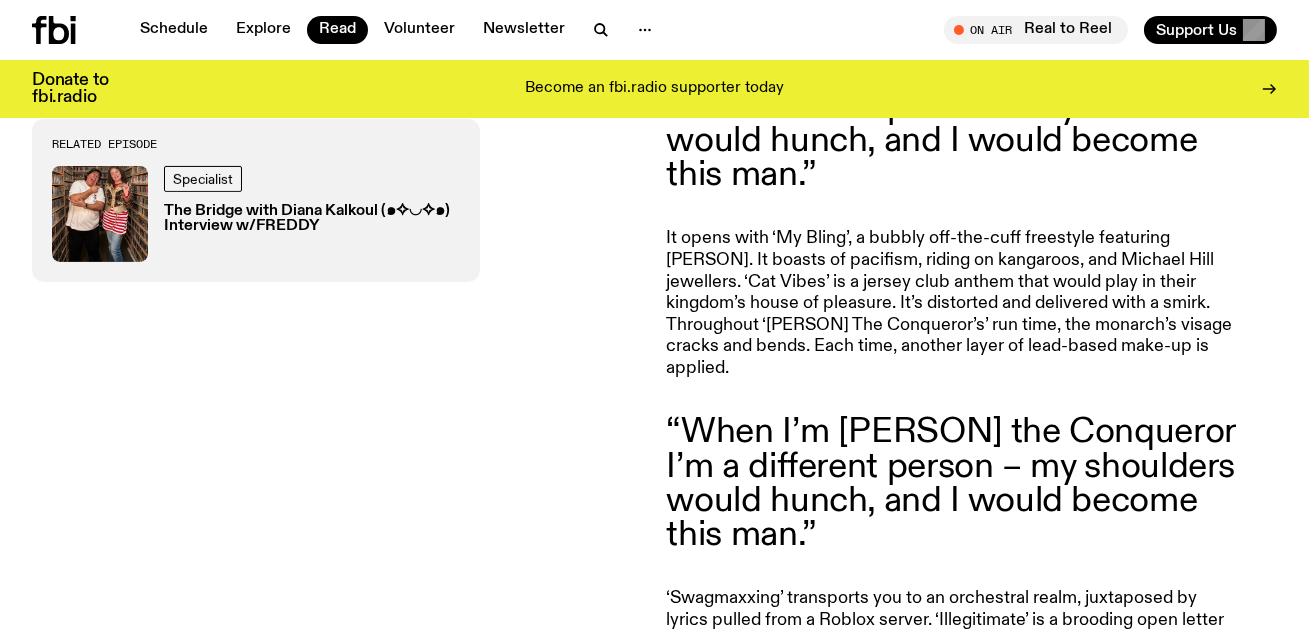 click on "It opens with ‘My Bling’, a bubbly off-the-cuff freestyle featuring [PERSON]. It boasts of pacifism, riding on kangaroos, and Michael Hill jewellers. ‘Cat Vibes’ is a jersey club anthem that would play in their kingdom’s house of pleasure. It’s distorted and delivered with a smirk. Throughout ‘[PERSON] The Conqueror’s’ run time, the monarch’s visage cracks and bends. Each time, another layer of lead-based make-up is applied." 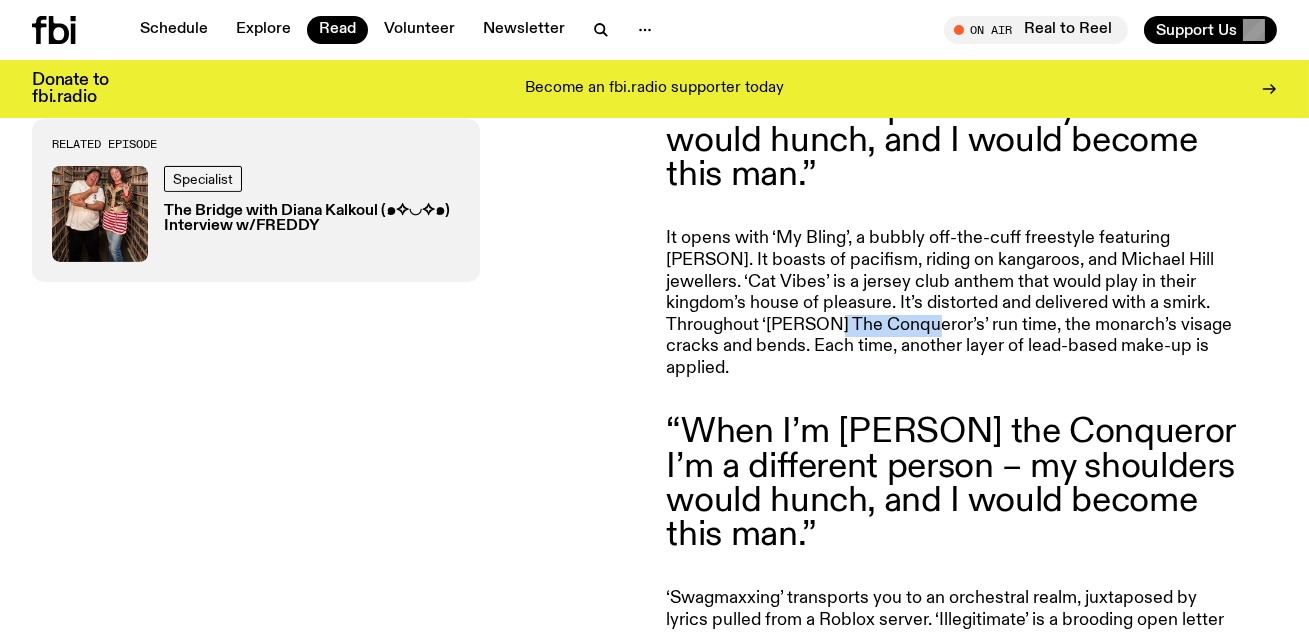 click on "It opens with ‘My Bling’, a bubbly off-the-cuff freestyle featuring [PERSON]. It boasts of pacifism, riding on kangaroos, and Michael Hill jewellers. ‘Cat Vibes’ is a jersey club anthem that would play in their kingdom’s house of pleasure. It’s distorted and delivered with a smirk. Throughout ‘[PERSON] The Conqueror’s’ run time, the monarch’s visage cracks and bends. Each time, another layer of lead-based make-up is applied." 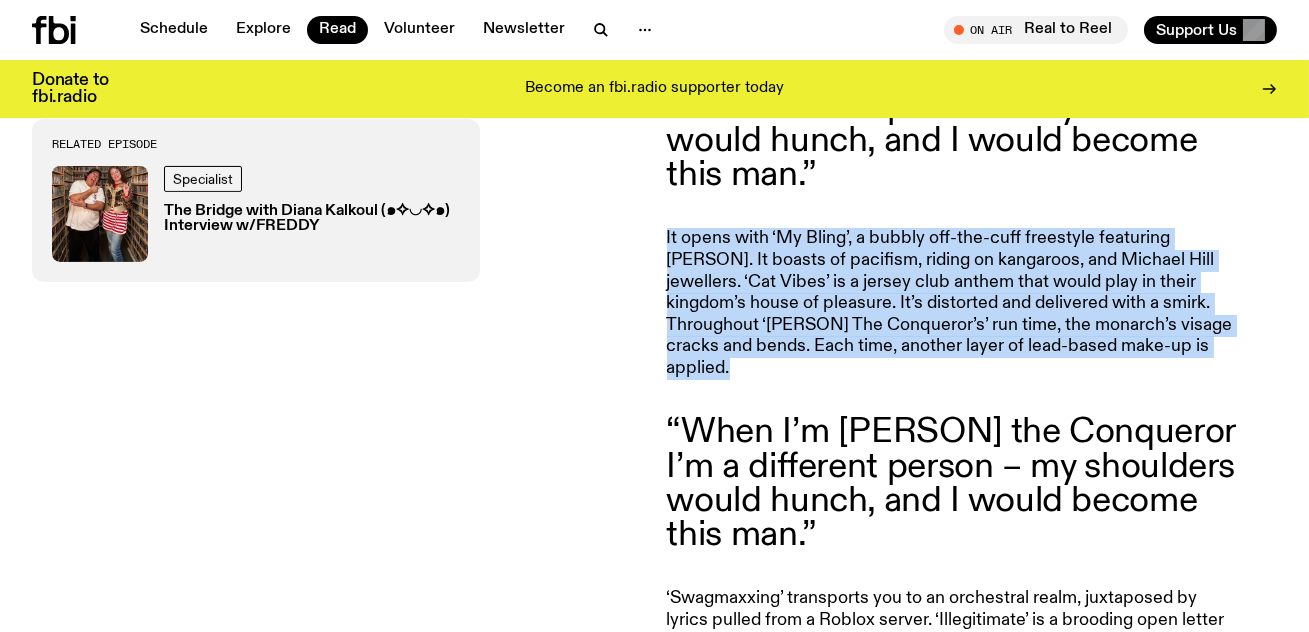 click on "It opens with ‘My Bling’, a bubbly off-the-cuff freestyle featuring [PERSON]. It boasts of pacifism, riding on kangaroos, and Michael Hill jewellers. ‘Cat Vibes’ is a jersey club anthem that would play in their kingdom’s house of pleasure. It’s distorted and delivered with a smirk. Throughout ‘[PERSON] The Conqueror’s’ run time, the monarch’s visage cracks and bends. Each time, another layer of lead-based make-up is applied." 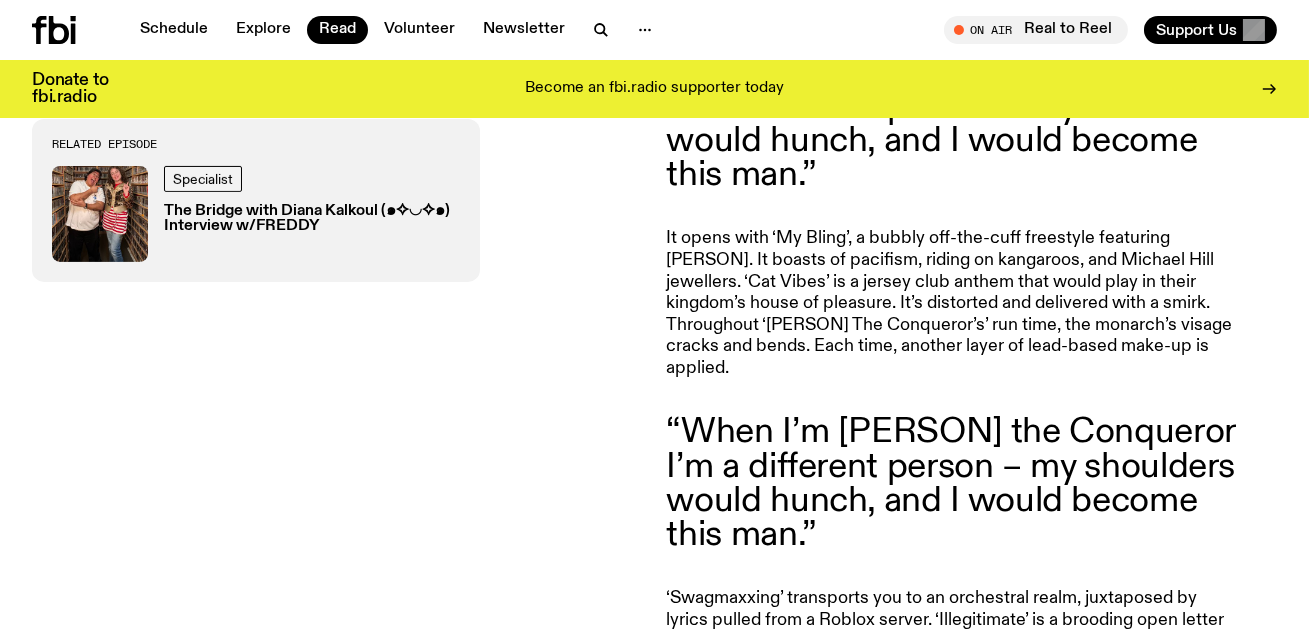 click on "Related Episode Specialist The Bridge with [PERSON] (๑✧◡✧๑) Interview w/[PERSON]" at bounding box center (337, 395) 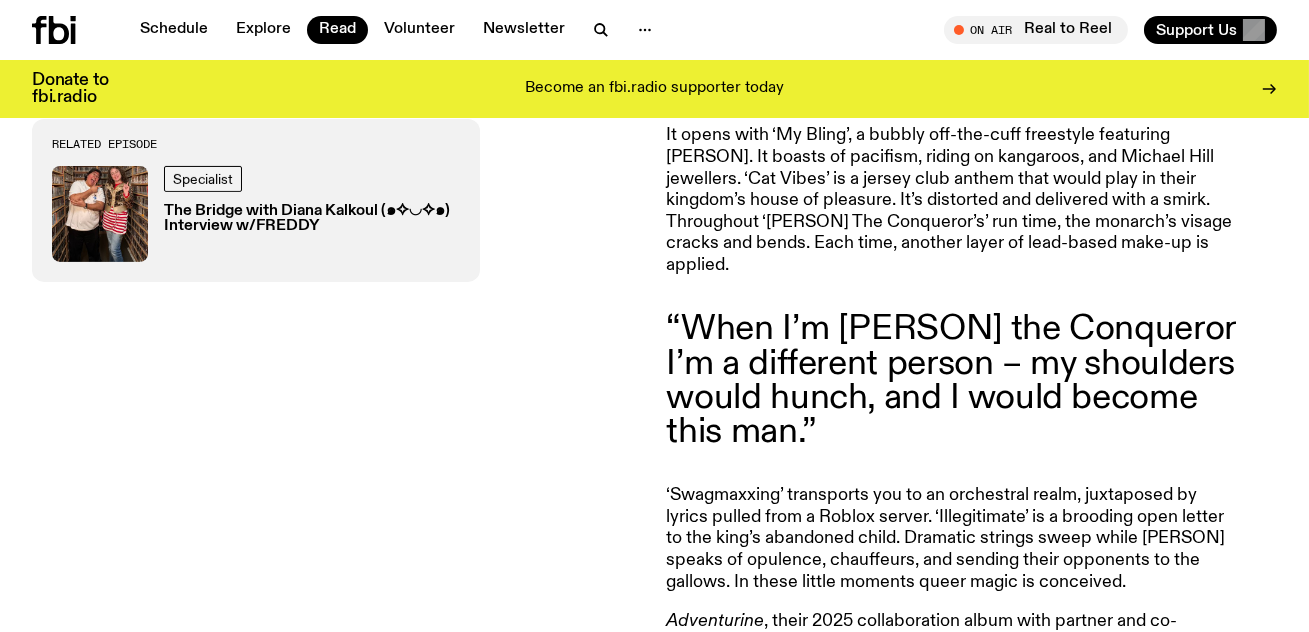 scroll, scrollTop: 1498, scrollLeft: 0, axis: vertical 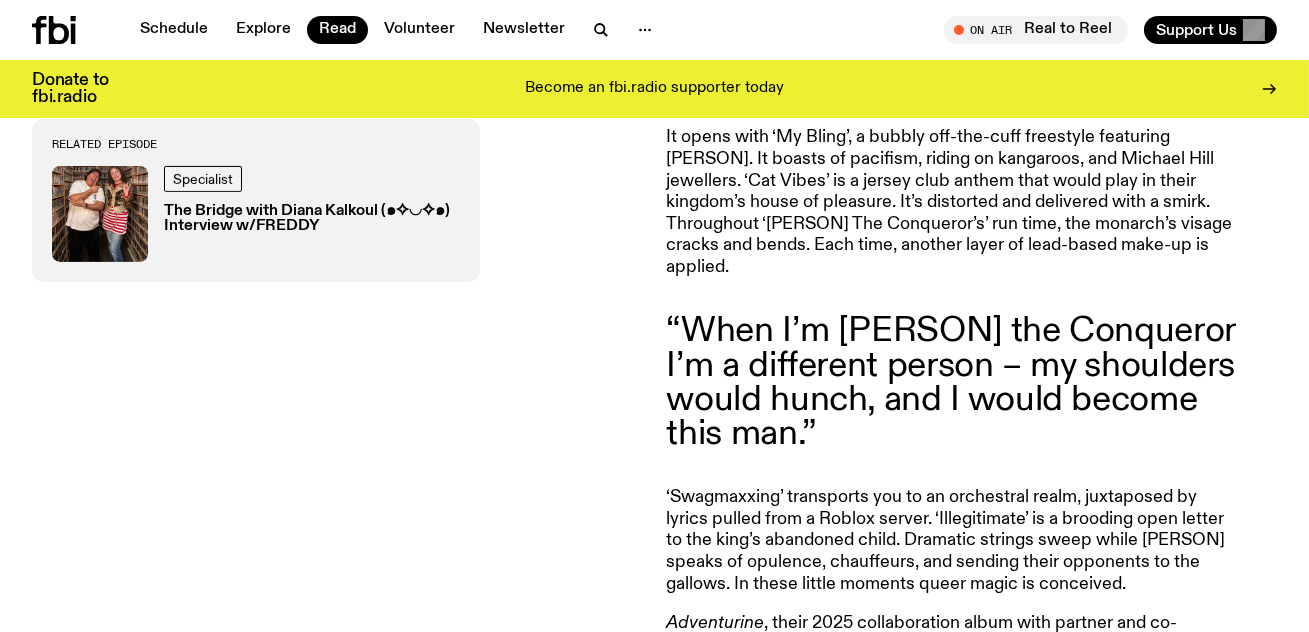 click on "“When I’m [PERSON] the Conqueror I’m a different person – my shoulders would hunch, and I would become this man.”" 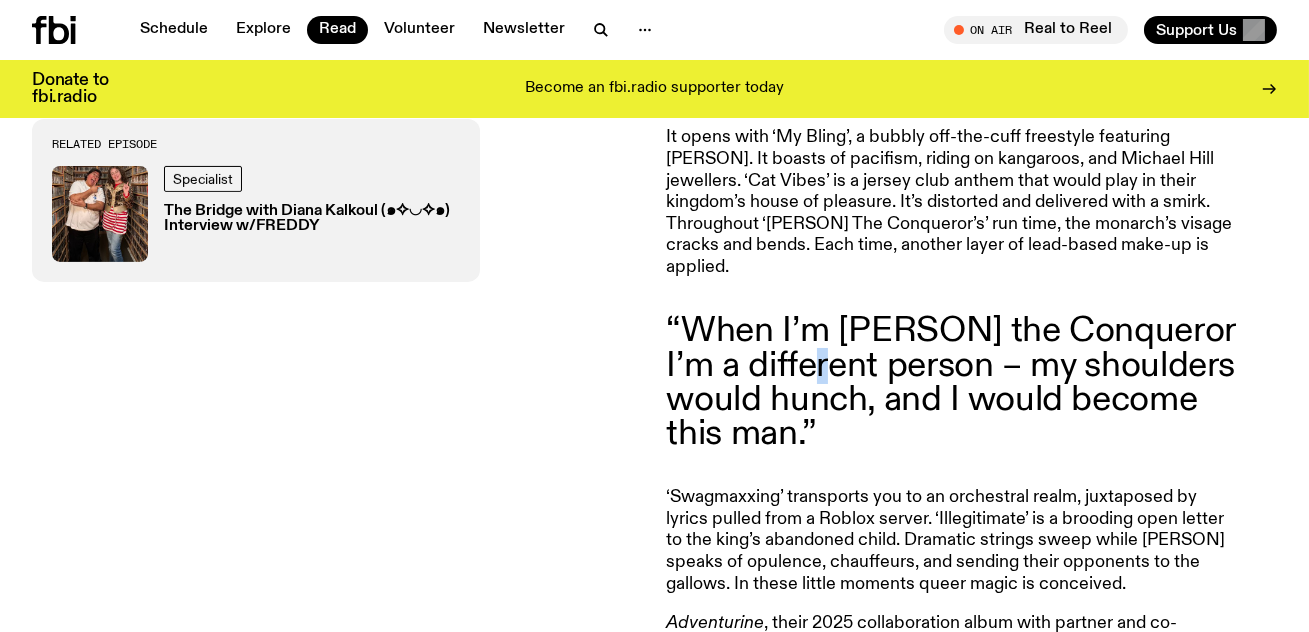 click on "“When I’m [PERSON] the Conqueror I’m a different person – my shoulders would hunch, and I would become this man.”" 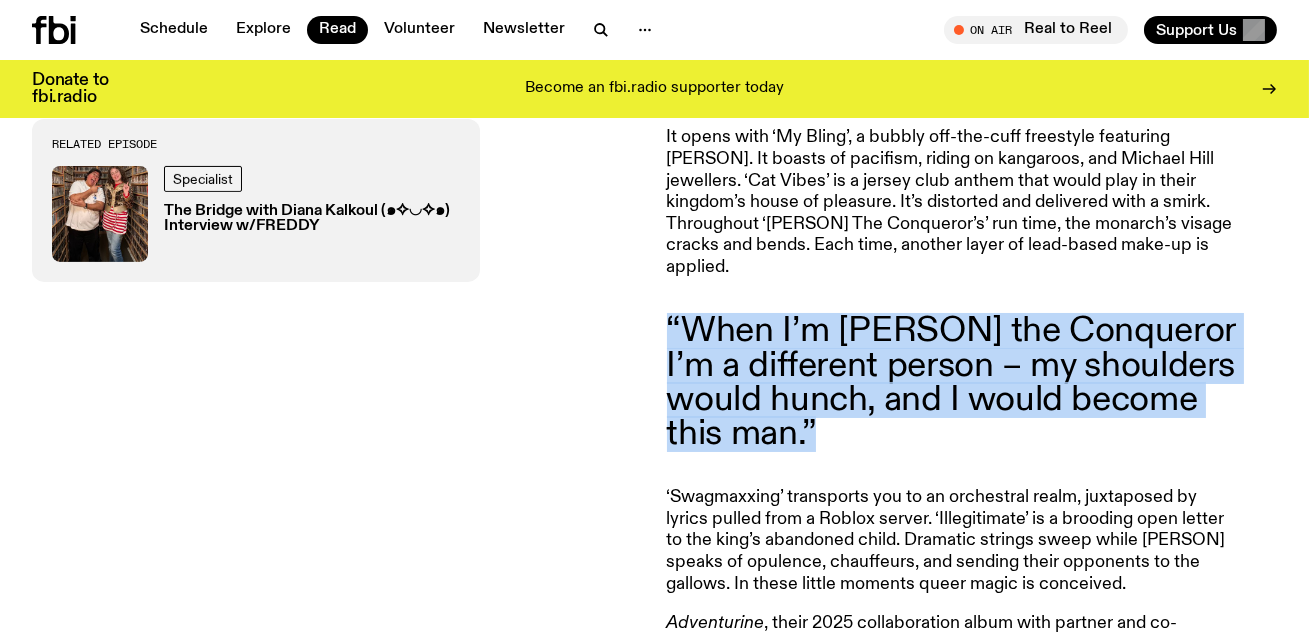 click on "“When I’m [PERSON] the Conqueror I’m a different person – my shoulders would hunch, and I would become this man.”" 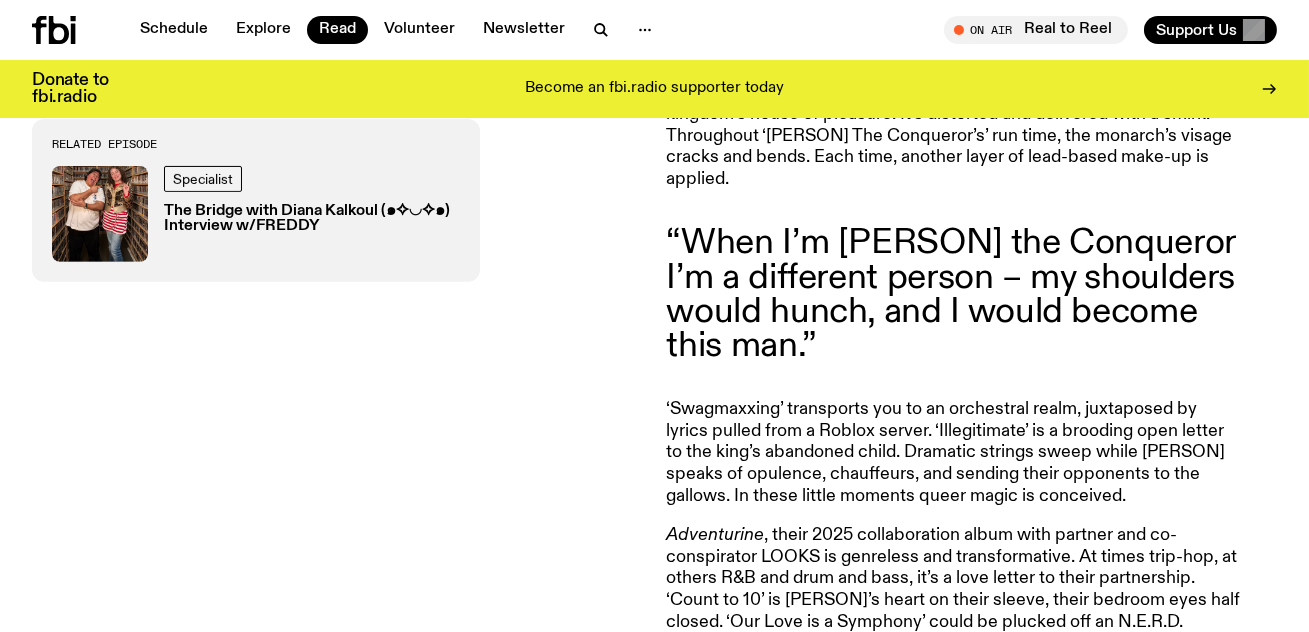 click on "‘Swagmaxxing’ transports you to an orchestral realm, juxtaposed by lyrics pulled from a Roblox server. ‘Illegitimate’ is a brooding open letter to the king’s abandoned child. Dramatic strings sweep while [PERSON] speaks of opulence, chauffeurs, and sending their opponents to the gallows. In these little moments queer magic is conceived." 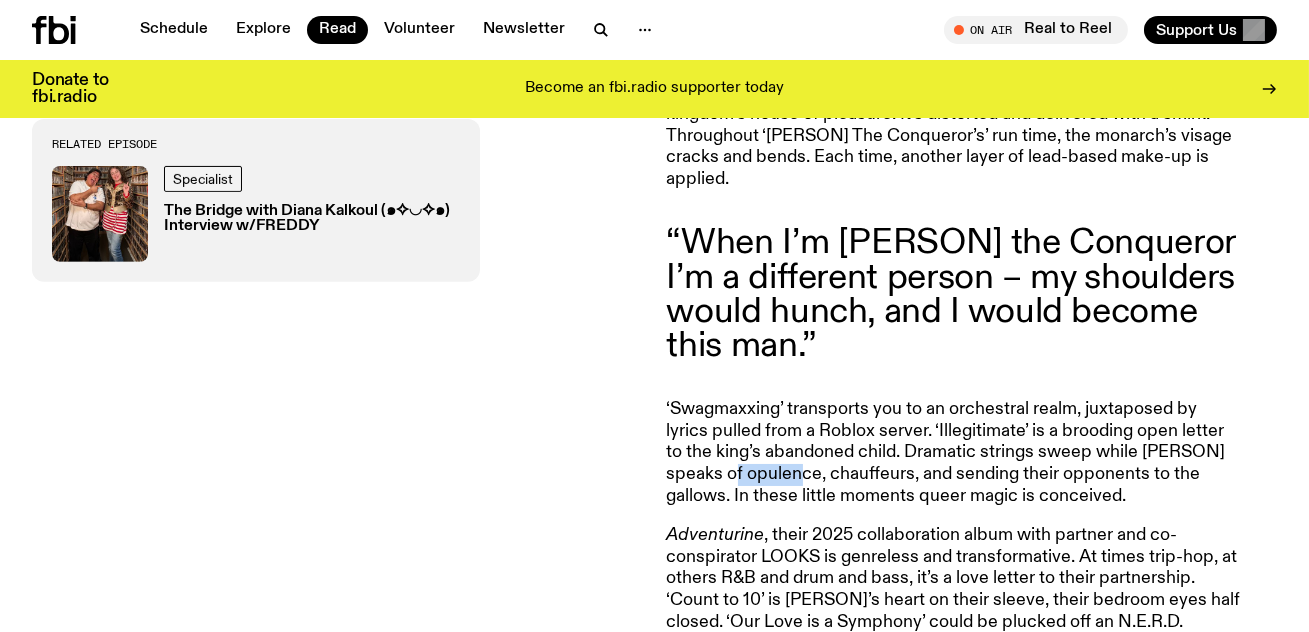 click on "‘Swagmaxxing’ transports you to an orchestral realm, juxtaposed by lyrics pulled from a Roblox server. ‘Illegitimate’ is a brooding open letter to the king’s abandoned child. Dramatic strings sweep while [PERSON] speaks of opulence, chauffeurs, and sending their opponents to the gallows. In these little moments queer magic is conceived." 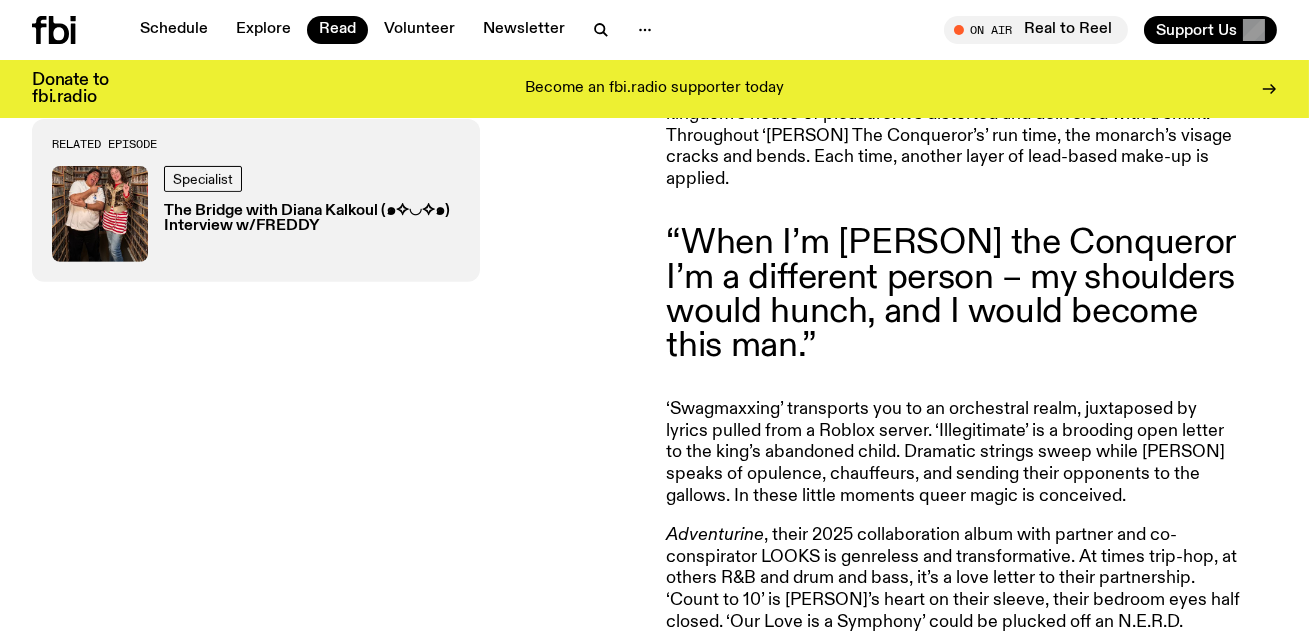 click on "‘Swagmaxxing’ transports you to an orchestral realm, juxtaposed by lyrics pulled from a Roblox server. ‘Illegitimate’ is a brooding open letter to the king’s abandoned child. Dramatic strings sweep while [PERSON] speaks of opulence, chauffeurs, and sending their opponents to the gallows. In these little moments queer magic is conceived." 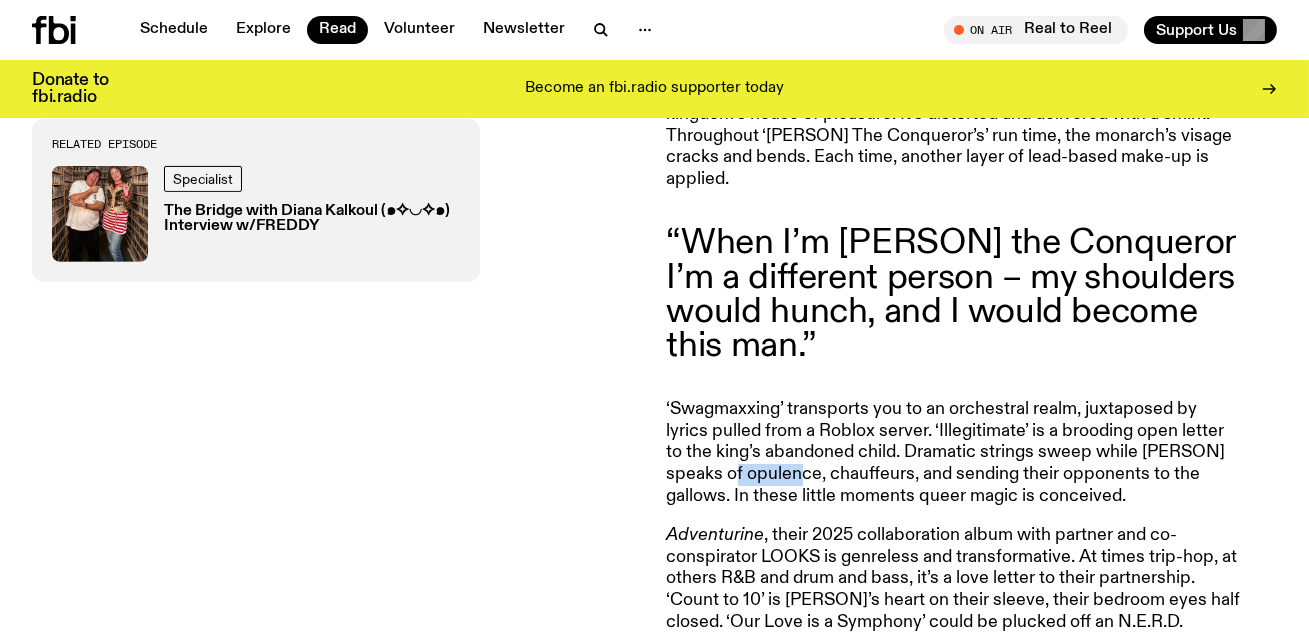 click on "‘Swagmaxxing’ transports you to an orchestral realm, juxtaposed by lyrics pulled from a Roblox server. ‘Illegitimate’ is a brooding open letter to the king’s abandoned child. Dramatic strings sweep while [PERSON] speaks of opulence, chauffeurs, and sending their opponents to the gallows. In these little moments queer magic is conceived." 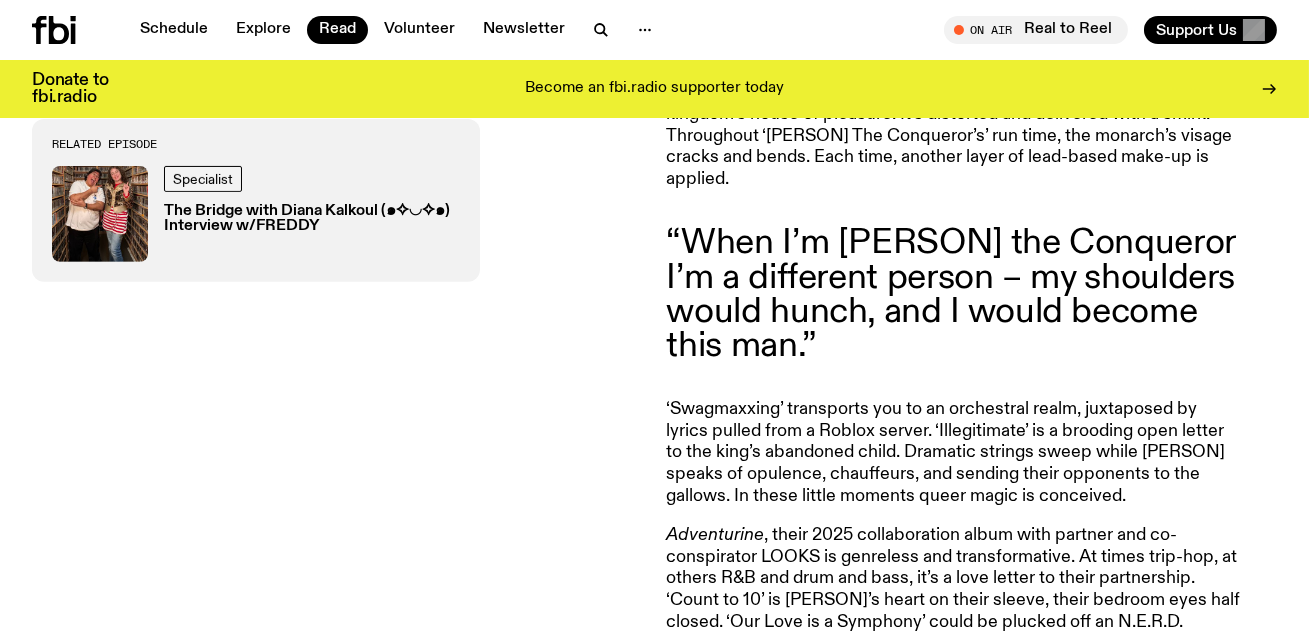 click on "‘Swagmaxxing’ transports you to an orchestral realm, juxtaposed by lyrics pulled from a Roblox server. ‘Illegitimate’ is a brooding open letter to the king’s abandoned child. Dramatic strings sweep while [PERSON] speaks of opulence, chauffeurs, and sending their opponents to the gallows. In these little moments queer magic is conceived." 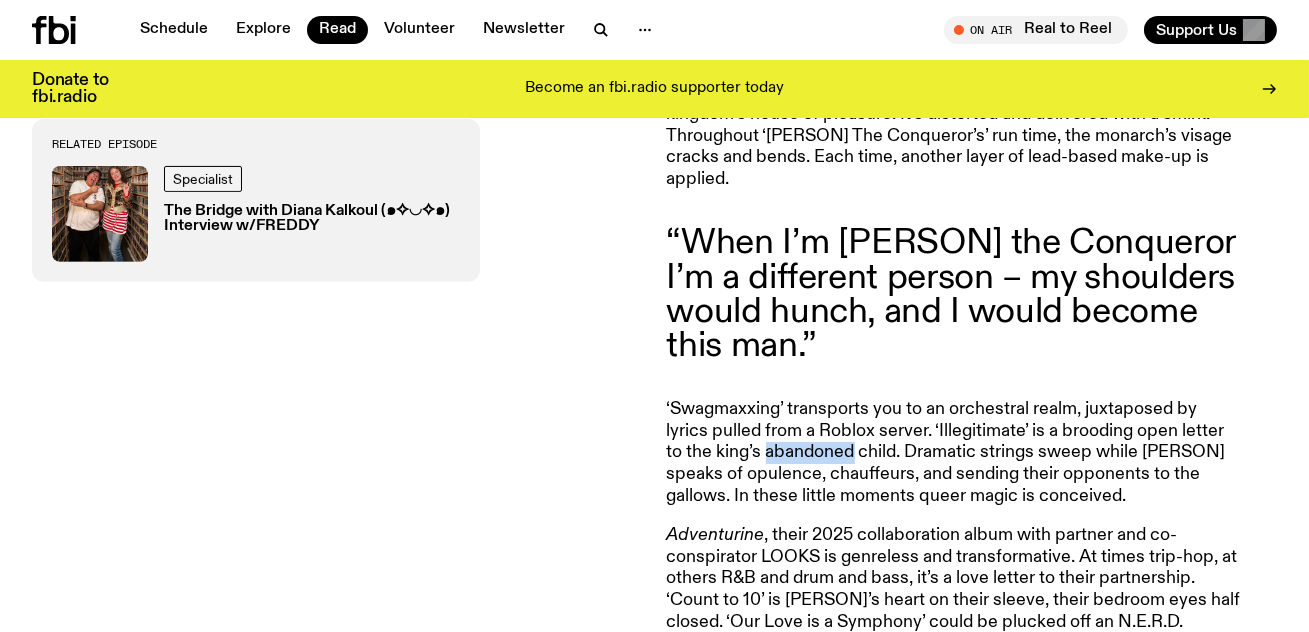 click on "‘Swagmaxxing’ transports you to an orchestral realm, juxtaposed by lyrics pulled from a Roblox server. ‘Illegitimate’ is a brooding open letter to the king’s abandoned child. Dramatic strings sweep while [PERSON] speaks of opulence, chauffeurs, and sending their opponents to the gallows. In these little moments queer magic is conceived." 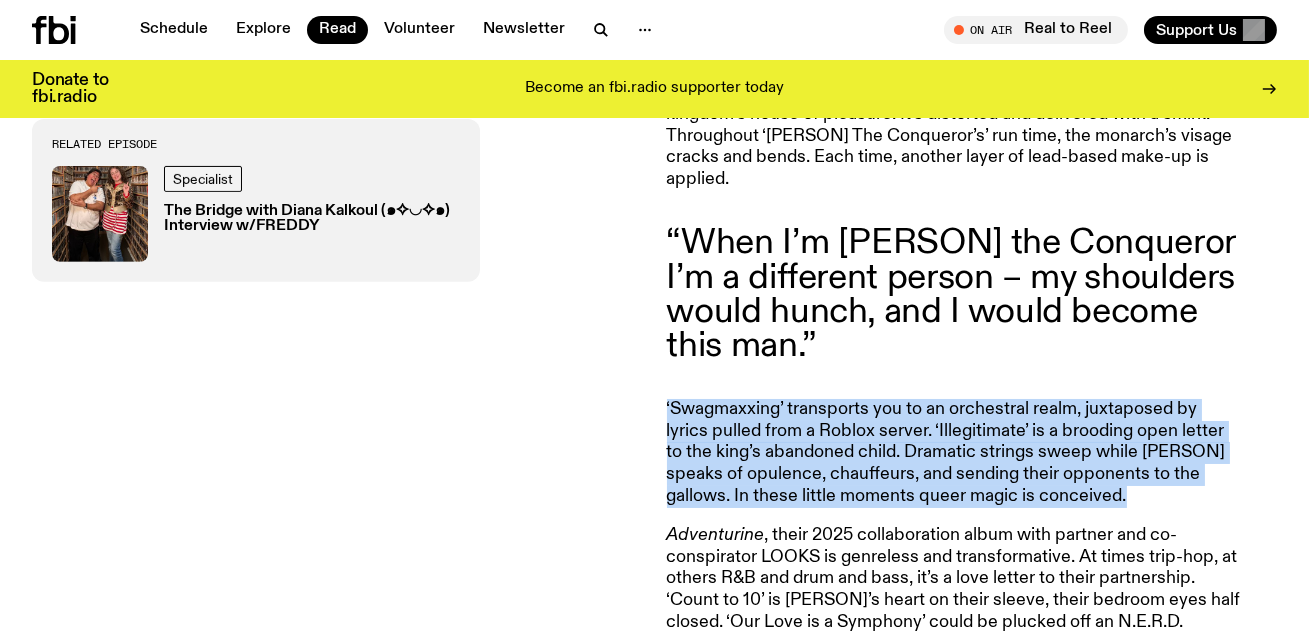 click on "‘Swagmaxxing’ transports you to an orchestral realm, juxtaposed by lyrics pulled from a Roblox server. ‘Illegitimate’ is a brooding open letter to the king’s abandoned child. Dramatic strings sweep while [PERSON] speaks of opulence, chauffeurs, and sending their opponents to the gallows. In these little moments queer magic is conceived." 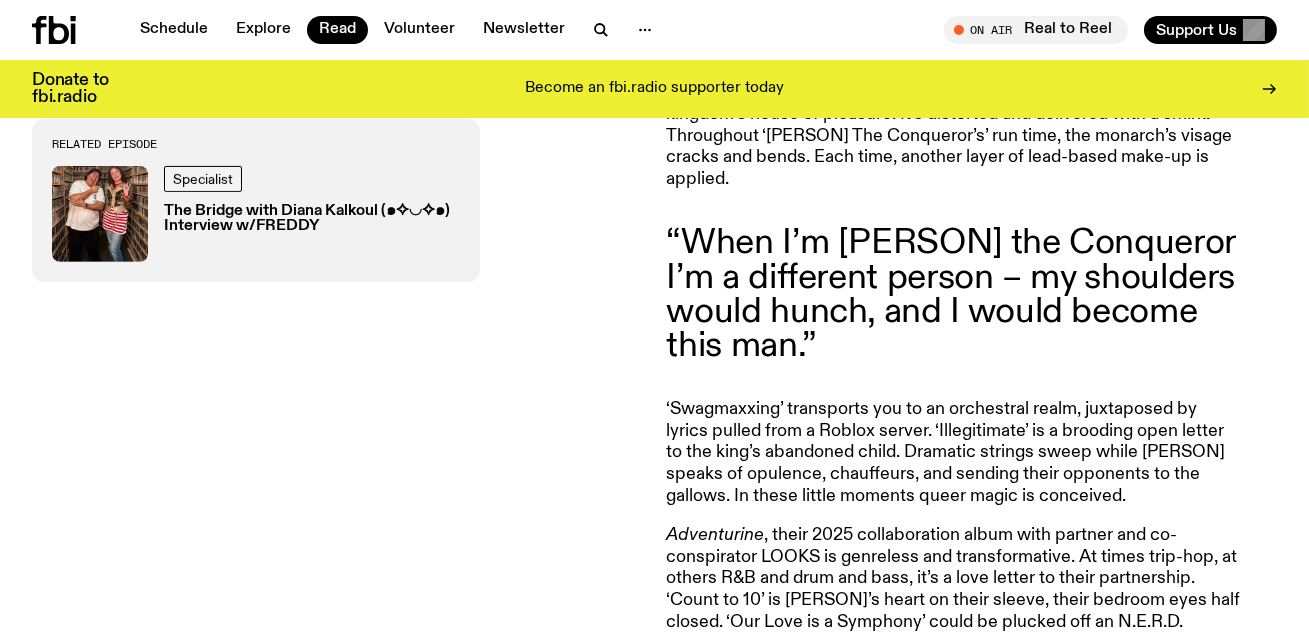 click on "‘Swagmaxxing’ transports you to an orchestral realm, juxtaposed by lyrics pulled from a Roblox server. ‘Illegitimate’ is a brooding open letter to the king’s abandoned child. Dramatic strings sweep while [PERSON] speaks of opulence, chauffeurs, and sending their opponents to the gallows. In these little moments queer magic is conceived." 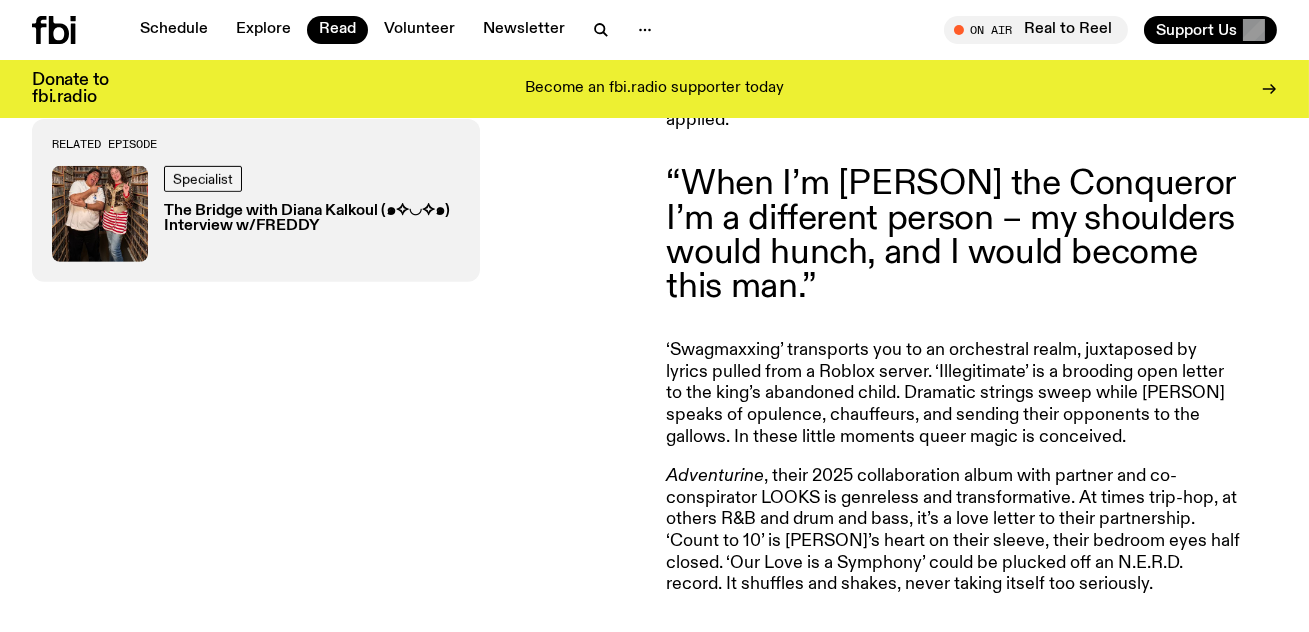 scroll, scrollTop: 1646, scrollLeft: 0, axis: vertical 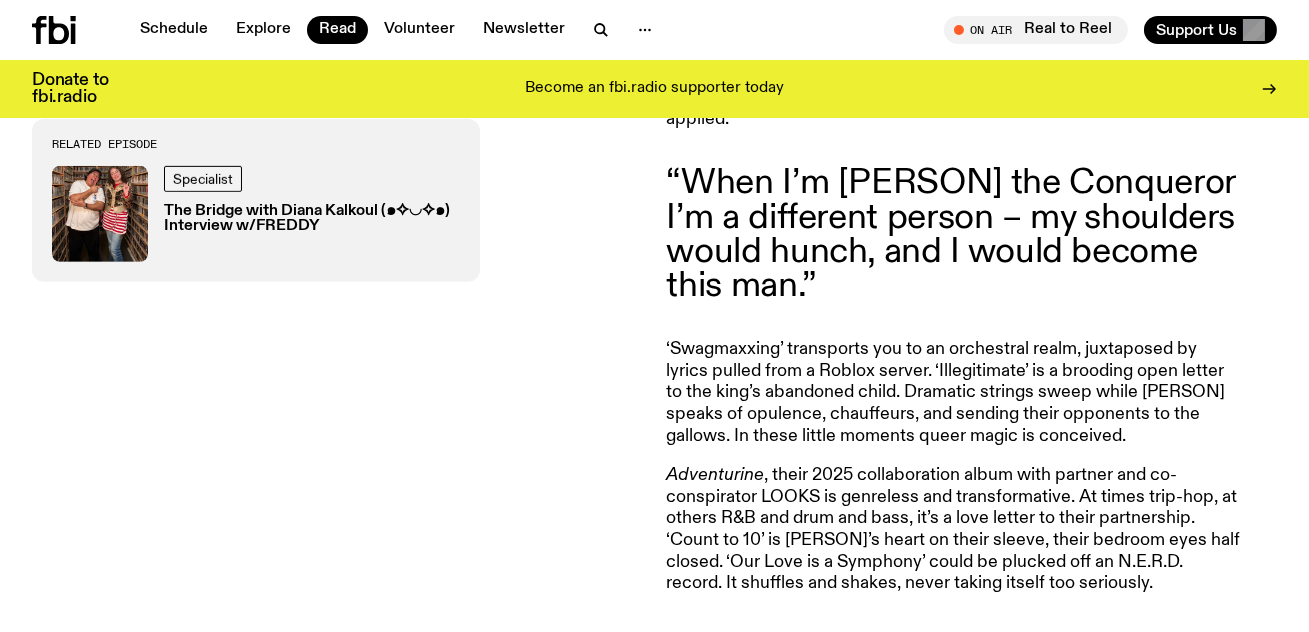 click on "‘Swagmaxxing’ transports you to an orchestral realm, juxtaposed by lyrics pulled from a Roblox server. ‘Illegitimate’ is a brooding open letter to the king’s abandoned child. Dramatic strings sweep while [PERSON] speaks of opulence, chauffeurs, and sending their opponents to the gallows. In these little moments queer magic is conceived." 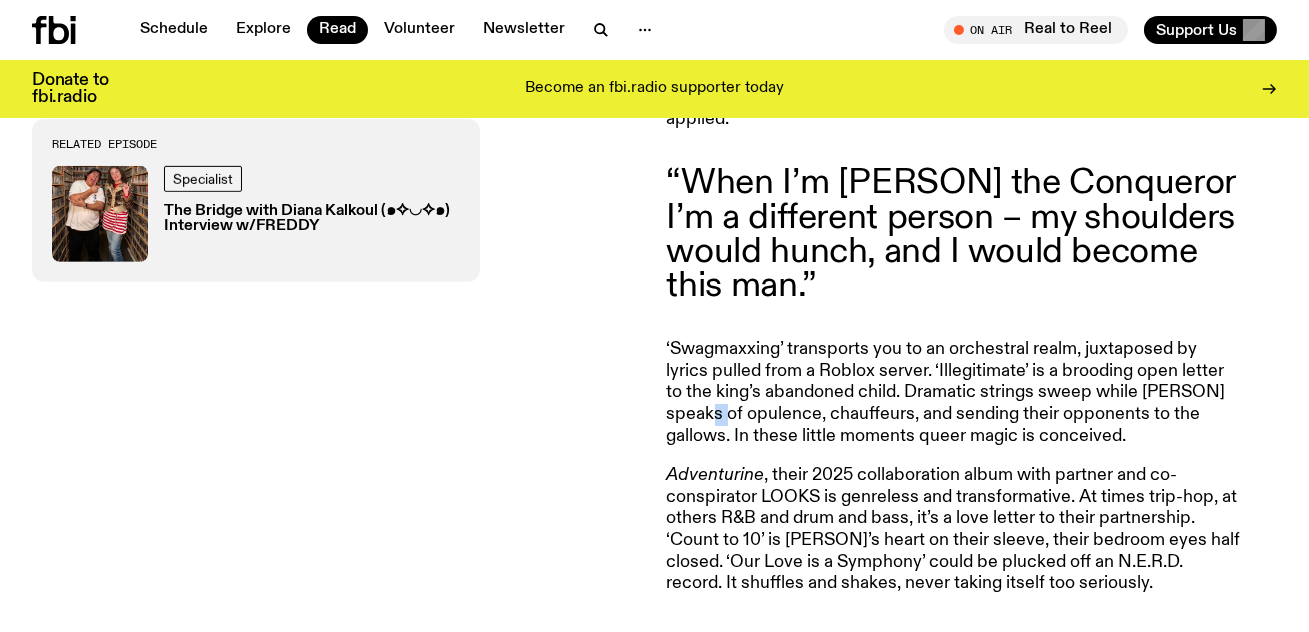 click on "‘Swagmaxxing’ transports you to an orchestral realm, juxtaposed by lyrics pulled from a Roblox server. ‘Illegitimate’ is a brooding open letter to the king’s abandoned child. Dramatic strings sweep while [PERSON] speaks of opulence, chauffeurs, and sending their opponents to the gallows. In these little moments queer magic is conceived." 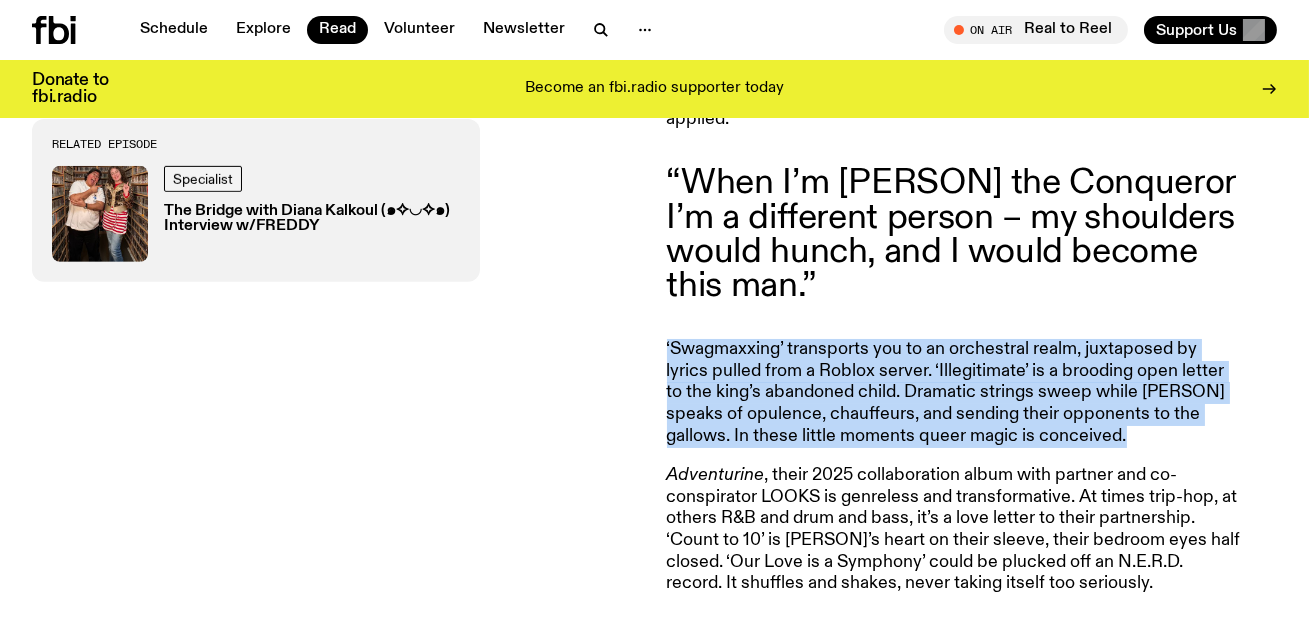 click on "‘Swagmaxxing’ transports you to an orchestral realm, juxtaposed by lyrics pulled from a Roblox server. ‘Illegitimate’ is a brooding open letter to the king’s abandoned child. Dramatic strings sweep while [PERSON] speaks of opulence, chauffeurs, and sending their opponents to the gallows. In these little moments queer magic is conceived." 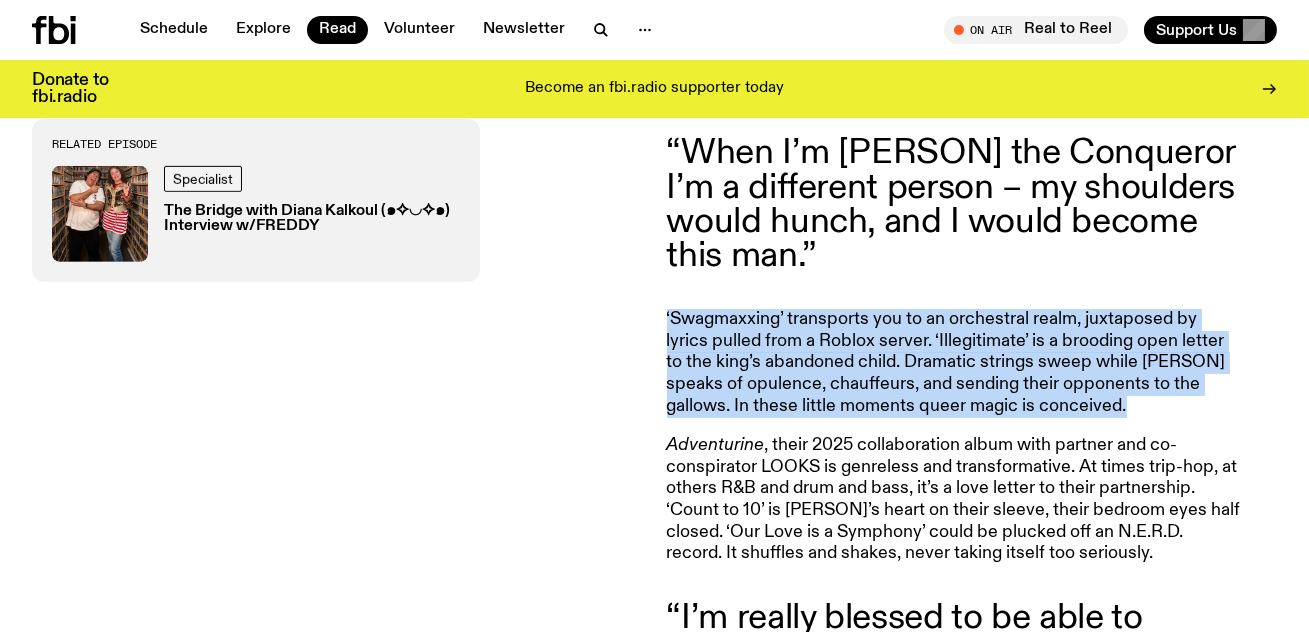 scroll, scrollTop: 1683, scrollLeft: 0, axis: vertical 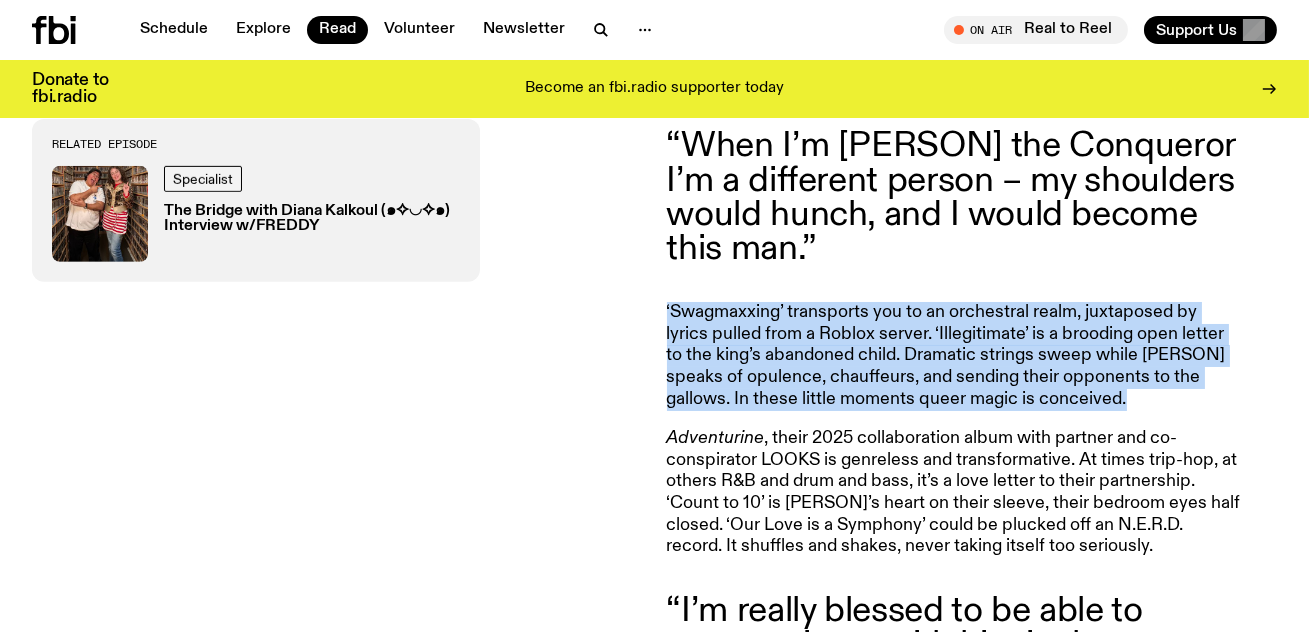 click on "‘Swagmaxxing’ transports you to an orchestral realm, juxtaposed by lyrics pulled from a Roblox server. ‘Illegitimate’ is a brooding open letter to the king’s abandoned child. Dramatic strings sweep while [PERSON] speaks of opulence, chauffeurs, and sending their opponents to the gallows. In these little moments queer magic is conceived." 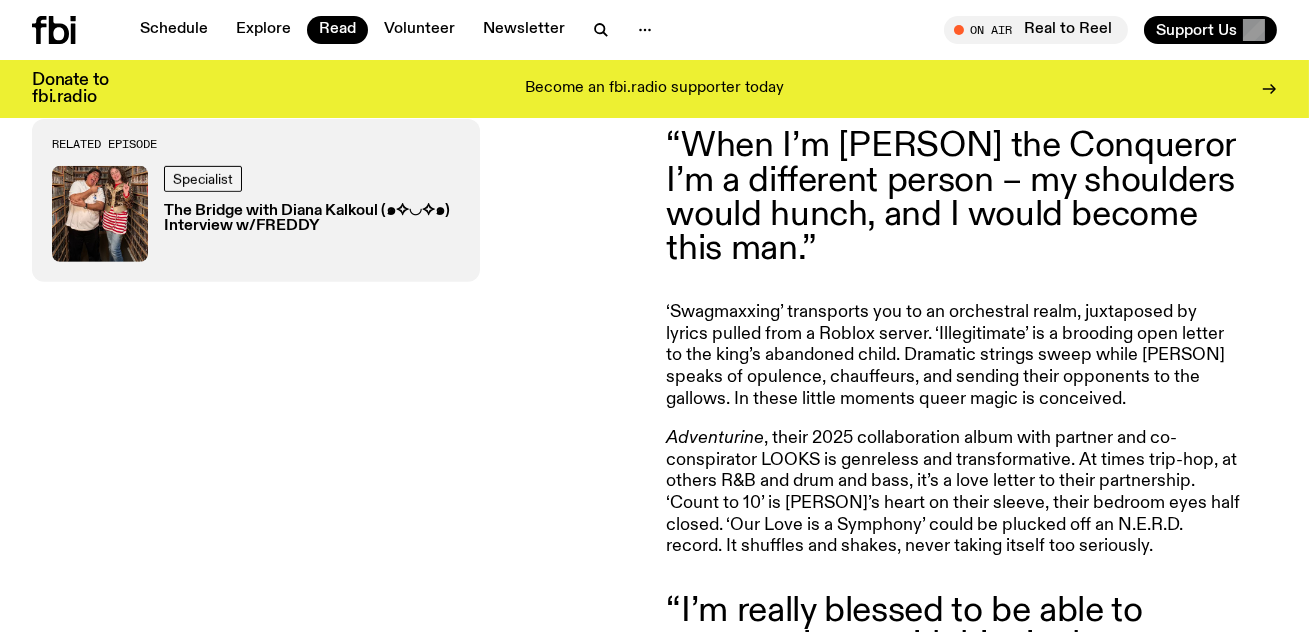 click on "‘Swagmaxxing’ transports you to an orchestral realm, juxtaposed by lyrics pulled from a Roblox server. ‘Illegitimate’ is a brooding open letter to the king’s abandoned child. Dramatic strings sweep while [PERSON] speaks of opulence, chauffeurs, and sending their opponents to the gallows. In these little moments queer magic is conceived." 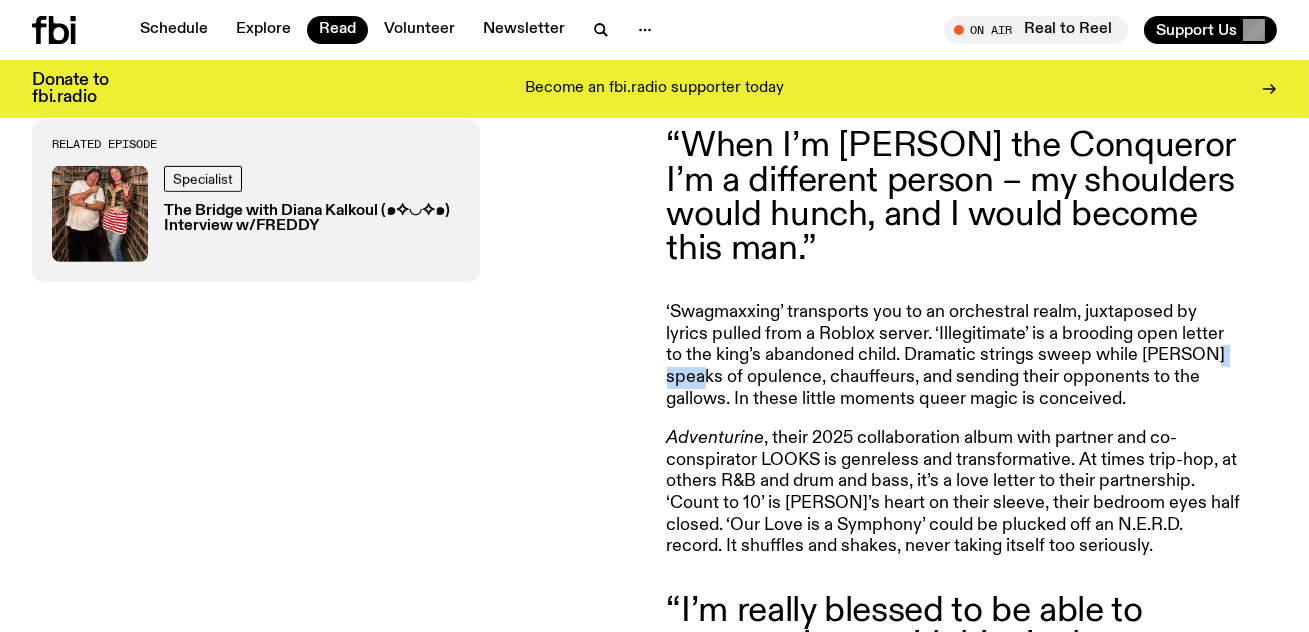 click on "‘Swagmaxxing’ transports you to an orchestral realm, juxtaposed by lyrics pulled from a Roblox server. ‘Illegitimate’ is a brooding open letter to the king’s abandoned child. Dramatic strings sweep while [PERSON] speaks of opulence, chauffeurs, and sending their opponents to the gallows. In these little moments queer magic is conceived." 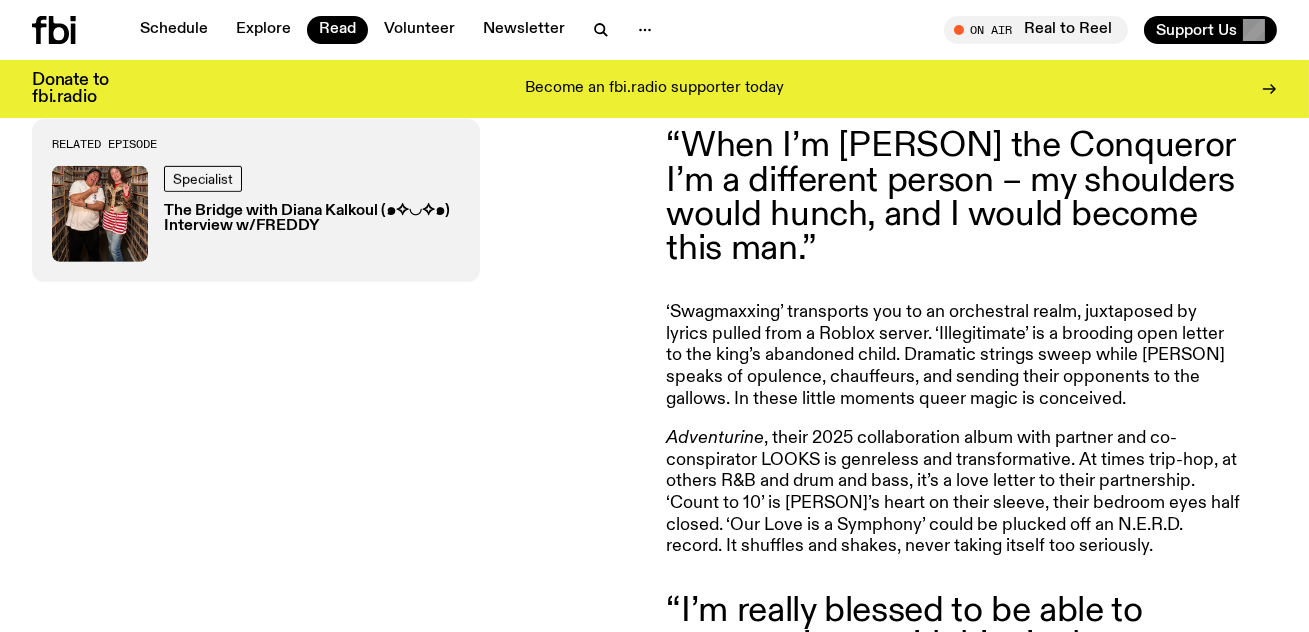 click on "‘Swagmaxxing’ transports you to an orchestral realm, juxtaposed by lyrics pulled from a Roblox server. ‘Illegitimate’ is a brooding open letter to the king’s abandoned child. Dramatic strings sweep while [PERSON] speaks of opulence, chauffeurs, and sending their opponents to the gallows. In these little moments queer magic is conceived." 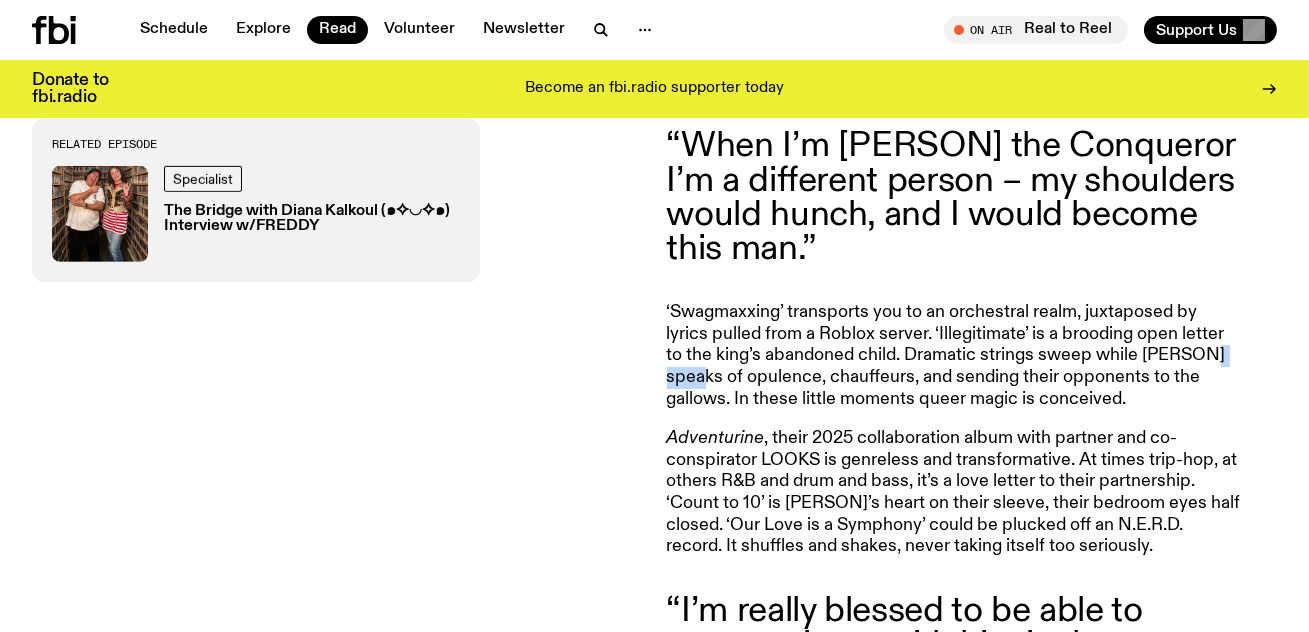 click on "‘Swagmaxxing’ transports you to an orchestral realm, juxtaposed by lyrics pulled from a Roblox server. ‘Illegitimate’ is a brooding open letter to the king’s abandoned child. Dramatic strings sweep while [PERSON] speaks of opulence, chauffeurs, and sending their opponents to the gallows. In these little moments queer magic is conceived." 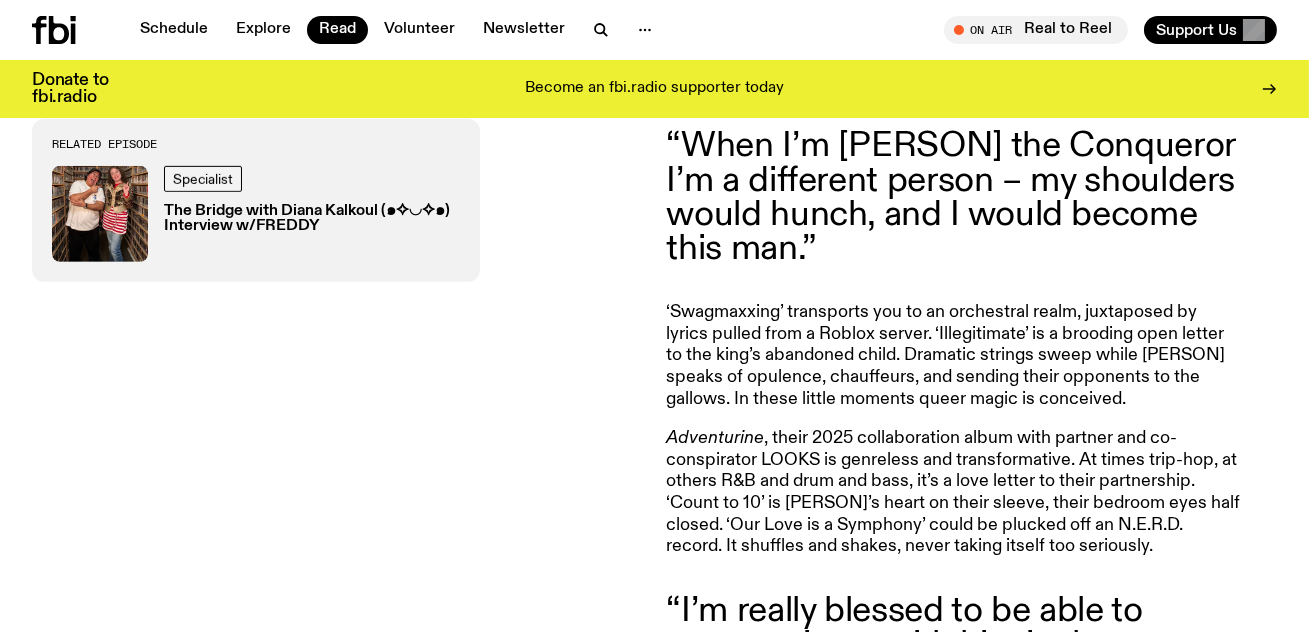 click on "‘Swagmaxxing’ transports you to an orchestral realm, juxtaposed by lyrics pulled from a Roblox server. ‘Illegitimate’ is a brooding open letter to the king’s abandoned child. Dramatic strings sweep while [PERSON] speaks of opulence, chauffeurs, and sending their opponents to the gallows. In these little moments queer magic is conceived." 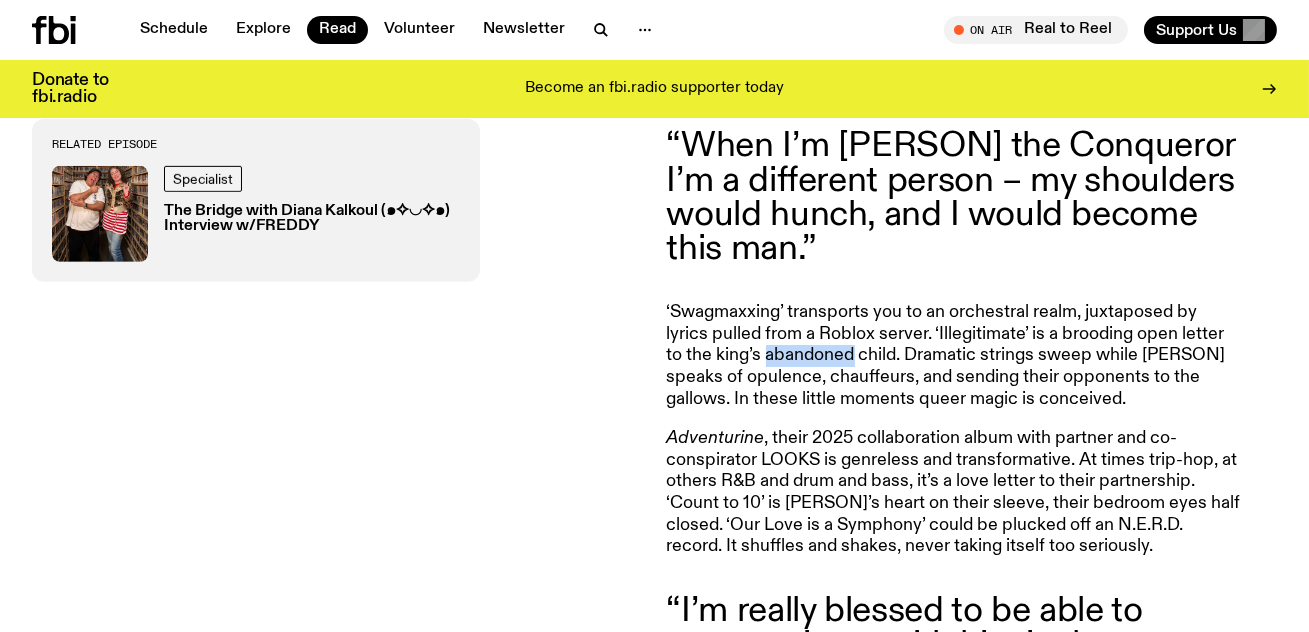 click on "‘Swagmaxxing’ transports you to an orchestral realm, juxtaposed by lyrics pulled from a Roblox server. ‘Illegitimate’ is a brooding open letter to the king’s abandoned child. Dramatic strings sweep while [PERSON] speaks of opulence, chauffeurs, and sending their opponents to the gallows. In these little moments queer magic is conceived." 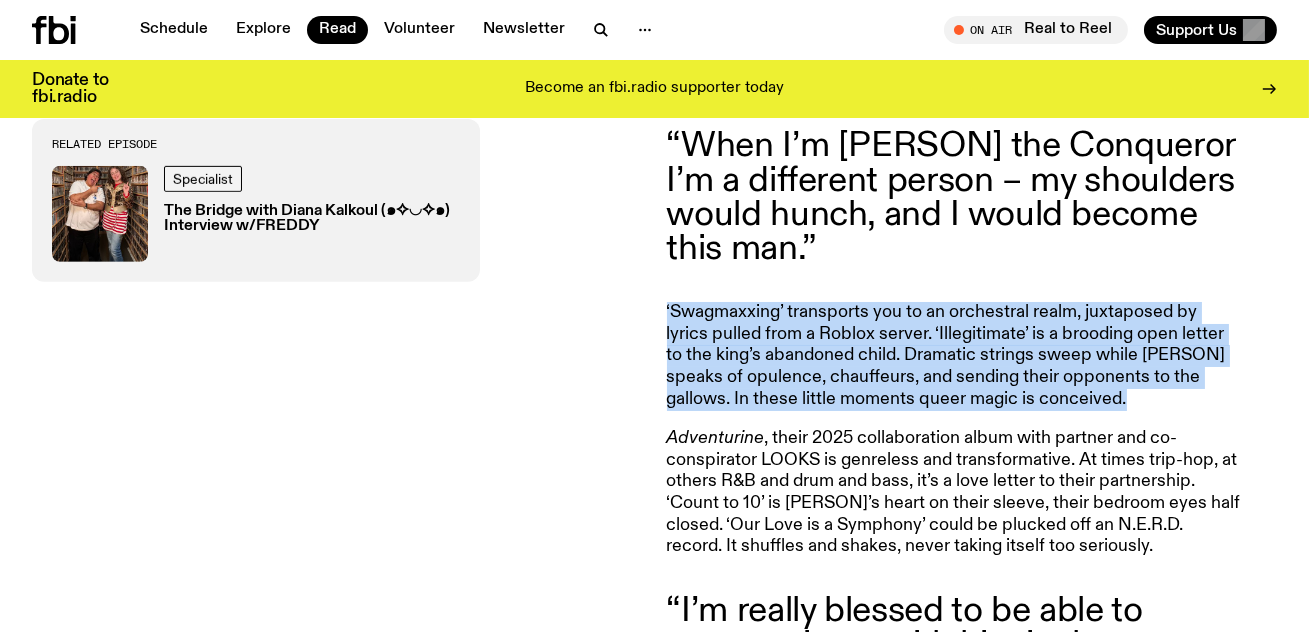 click on "‘Swagmaxxing’ transports you to an orchestral realm, juxtaposed by lyrics pulled from a Roblox server. ‘Illegitimate’ is a brooding open letter to the king’s abandoned child. Dramatic strings sweep while [PERSON] speaks of opulence, chauffeurs, and sending their opponents to the gallows. In these little moments queer magic is conceived." 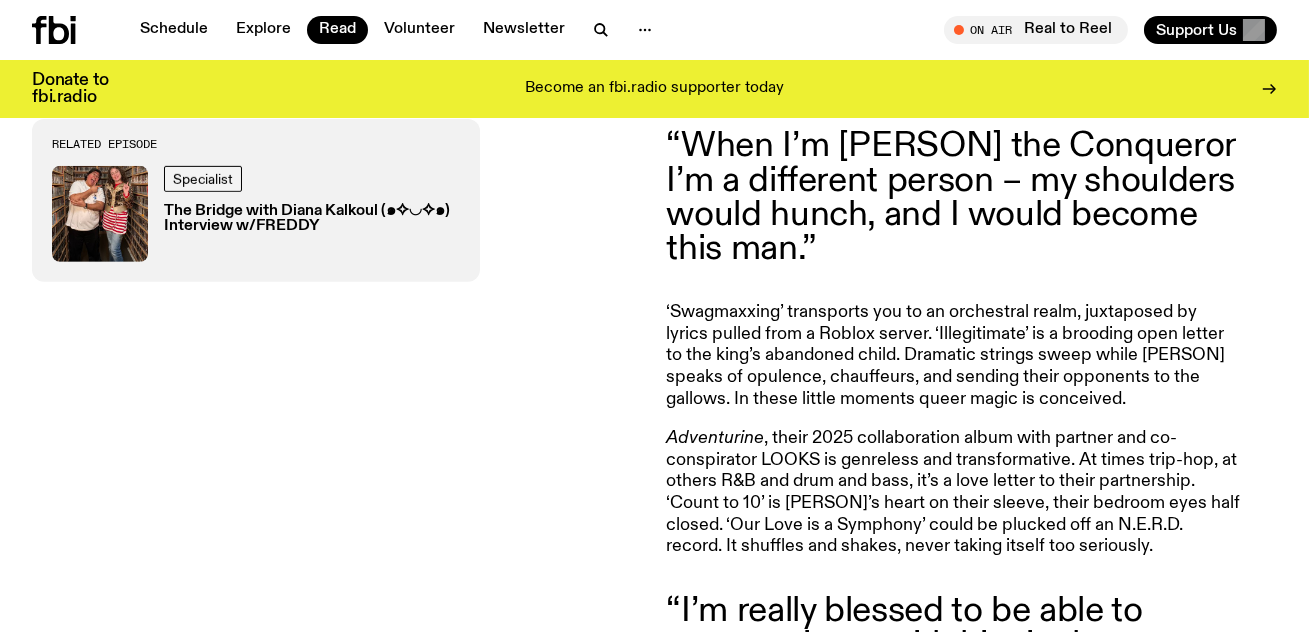 click on "‘Swagmaxxing’ transports you to an orchestral realm, juxtaposed by lyrics pulled from a Roblox server. ‘Illegitimate’ is a brooding open letter to the king’s abandoned child. Dramatic strings sweep while [PERSON] speaks of opulence, chauffeurs, and sending their opponents to the gallows. In these little moments queer magic is conceived." 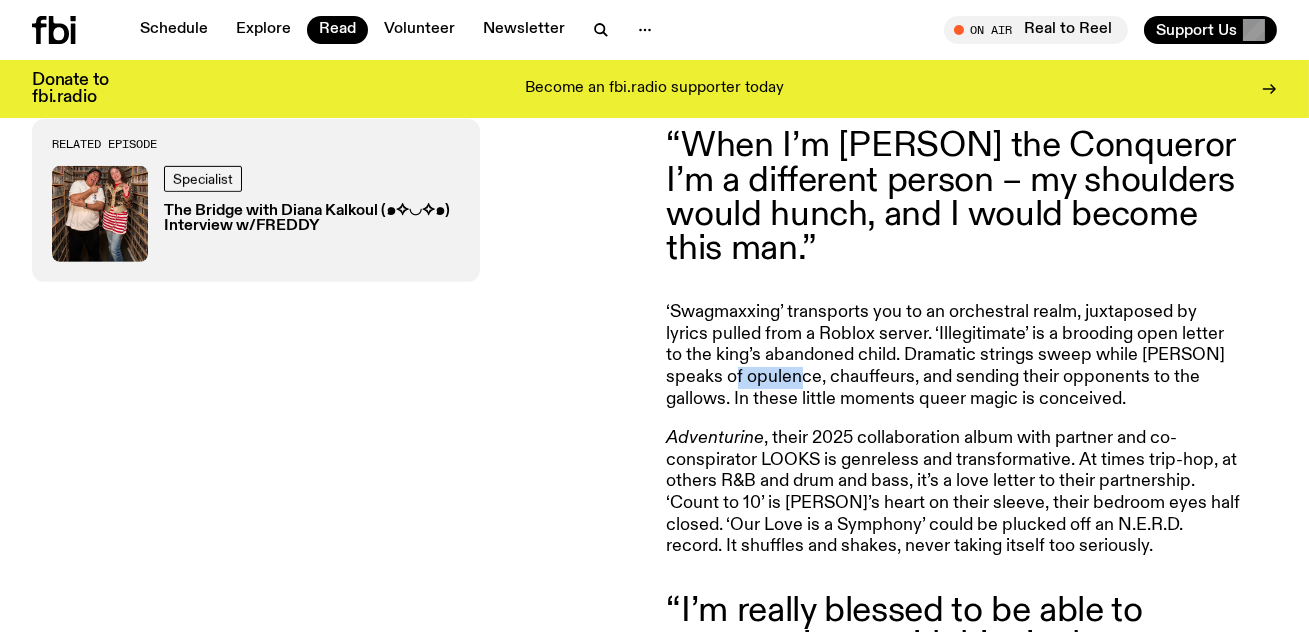 click on "‘Swagmaxxing’ transports you to an orchestral realm, juxtaposed by lyrics pulled from a Roblox server. ‘Illegitimate’ is a brooding open letter to the king’s abandoned child. Dramatic strings sweep while [PERSON] speaks of opulence, chauffeurs, and sending their opponents to the gallows. In these little moments queer magic is conceived." 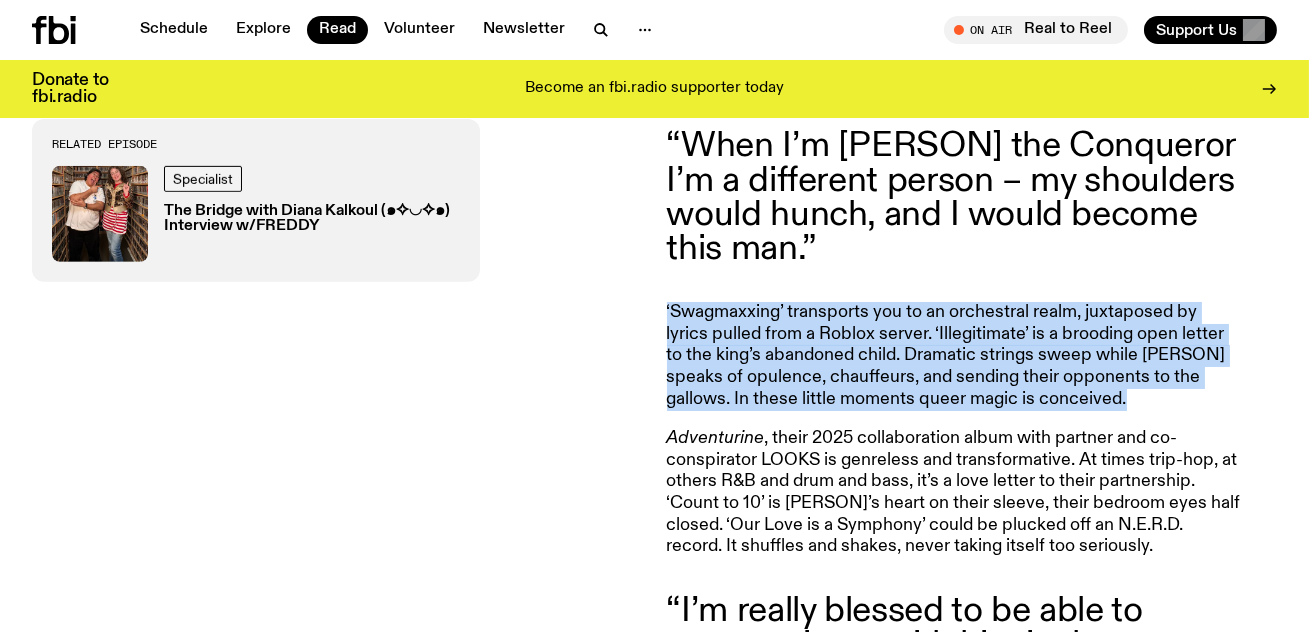 click on "‘Swagmaxxing’ transports you to an orchestral realm, juxtaposed by lyrics pulled from a Roblox server. ‘Illegitimate’ is a brooding open letter to the king’s abandoned child. Dramatic strings sweep while [PERSON] speaks of opulence, chauffeurs, and sending their opponents to the gallows. In these little moments queer magic is conceived." 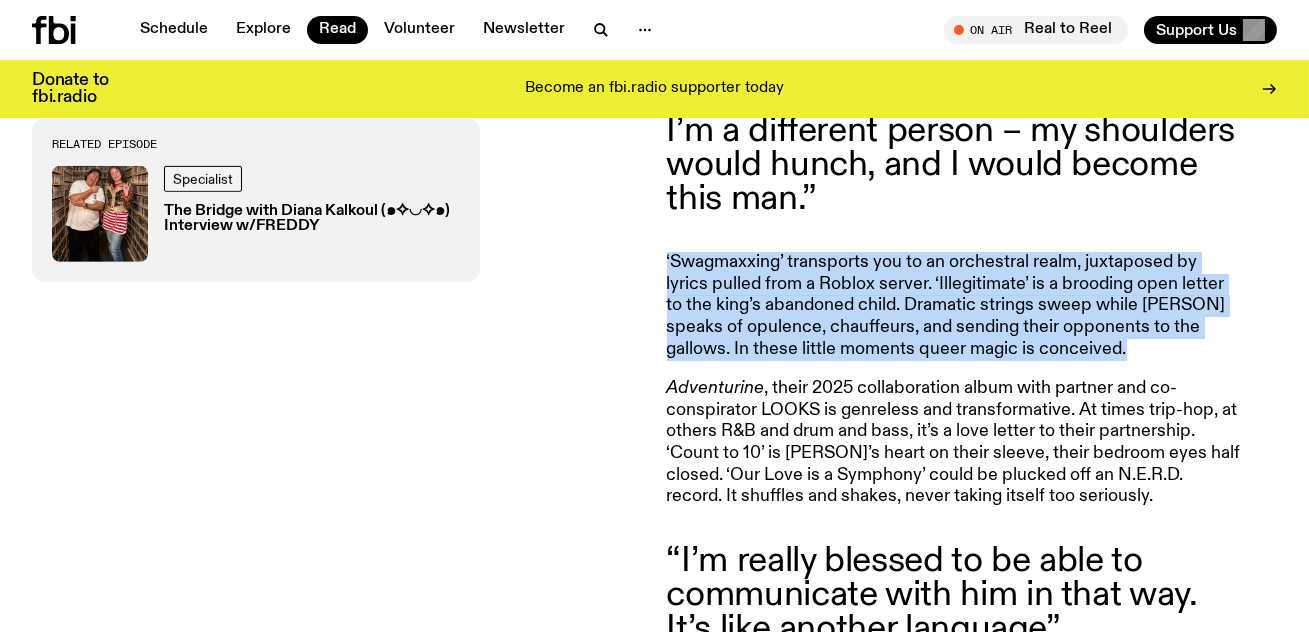 scroll, scrollTop: 1736, scrollLeft: 0, axis: vertical 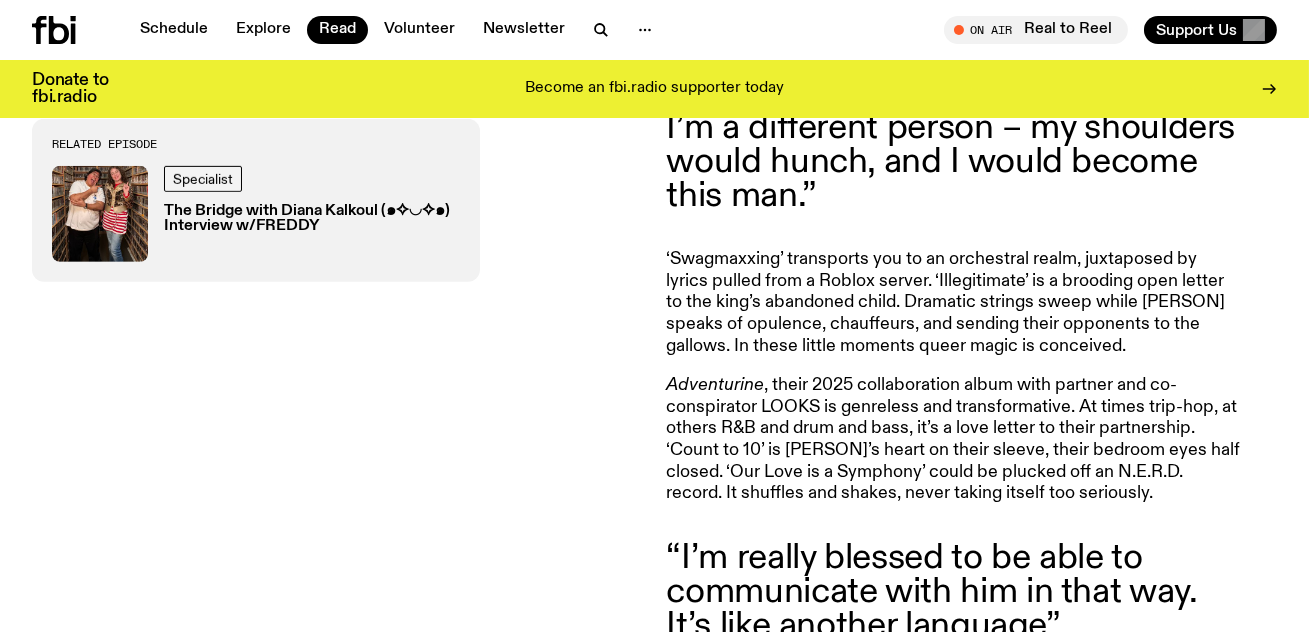 click on "[PERSON] , their 2025 collaboration album with partner and co-conspirator LOOKS is genreless and transformative. At times trip-hop, at others R&B and drum and bass, it’s a love letter to their partnership. ‘Count to 10’ is [PERSON]’s heart on their sleeve, their bedroom eyes half closed. ‘Our Love is a Symphony’ could be plucked off an N.E.R.D. record. It shuffles and shakes, never taking itself too seriously." 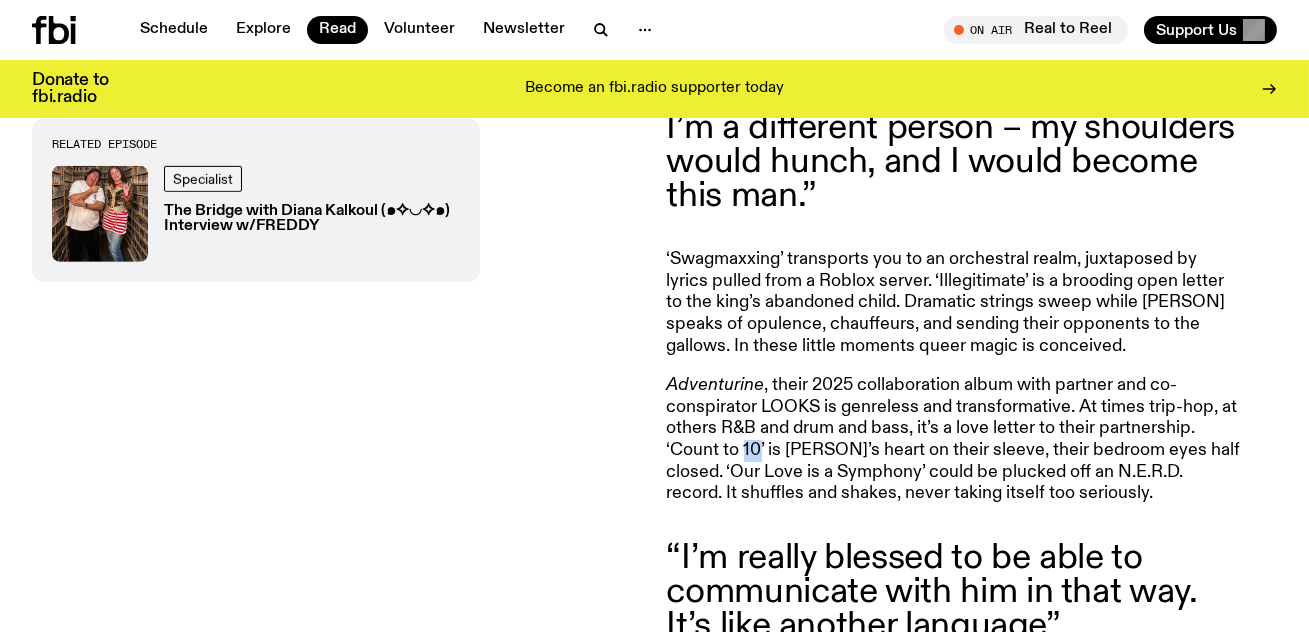 click on "[PERSON] , their 2025 collaboration album with partner and co-conspirator LOOKS is genreless and transformative. At times trip-hop, at others R&B and drum and bass, it’s a love letter to their partnership. ‘Count to 10’ is [PERSON]’s heart on their sleeve, their bedroom eyes half closed. ‘Our Love is a Symphony’ could be plucked off an N.E.R.D. record. It shuffles and shakes, never taking itself too seriously." 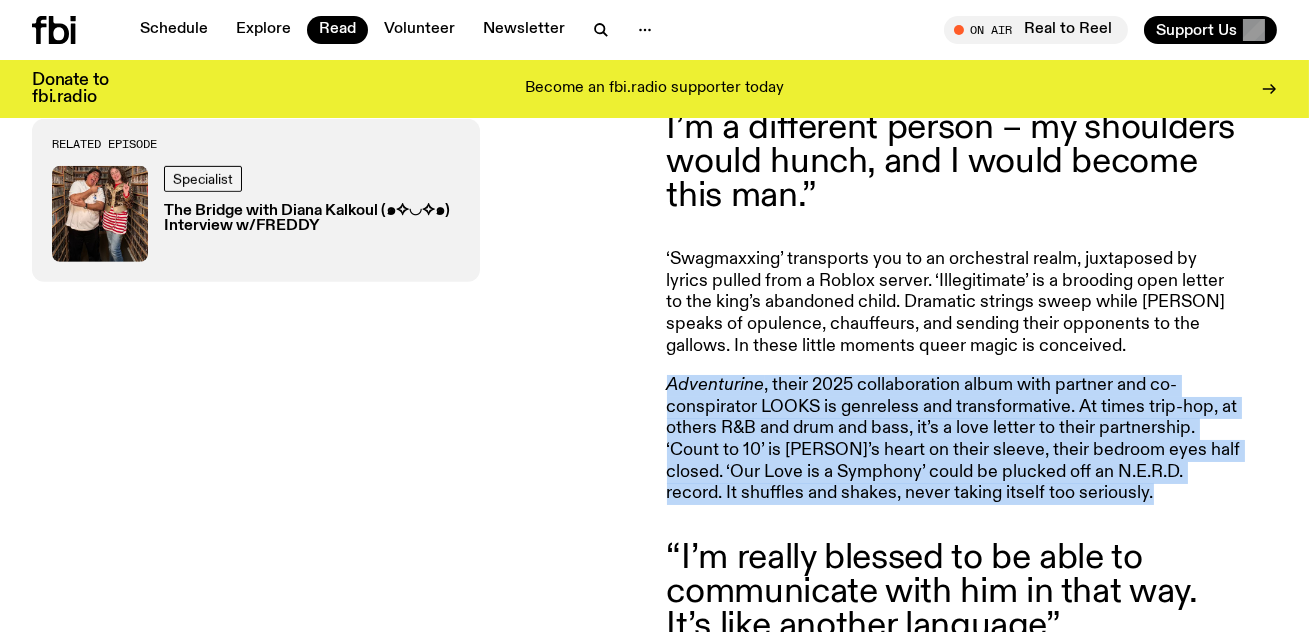 click on "[PERSON] , their 2025 collaboration album with partner and co-conspirator LOOKS is genreless and transformative. At times trip-hop, at others R&B and drum and bass, it’s a love letter to their partnership. ‘Count to 10’ is [PERSON]’s heart on their sleeve, their bedroom eyes half closed. ‘Our Love is a Symphony’ could be plucked off an N.E.R.D. record. It shuffles and shakes, never taking itself too seriously." 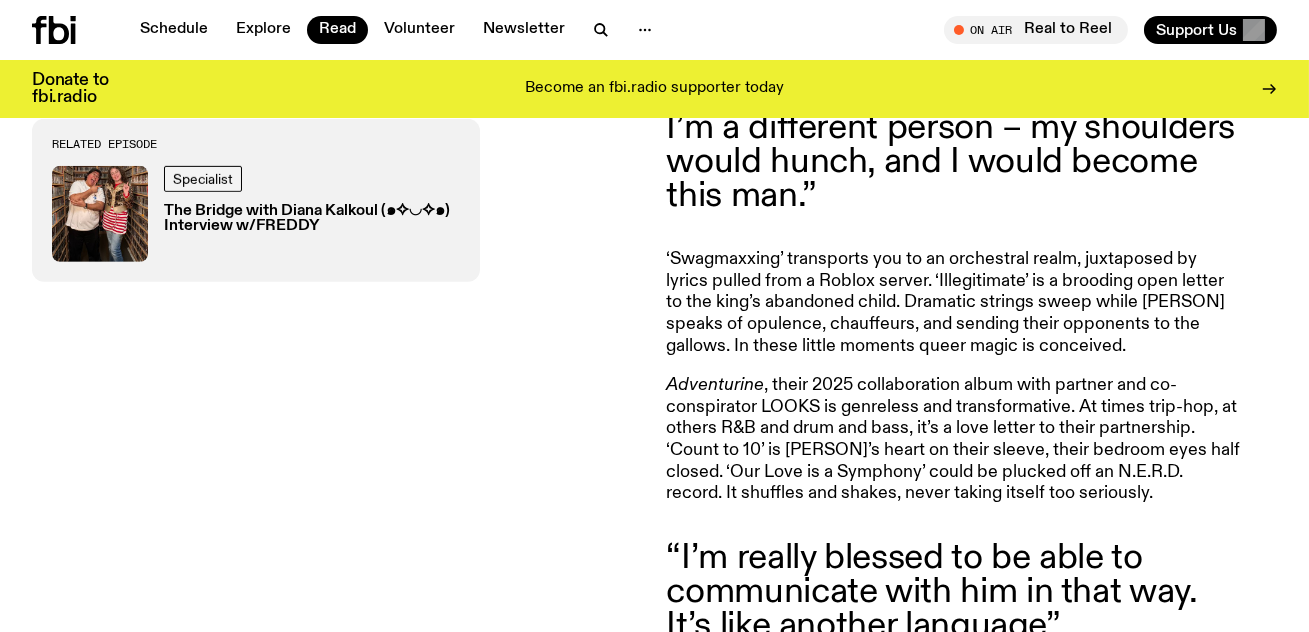 click on "[PERSON] , their 2025 collaboration album with partner and co-conspirator LOOKS is genreless and transformative. At times trip-hop, at others R&B and drum and bass, it’s a love letter to their partnership. ‘Count to 10’ is [PERSON]’s heart on their sleeve, their bedroom eyes half closed. ‘Our Love is a Symphony’ could be plucked off an N.E.R.D. record. It shuffles and shakes, never taking itself too seriously." 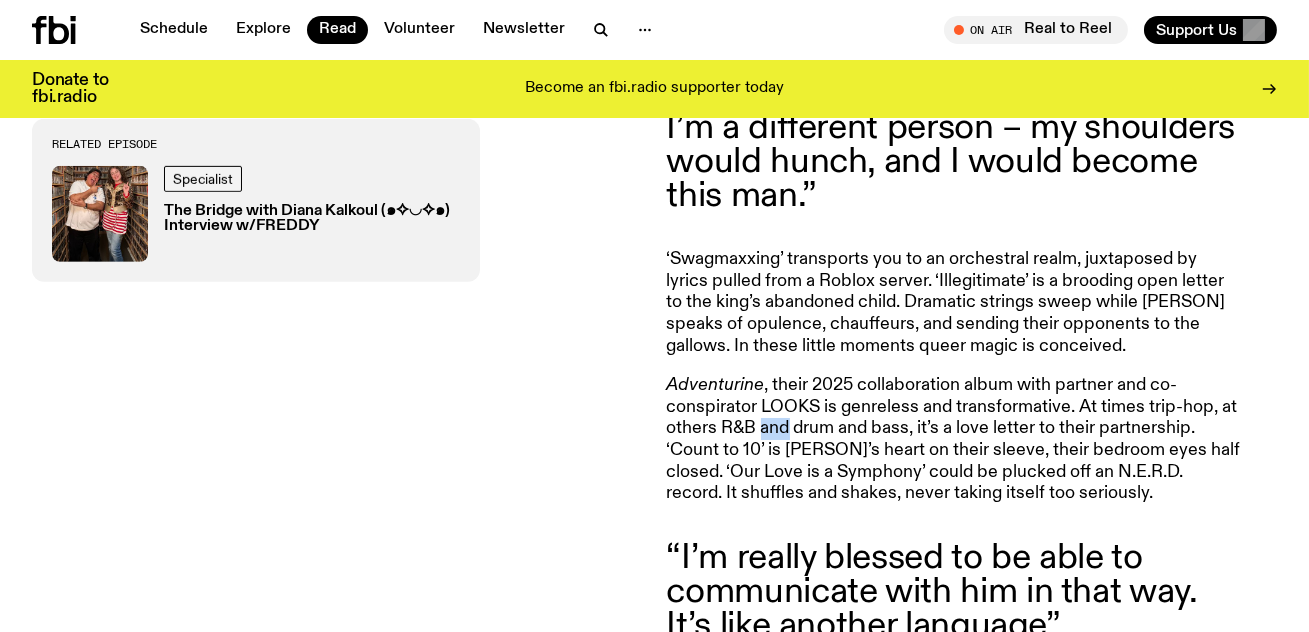 click on "[PERSON] , their 2025 collaboration album with partner and co-conspirator LOOKS is genreless and transformative. At times trip-hop, at others R&B and drum and bass, it’s a love letter to their partnership. ‘Count to 10’ is [PERSON]’s heart on their sleeve, their bedroom eyes half closed. ‘Our Love is a Symphony’ could be plucked off an N.E.R.D. record. It shuffles and shakes, never taking itself too seriously." 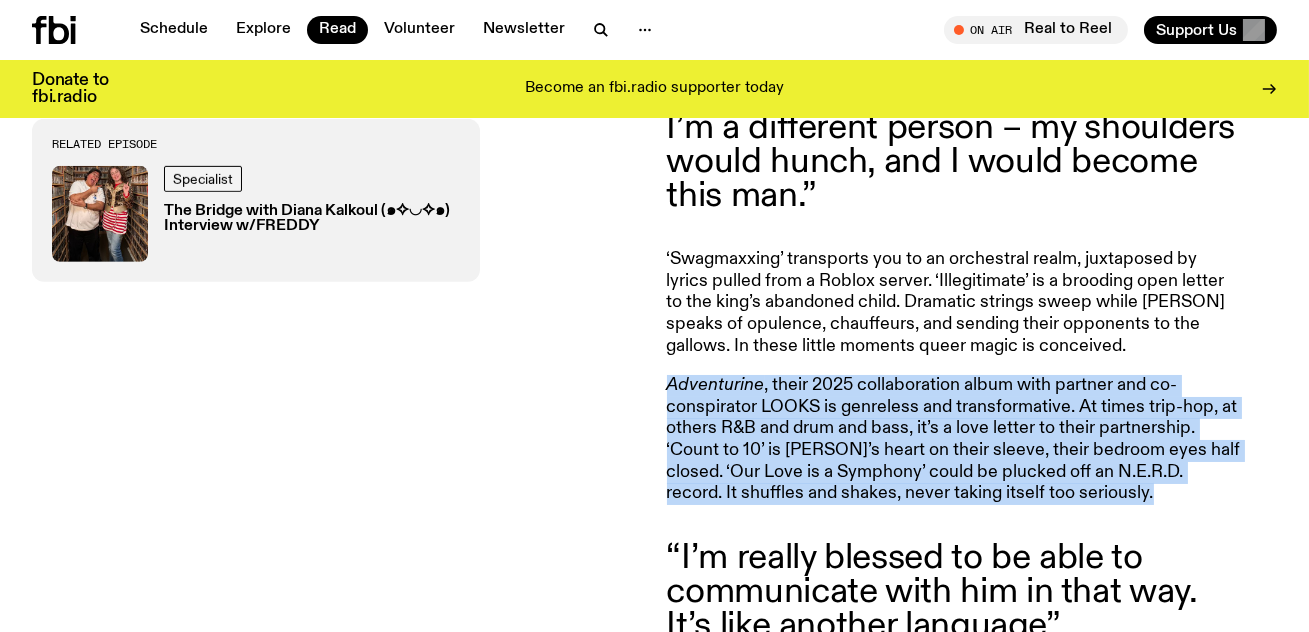 click on "[PERSON] , their 2025 collaboration album with partner and co-conspirator LOOKS is genreless and transformative. At times trip-hop, at others R&B and drum and bass, it’s a love letter to their partnership. ‘Count to 10’ is [PERSON]’s heart on their sleeve, their bedroom eyes half closed. ‘Our Love is a Symphony’ could be plucked off an N.E.R.D. record. It shuffles and shakes, never taking itself too seriously." 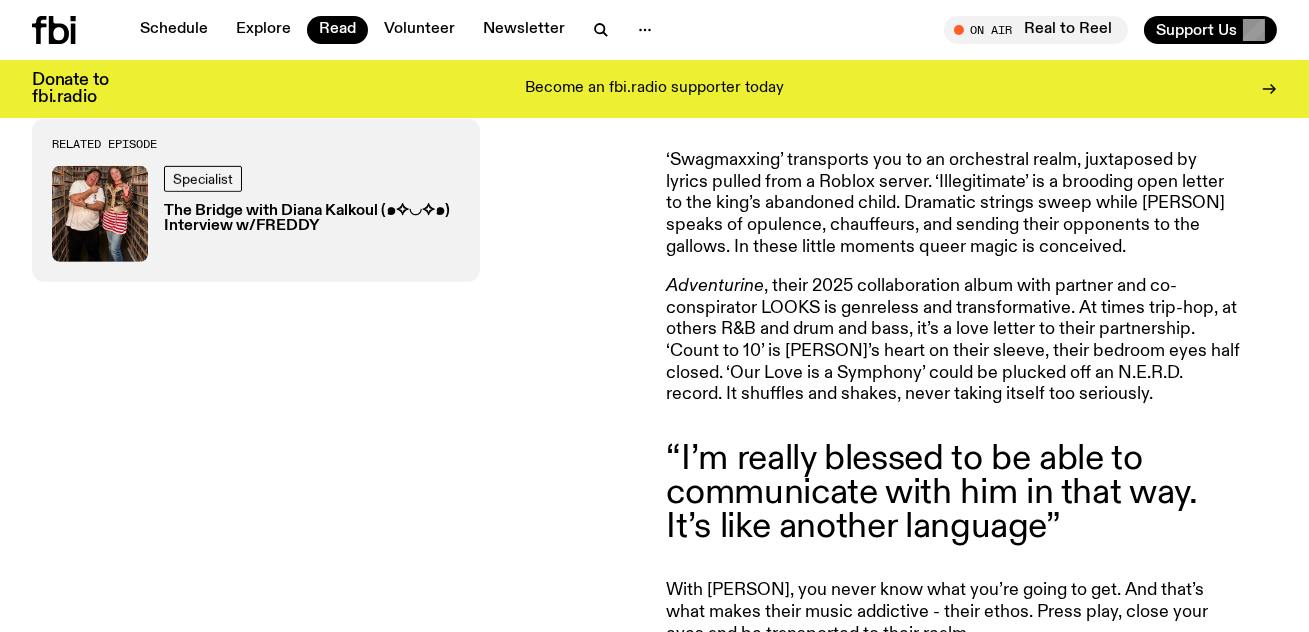scroll, scrollTop: 1963, scrollLeft: 0, axis: vertical 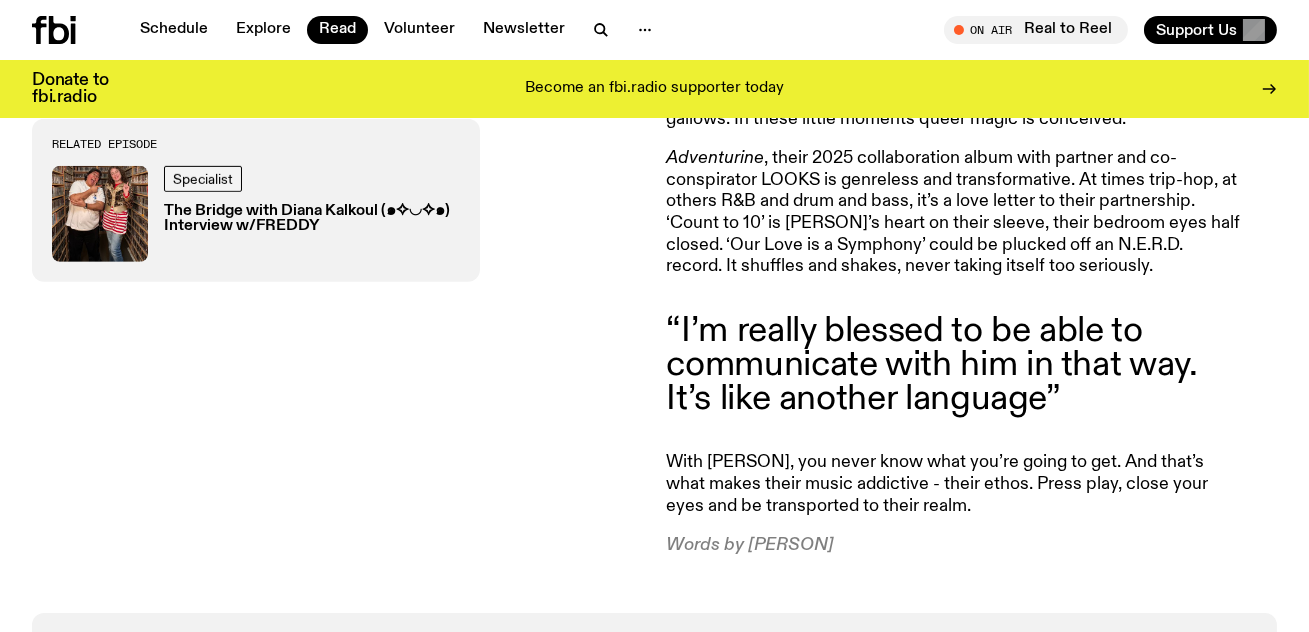 click on "With [PERSON], you never know what you’re going to get. And that’s what makes their music addictive - their ethos. Press play, close your eyes and be transported to their realm." 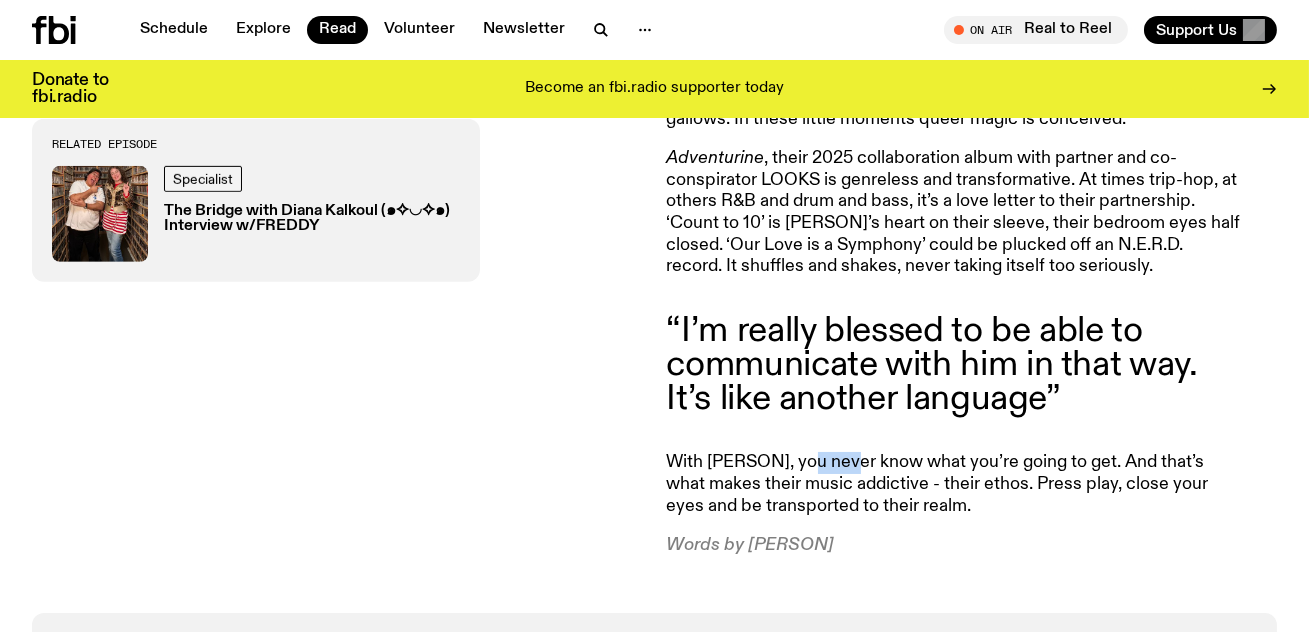 click on "With [PERSON], you never know what you’re going to get. And that’s what makes their music addictive - their ethos. Press play, close your eyes and be transported to their realm." 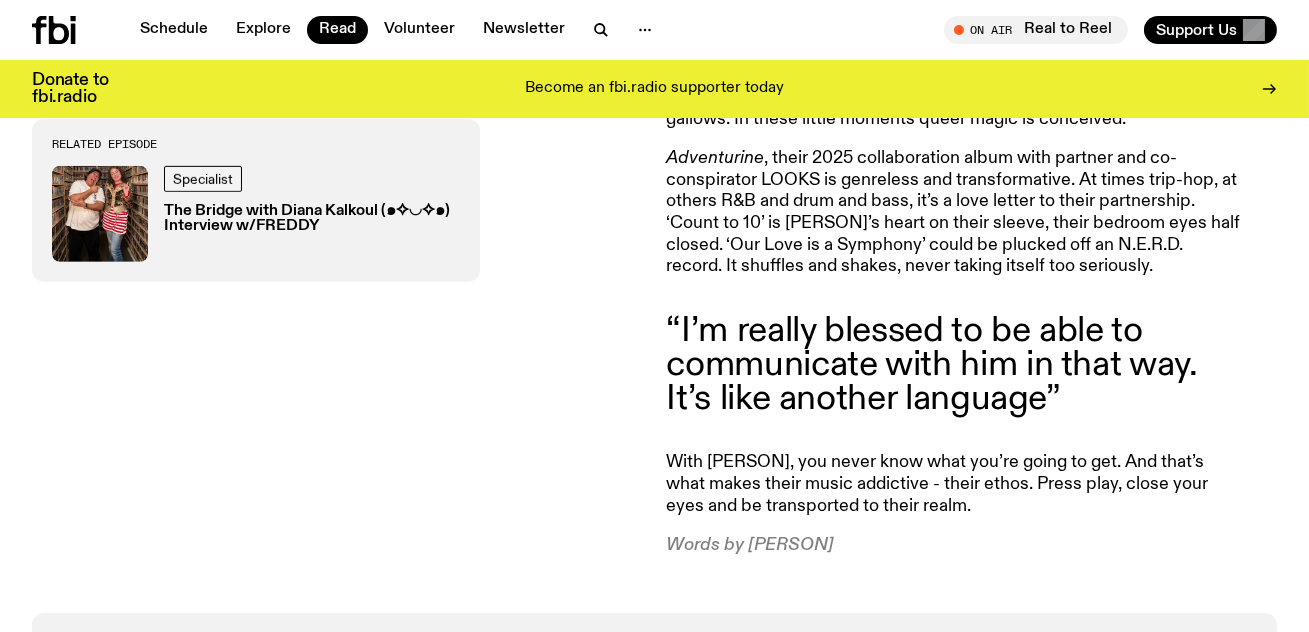 click on "With [PERSON], you never know what you’re going to get. And that’s what makes their music addictive - their ethos. Press play, close your eyes and be transported to their realm." 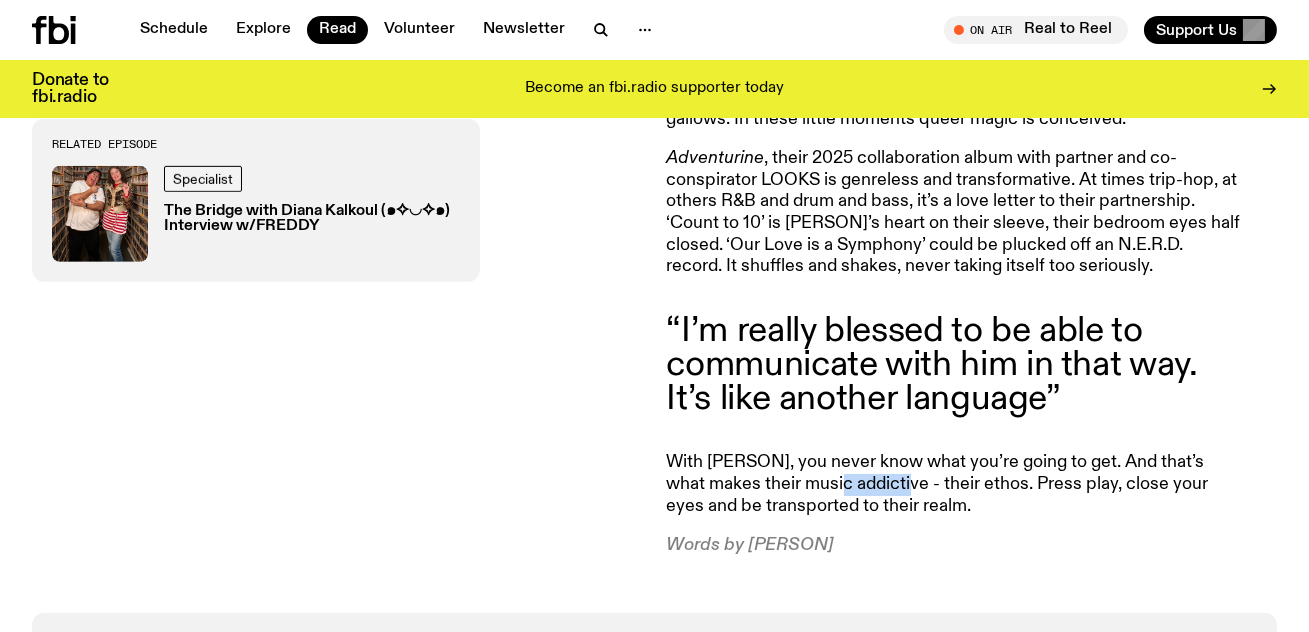 click on "With [PERSON], you never know what you’re going to get. And that’s what makes their music addictive - their ethos. Press play, close your eyes and be transported to their realm." 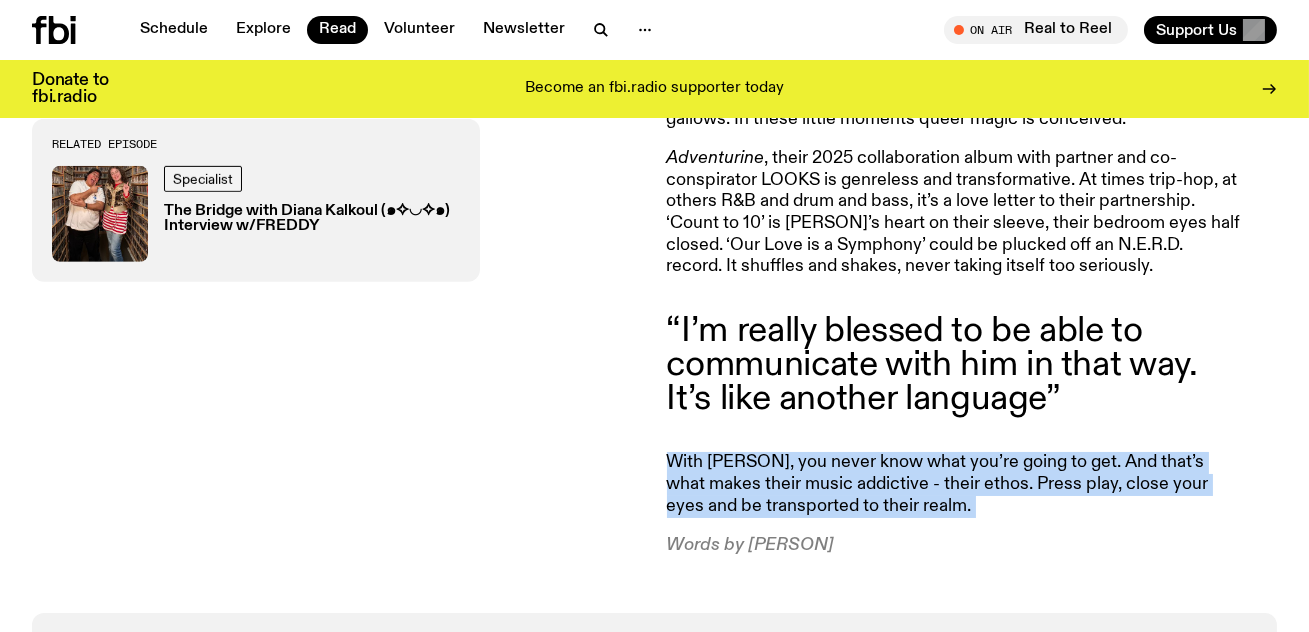 click on "With [PERSON], you never know what you’re going to get. And that’s what makes their music addictive - their ethos. Press play, close your eyes and be transported to their realm." 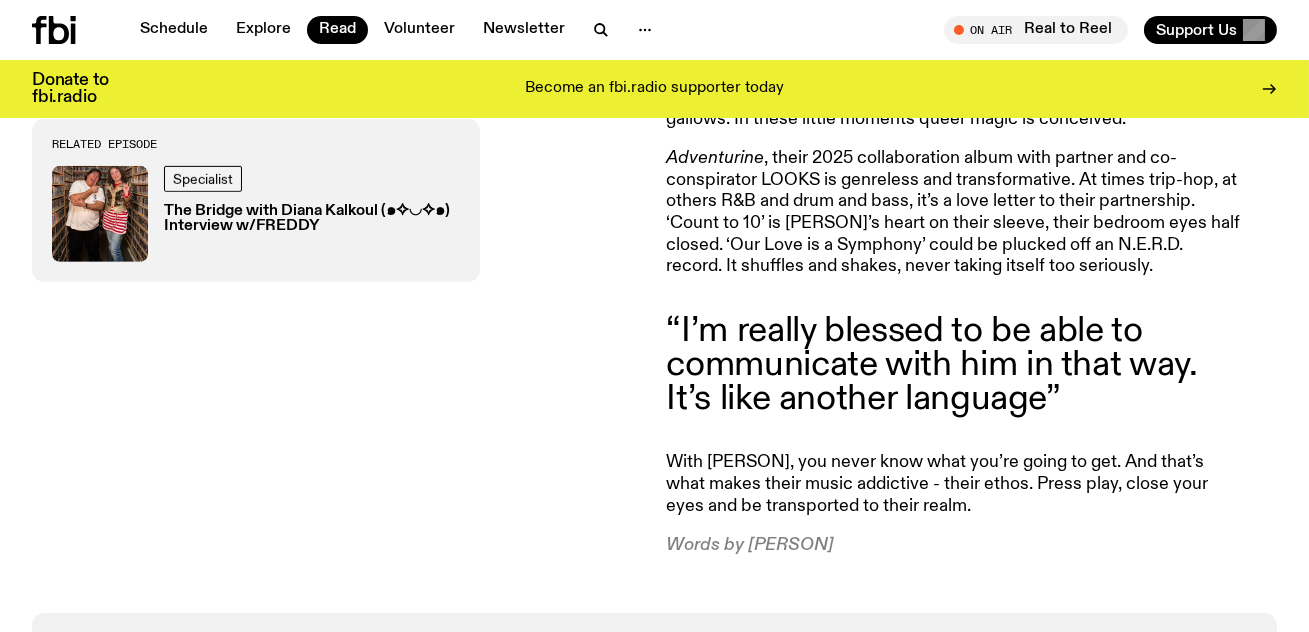click on "With [PERSON], you never know what you’re going to get. And that’s what makes their music addictive - their ethos. Press play, close your eyes and be transported to their realm." 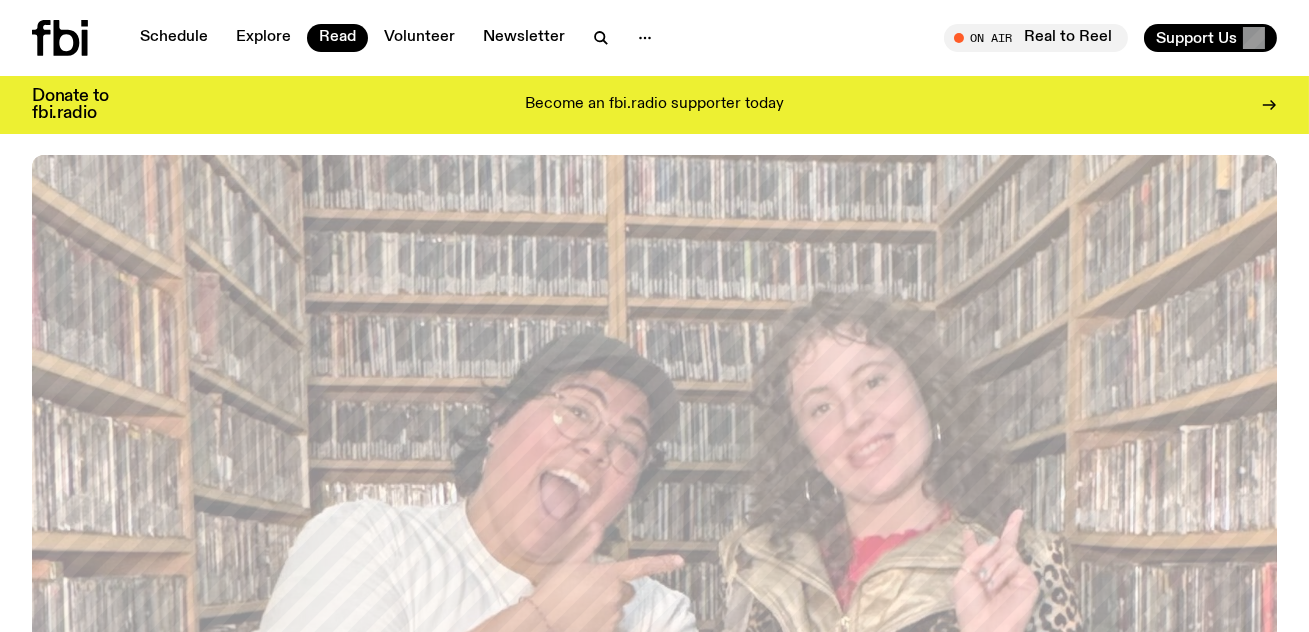 scroll, scrollTop: 0, scrollLeft: 0, axis: both 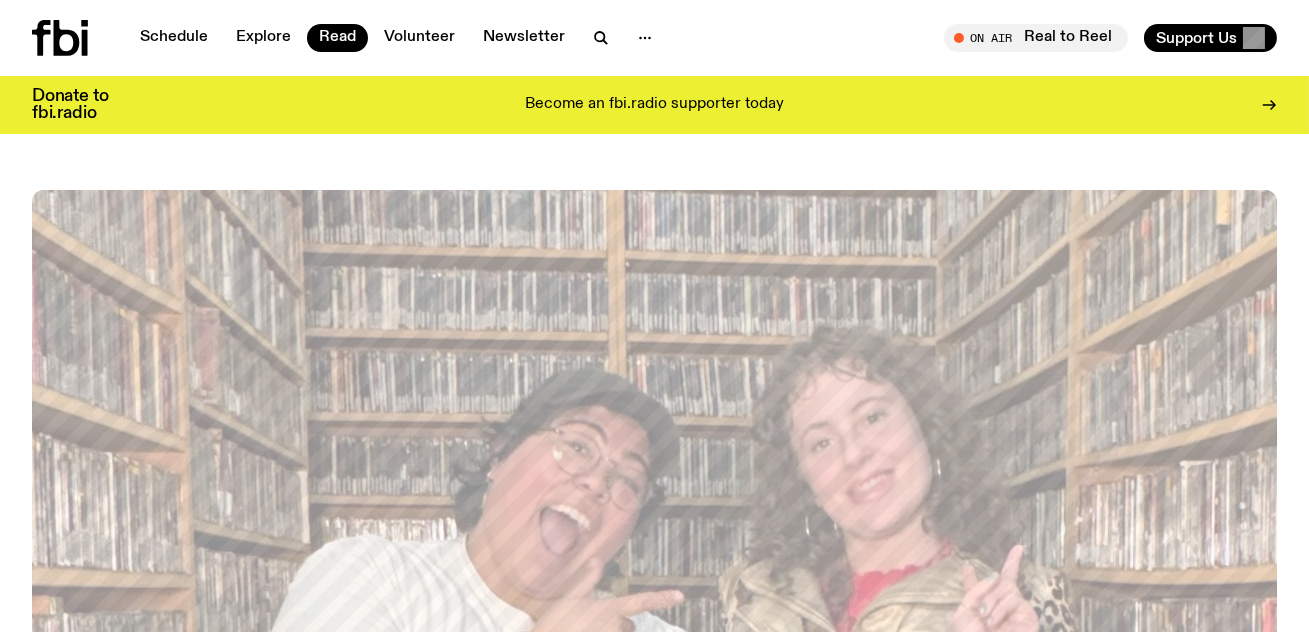 click 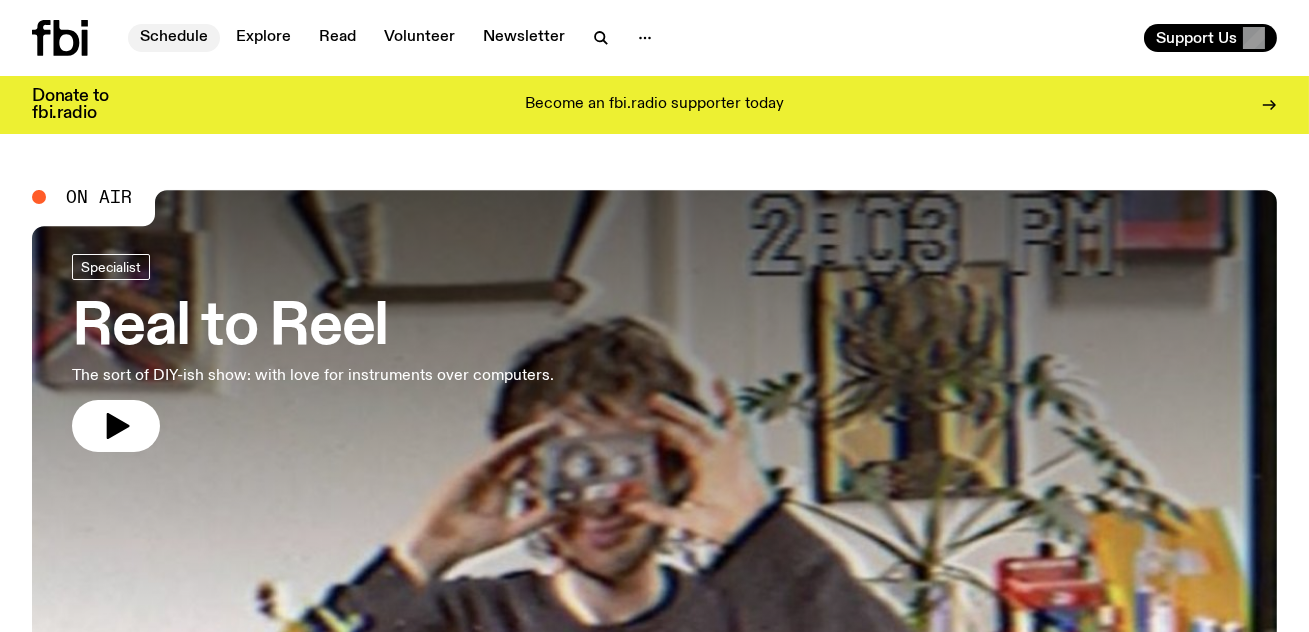 click on "Schedule" at bounding box center (174, 38) 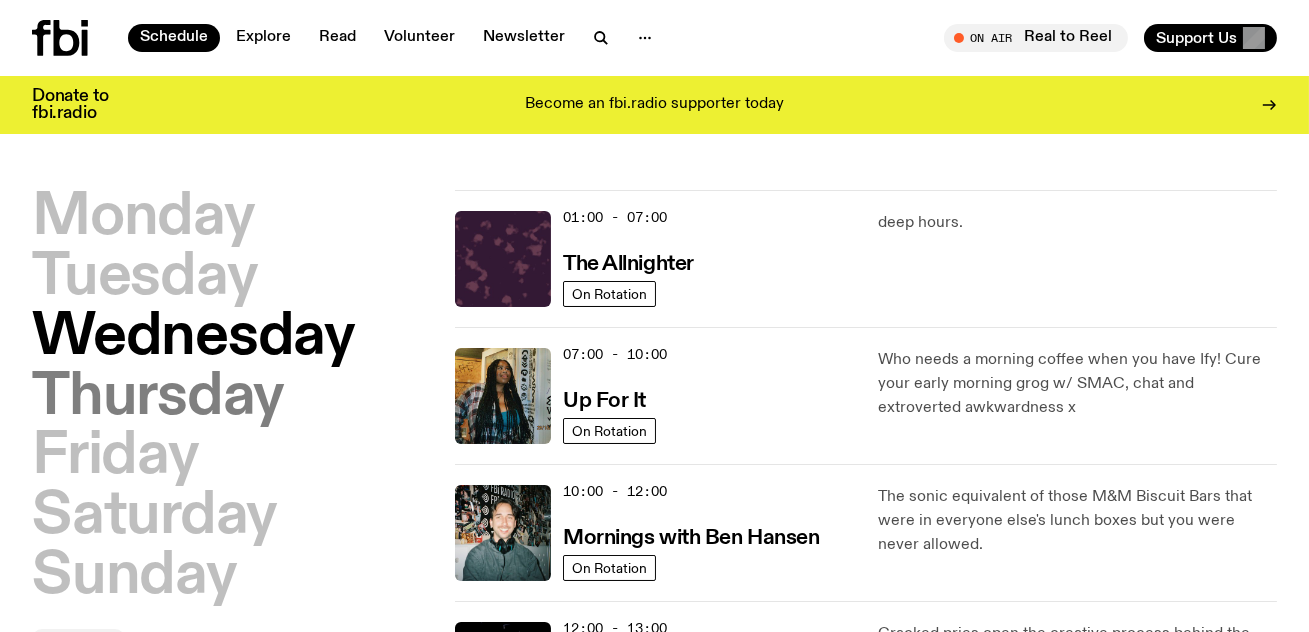 click on "Thursday" at bounding box center [158, 398] 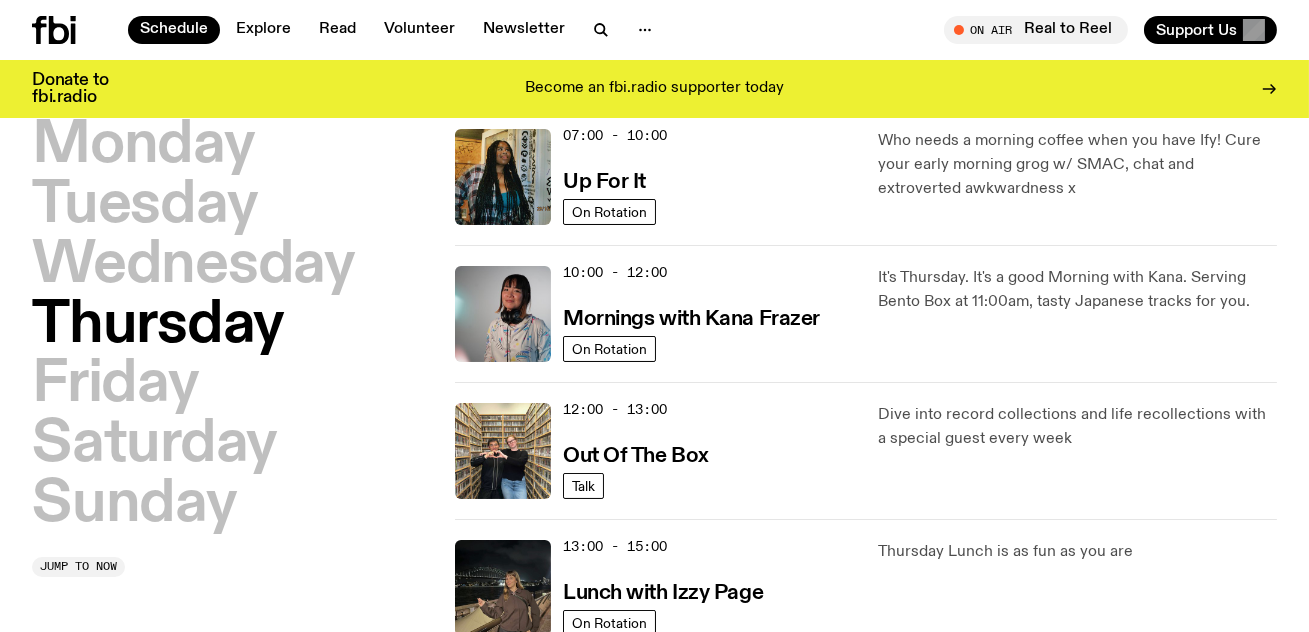 scroll, scrollTop: 204, scrollLeft: 0, axis: vertical 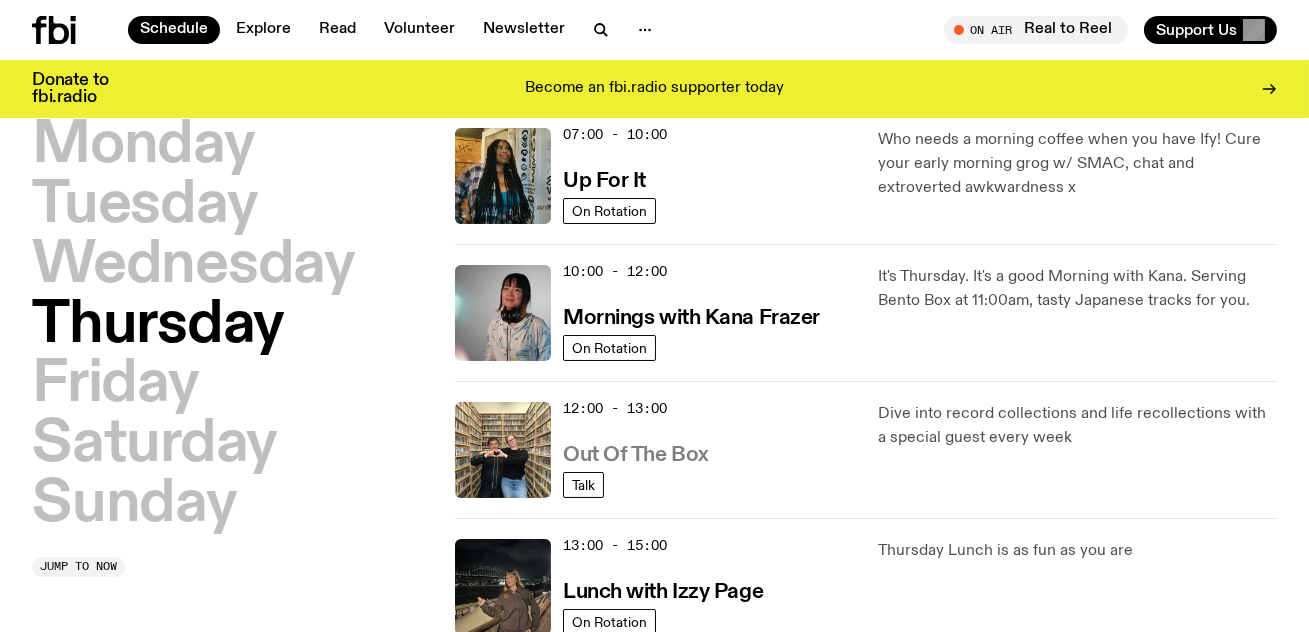 click on "Out Of The Box" at bounding box center (636, 455) 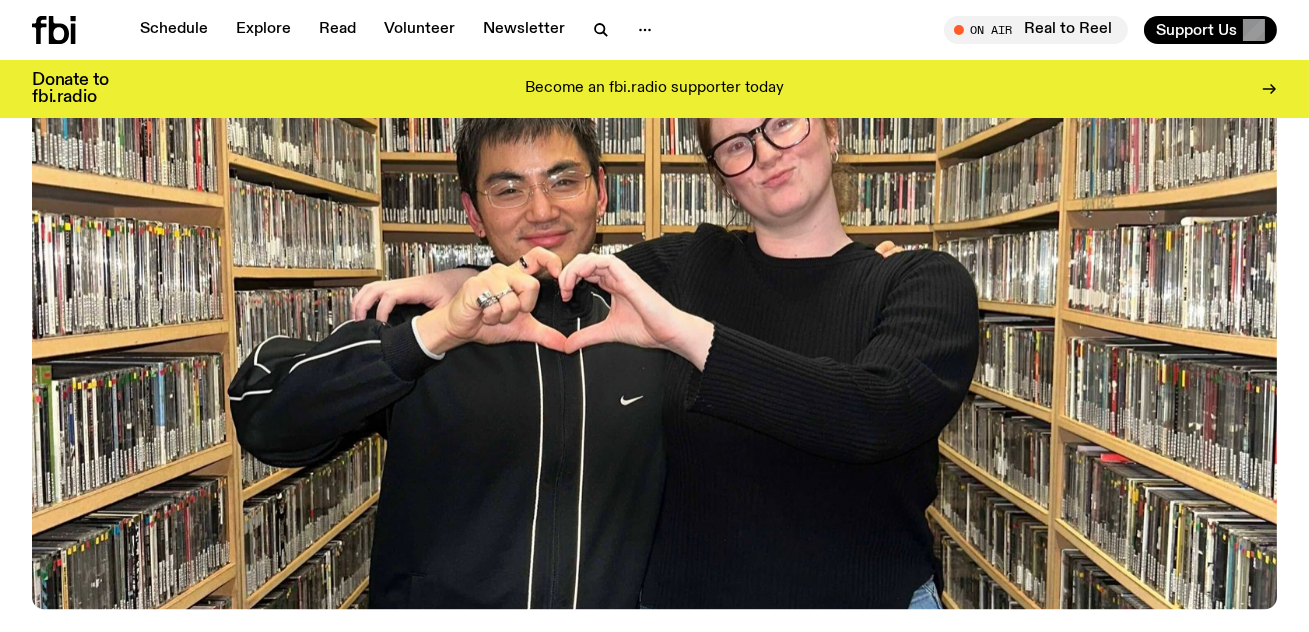 scroll, scrollTop: 699, scrollLeft: 0, axis: vertical 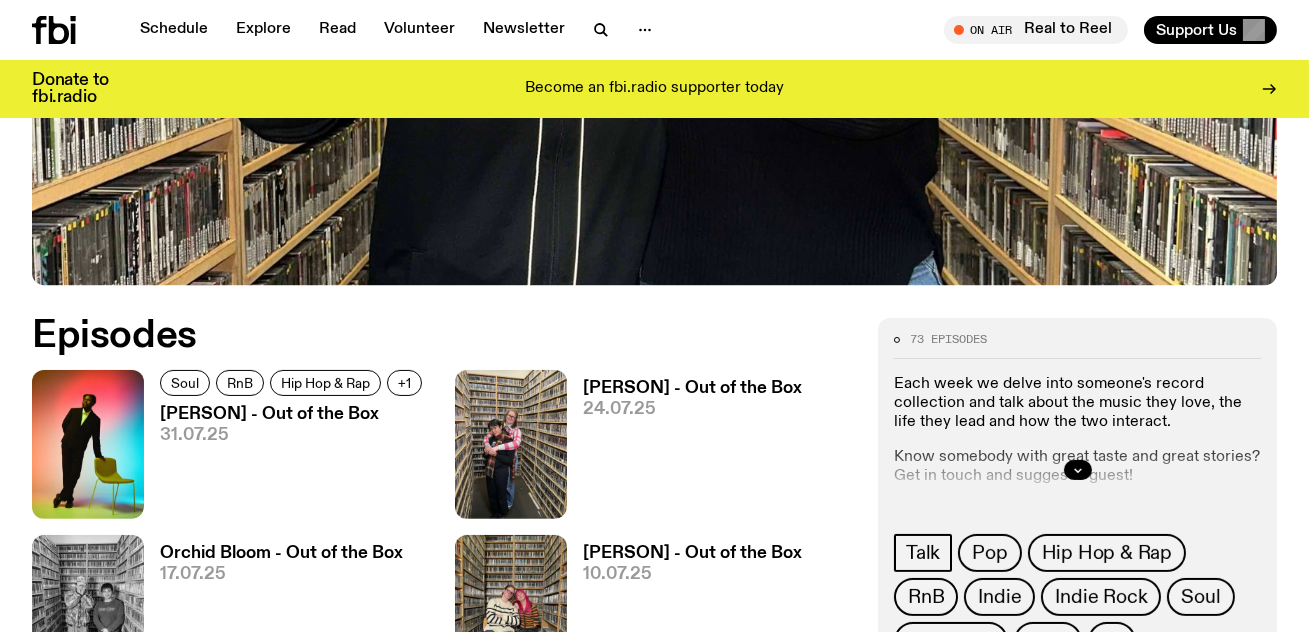 click at bounding box center [1077, 470] 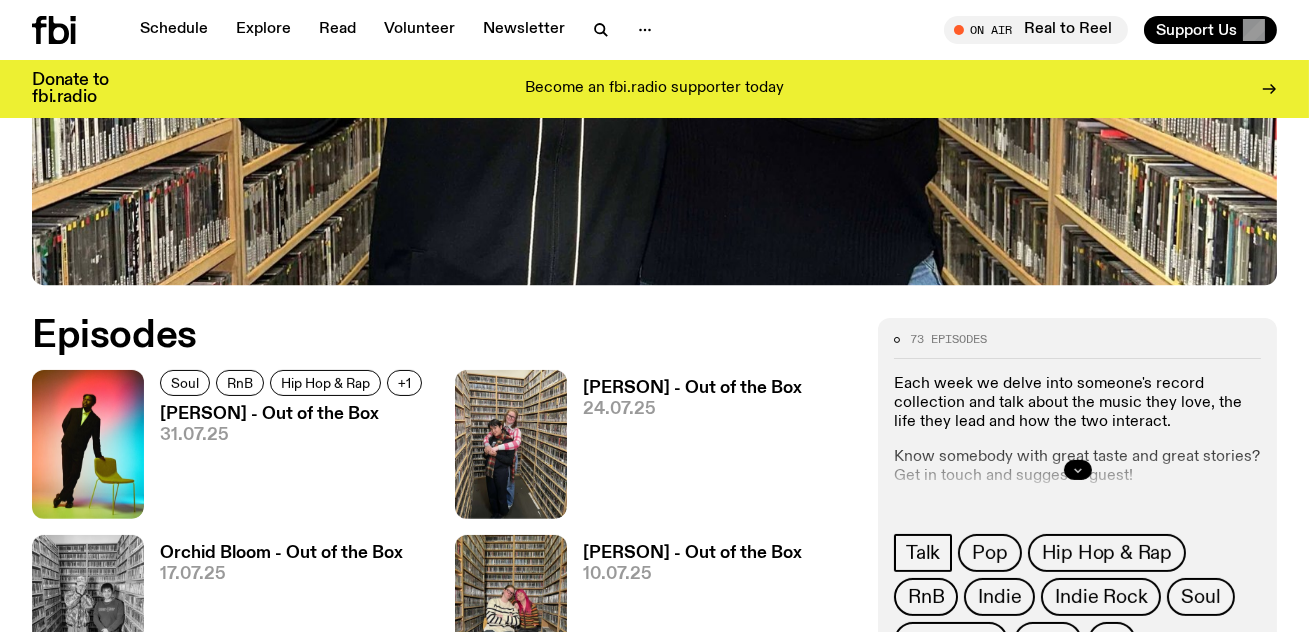 click 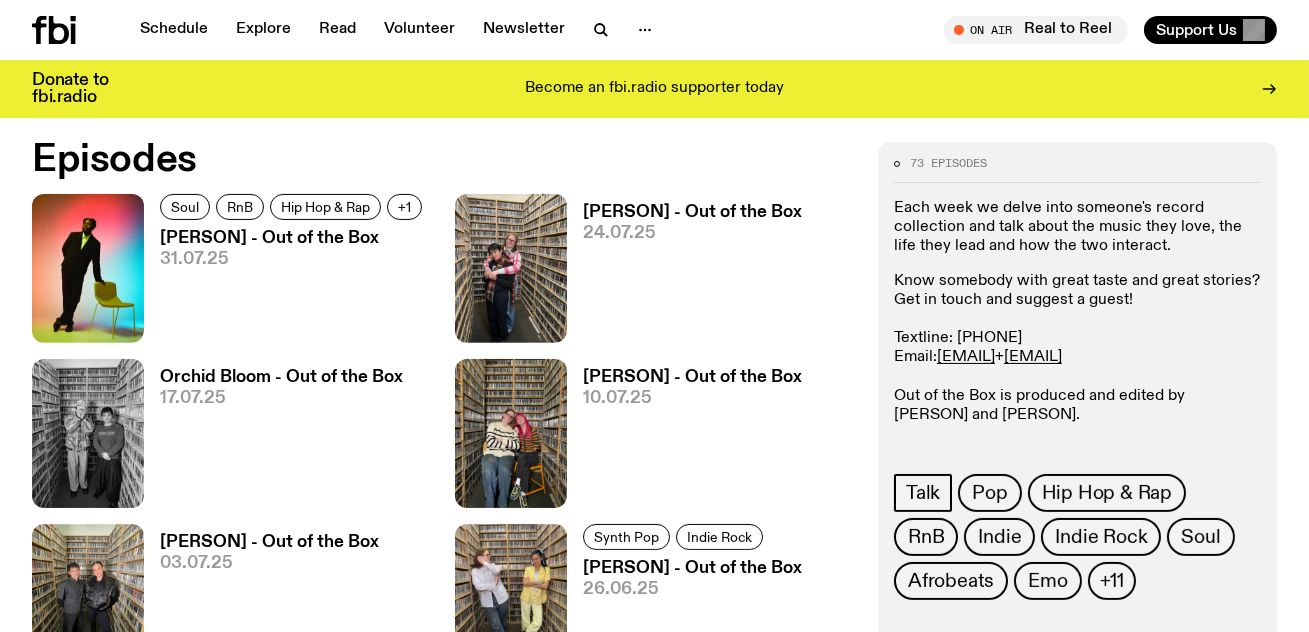 scroll, scrollTop: 877, scrollLeft: 0, axis: vertical 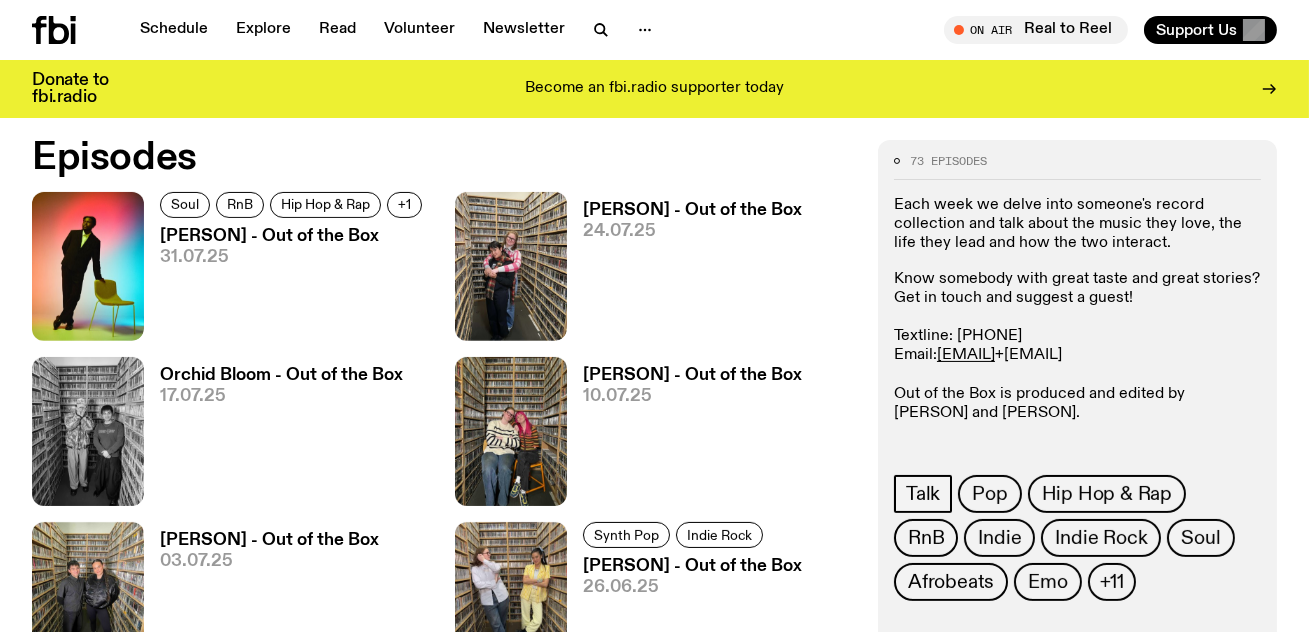 click on "[EMAIL]" 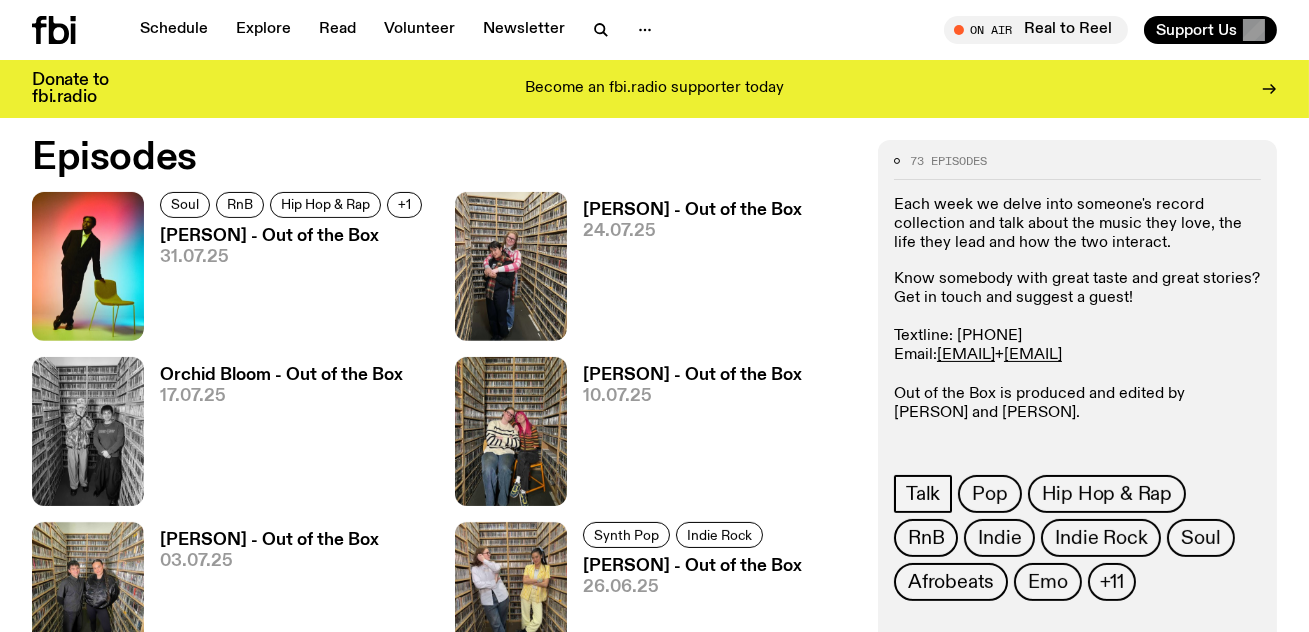 click on "Know somebody with great taste and great stories? Get in touch and suggest a guest! Textline: [PHONE] Email: [EMAIL] + [EMAIL] Out of the Box is produced and edited by [PERSON] and [PERSON]." 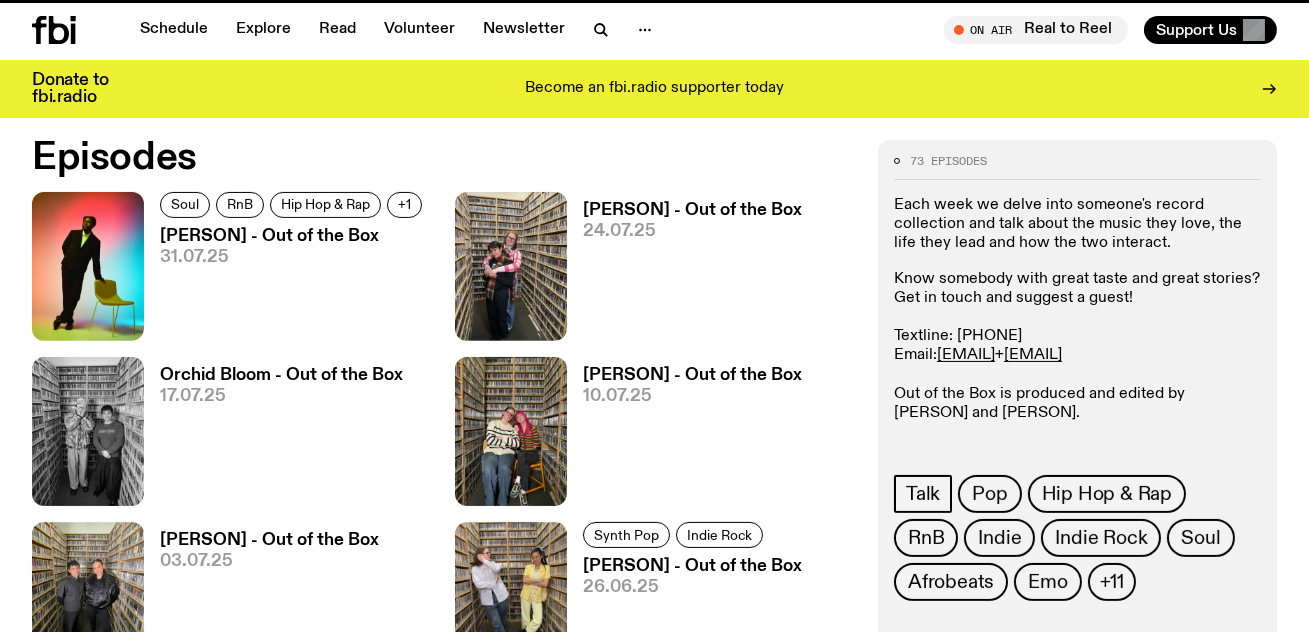scroll, scrollTop: 0, scrollLeft: 0, axis: both 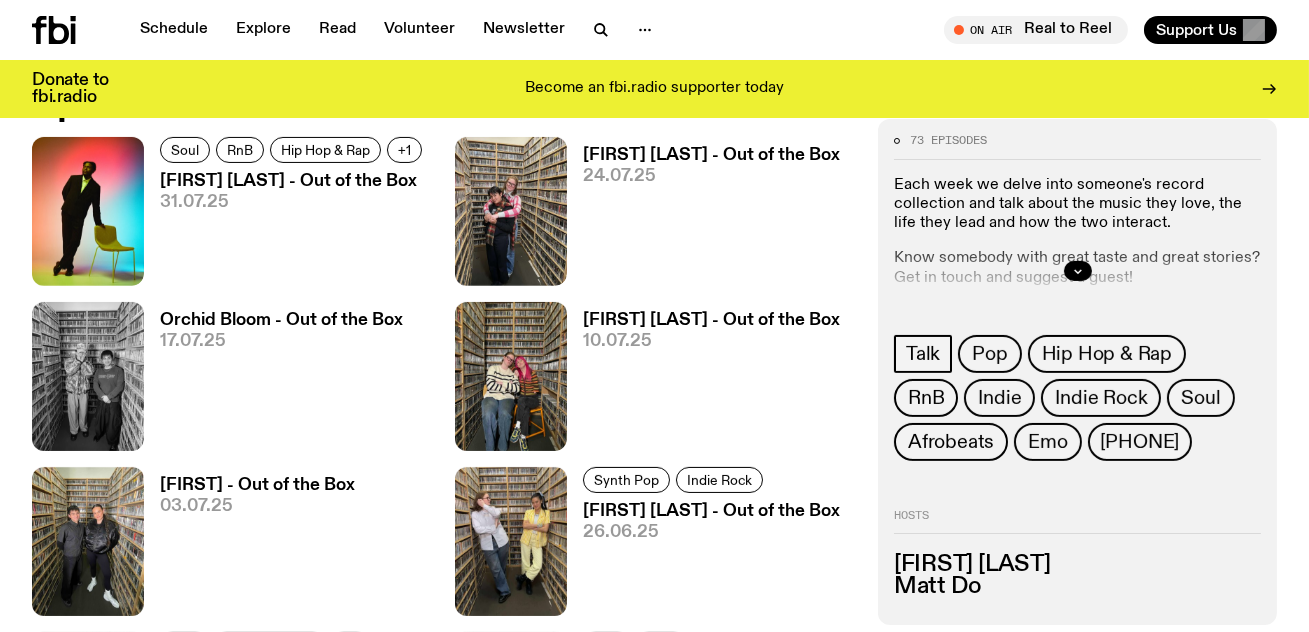 click on "[PERSON] - Out of the Box" at bounding box center (711, 155) 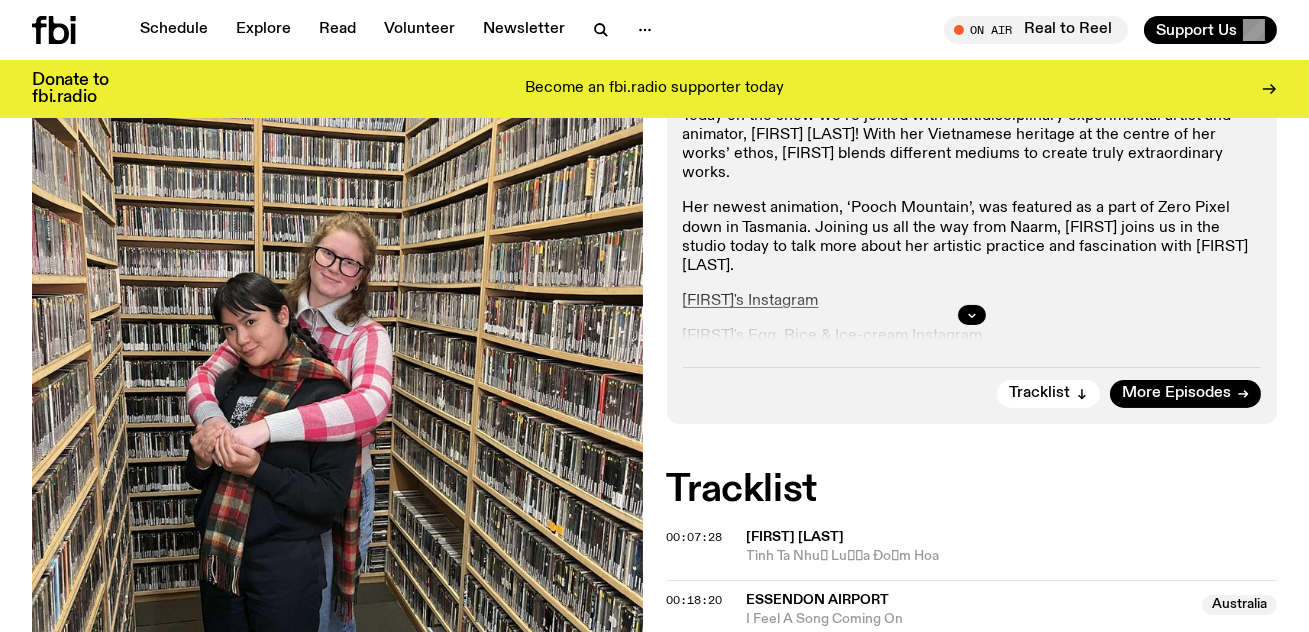 scroll, scrollTop: 560, scrollLeft: 0, axis: vertical 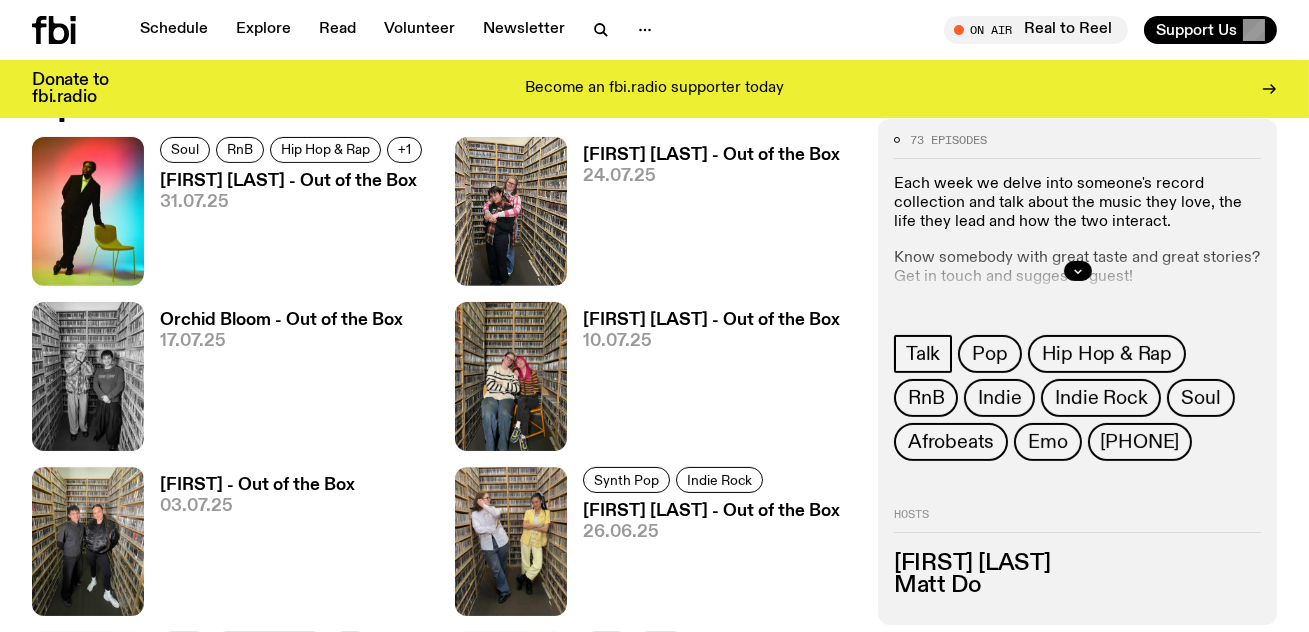 click on "[PERSON] - Out of the Box" at bounding box center (294, 181) 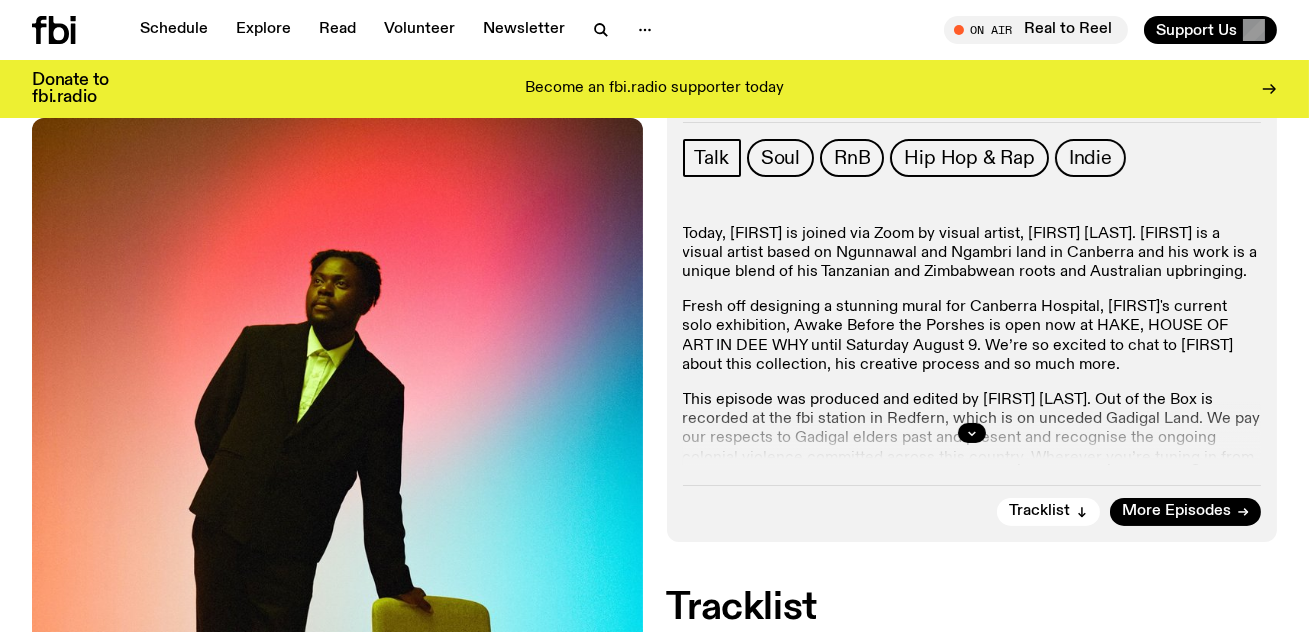 scroll, scrollTop: 393, scrollLeft: 0, axis: vertical 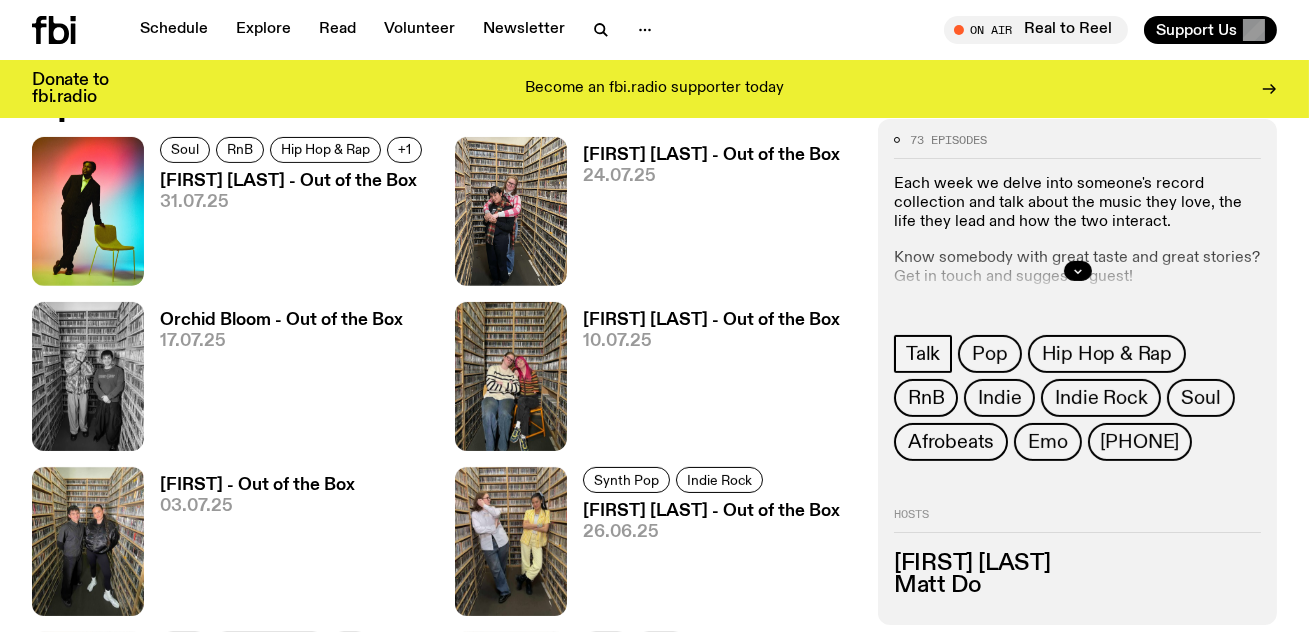 click on "[PERSON] - Out of the Box 24.07.25" at bounding box center [703, 216] 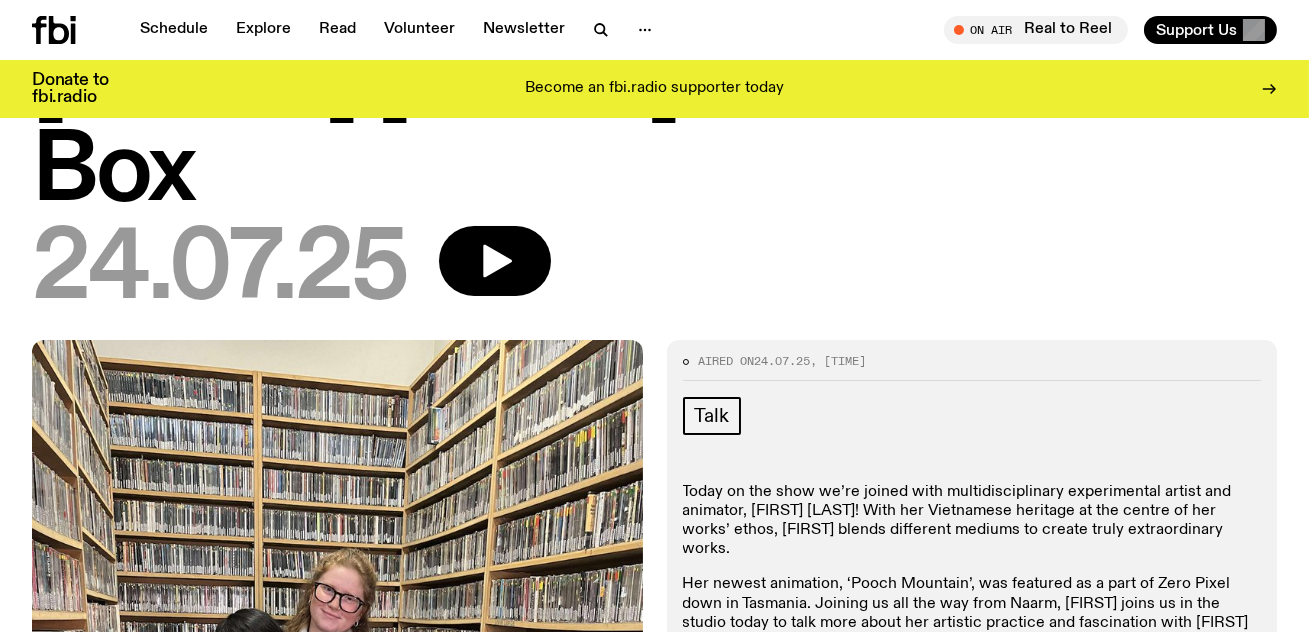 scroll, scrollTop: 135, scrollLeft: 0, axis: vertical 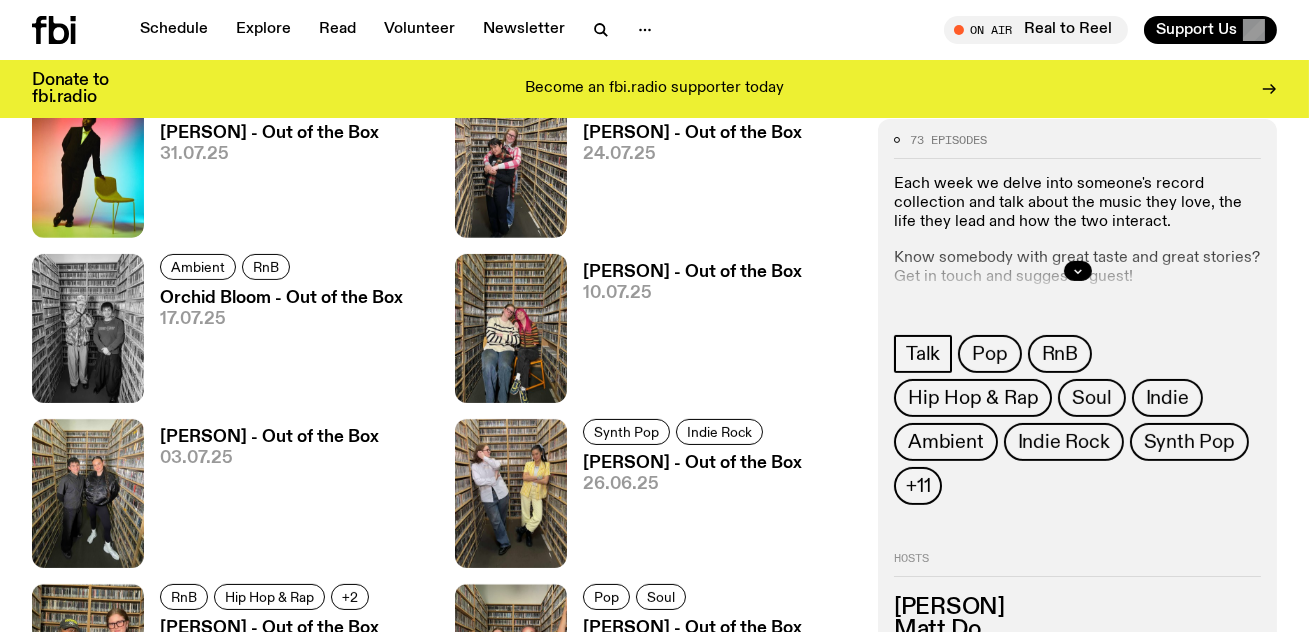 click on "Orchid Bloom - Out of the Box" at bounding box center (281, 298) 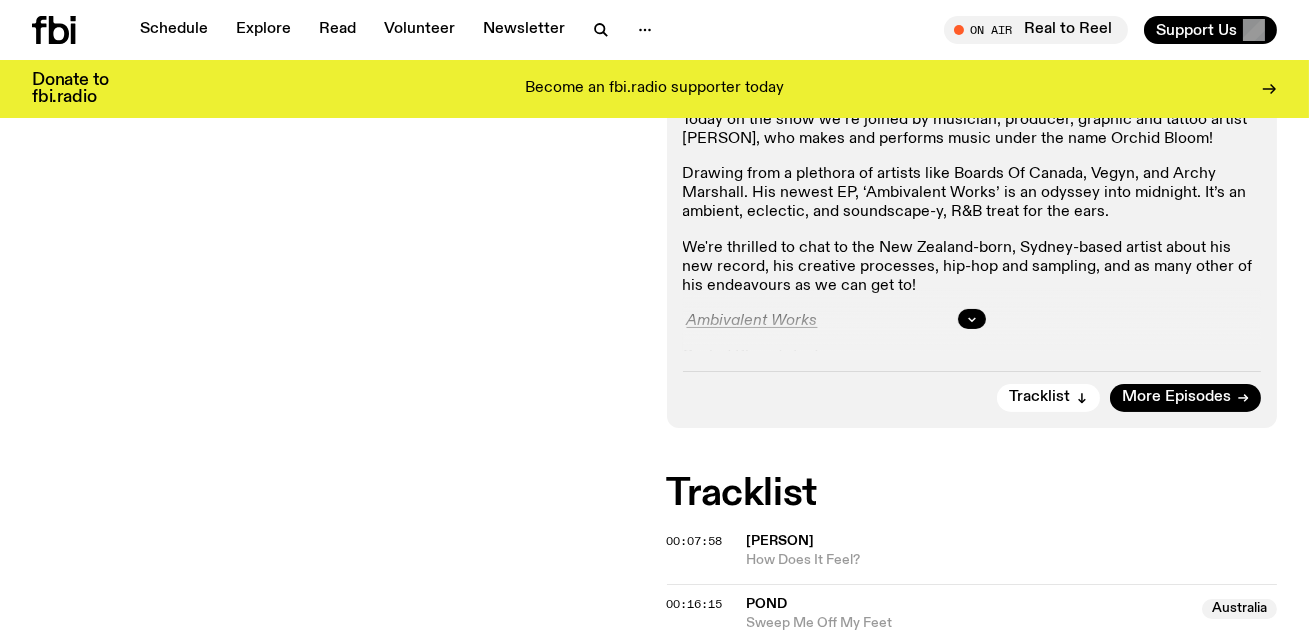 scroll, scrollTop: 507, scrollLeft: 0, axis: vertical 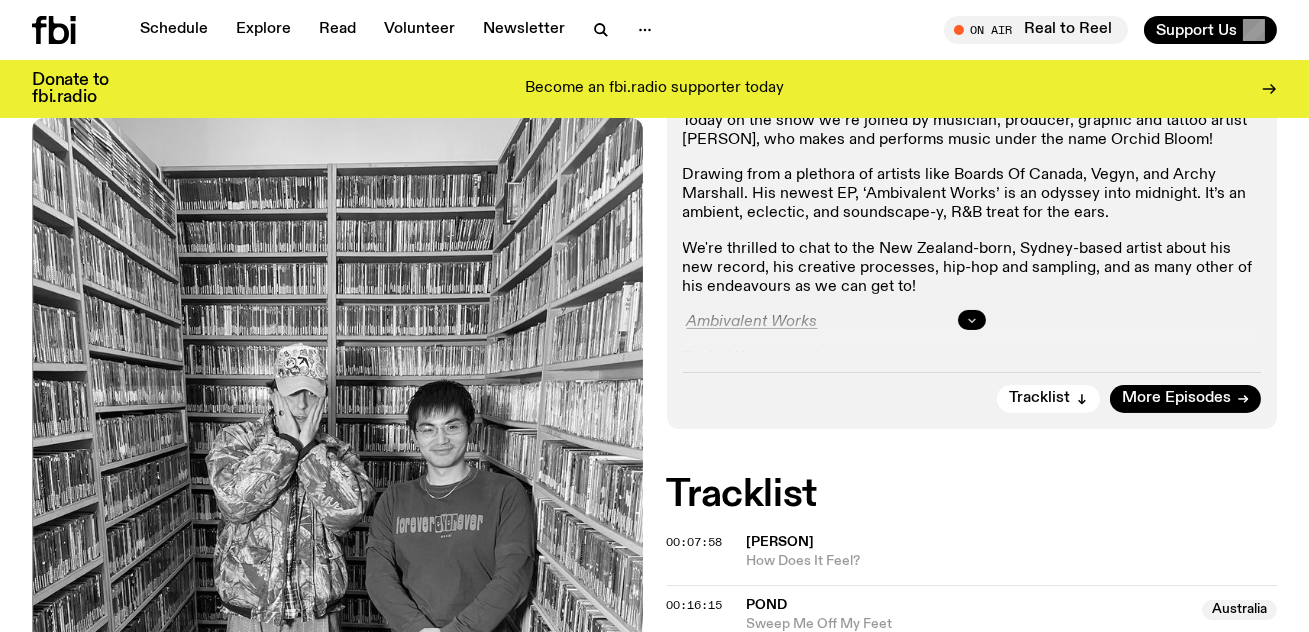 click 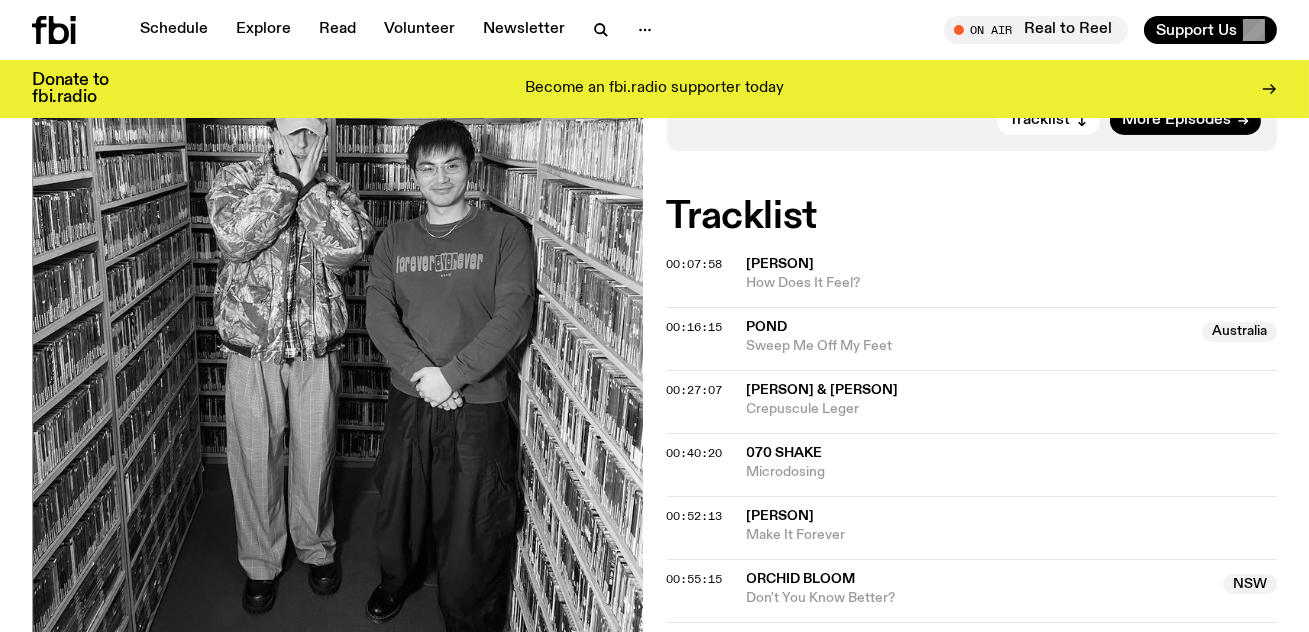 scroll, scrollTop: 1032, scrollLeft: 0, axis: vertical 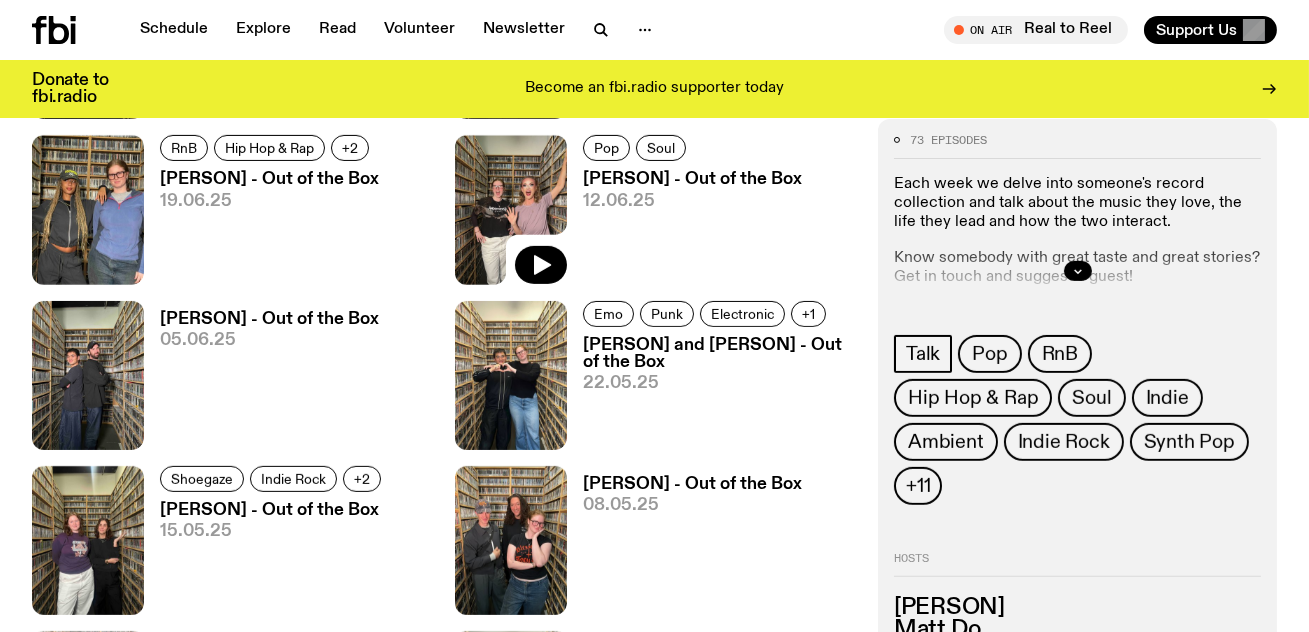 click 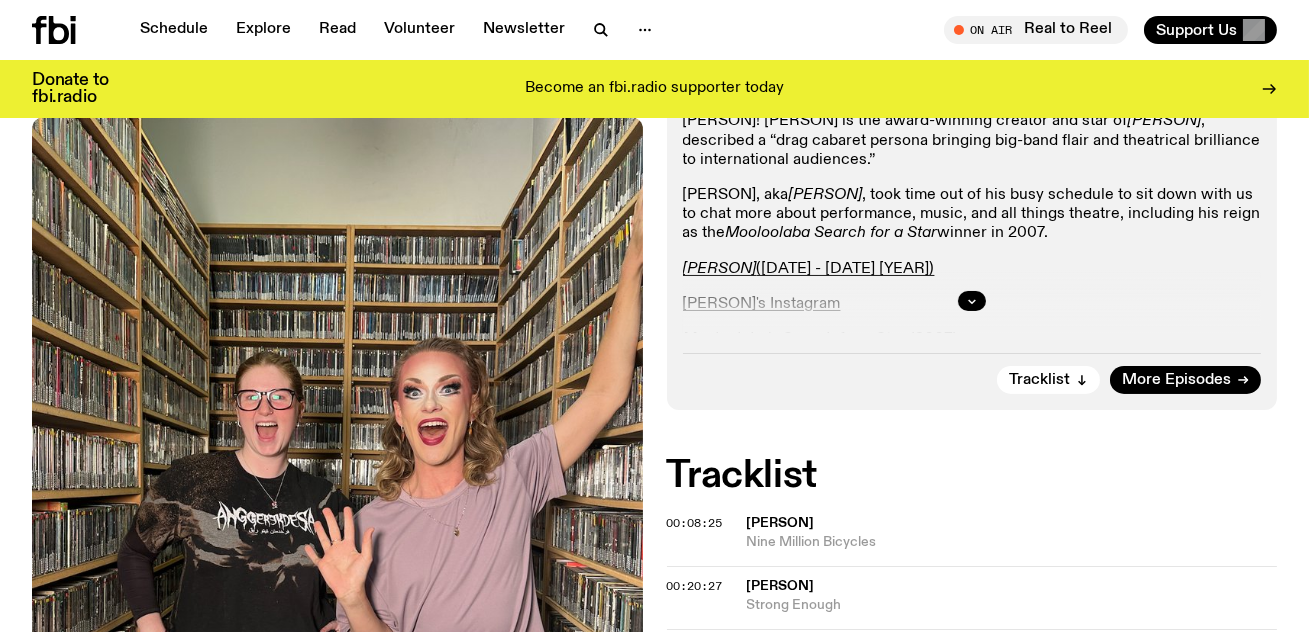 scroll, scrollTop: 437, scrollLeft: 0, axis: vertical 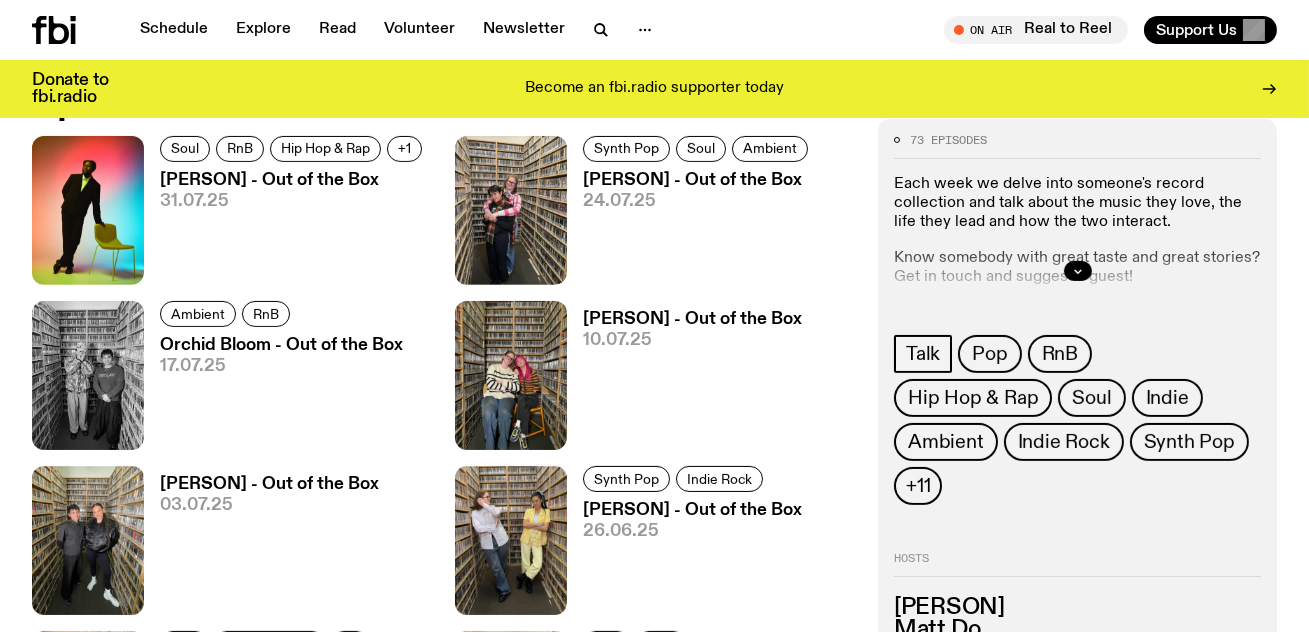 click on "Musonga Mbogo - Out of the Box 31.07.25" at bounding box center (286, 228) 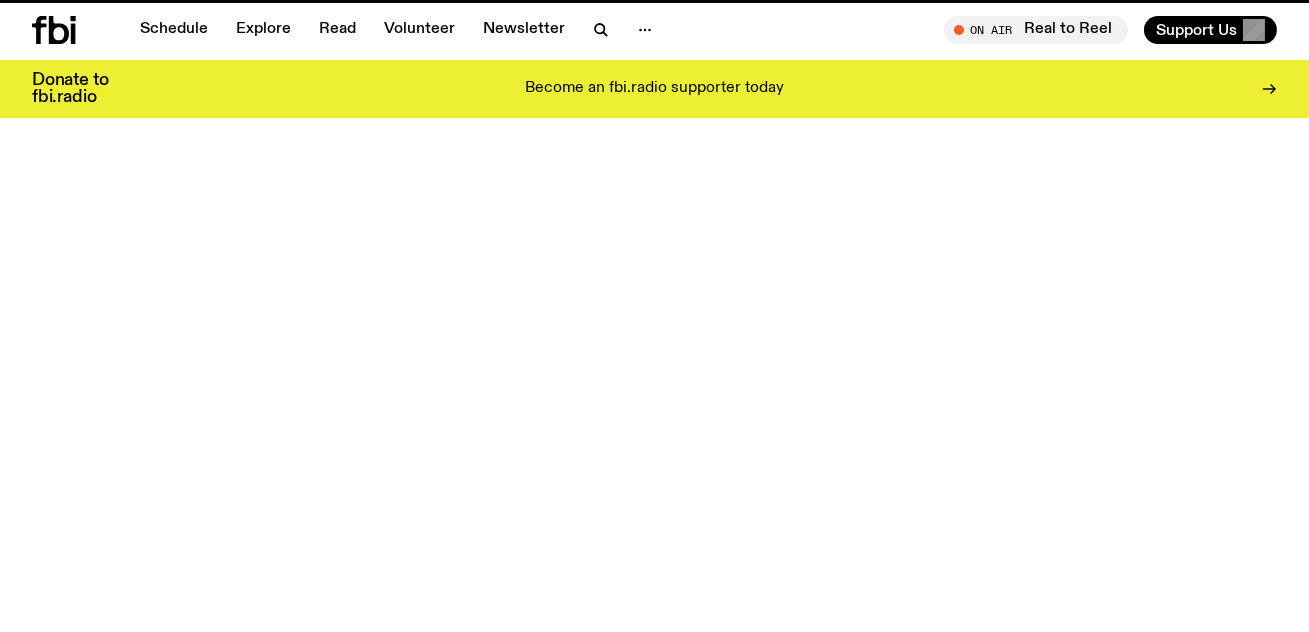 scroll, scrollTop: 0, scrollLeft: 0, axis: both 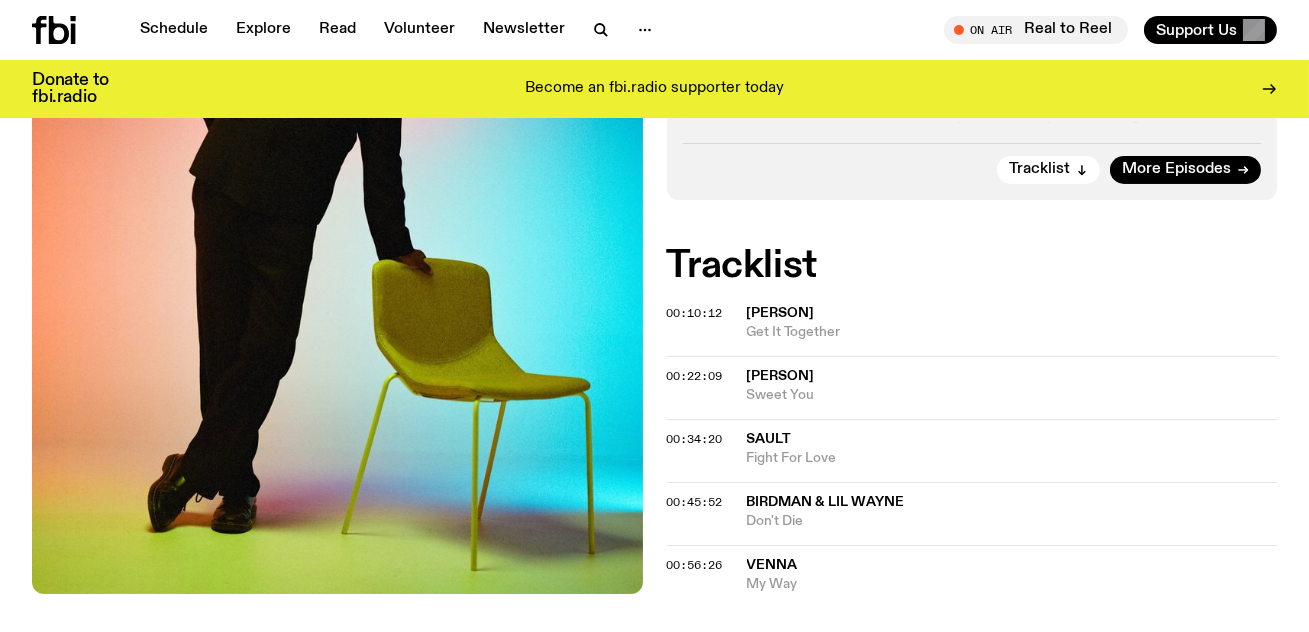 click 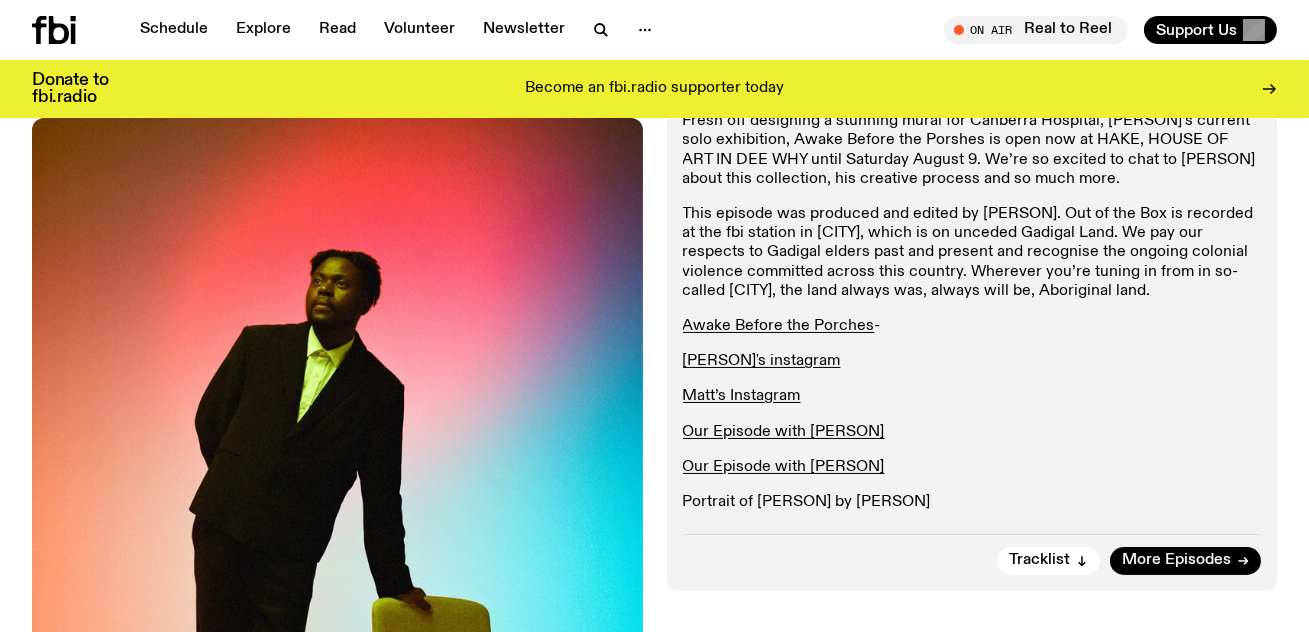 scroll, scrollTop: 489, scrollLeft: 0, axis: vertical 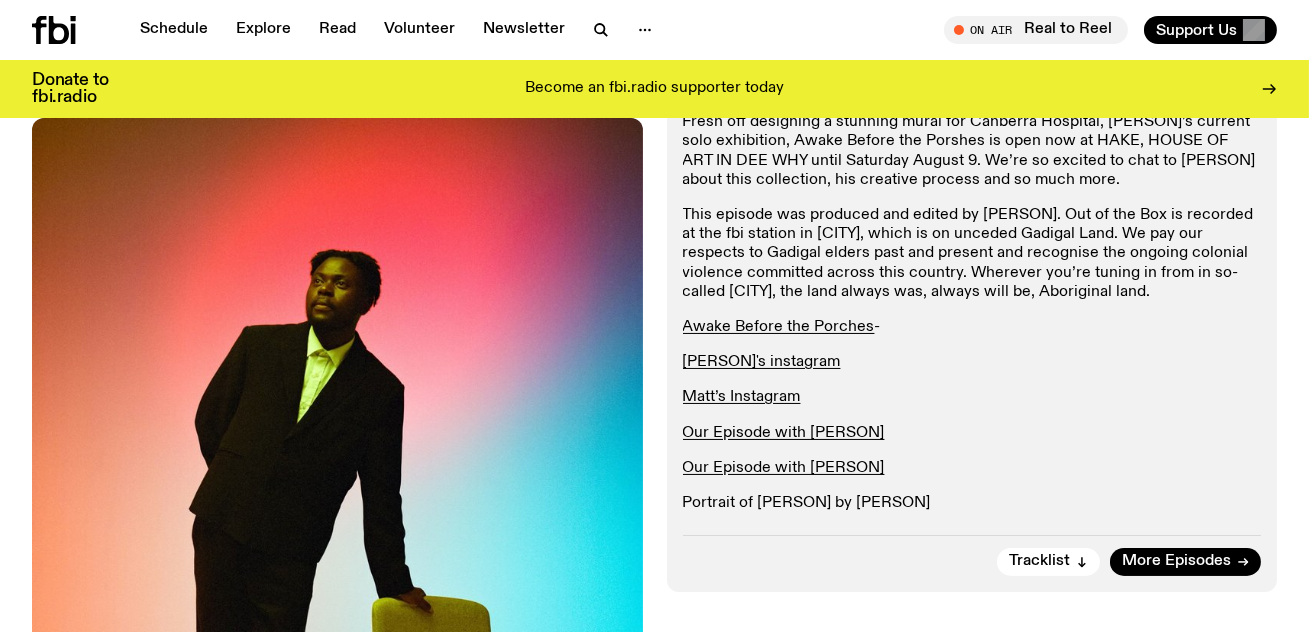 drag, startPoint x: 1162, startPoint y: 380, endPoint x: 674, endPoint y: 303, distance: 494.03745 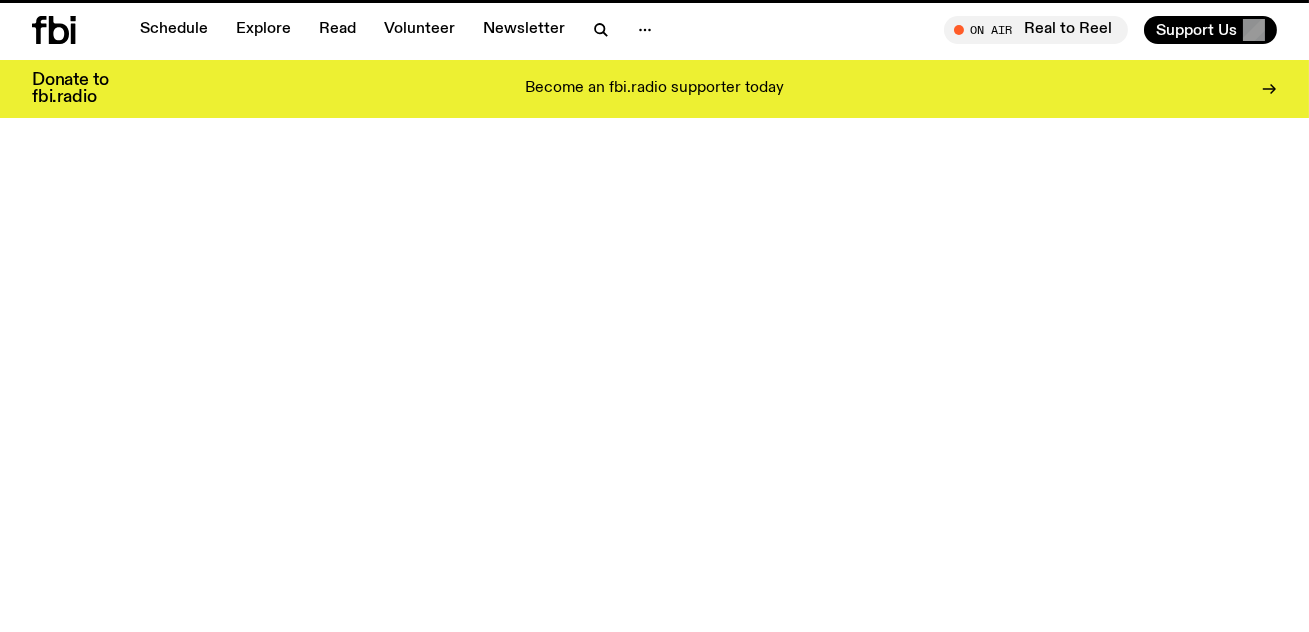 scroll, scrollTop: 933, scrollLeft: 0, axis: vertical 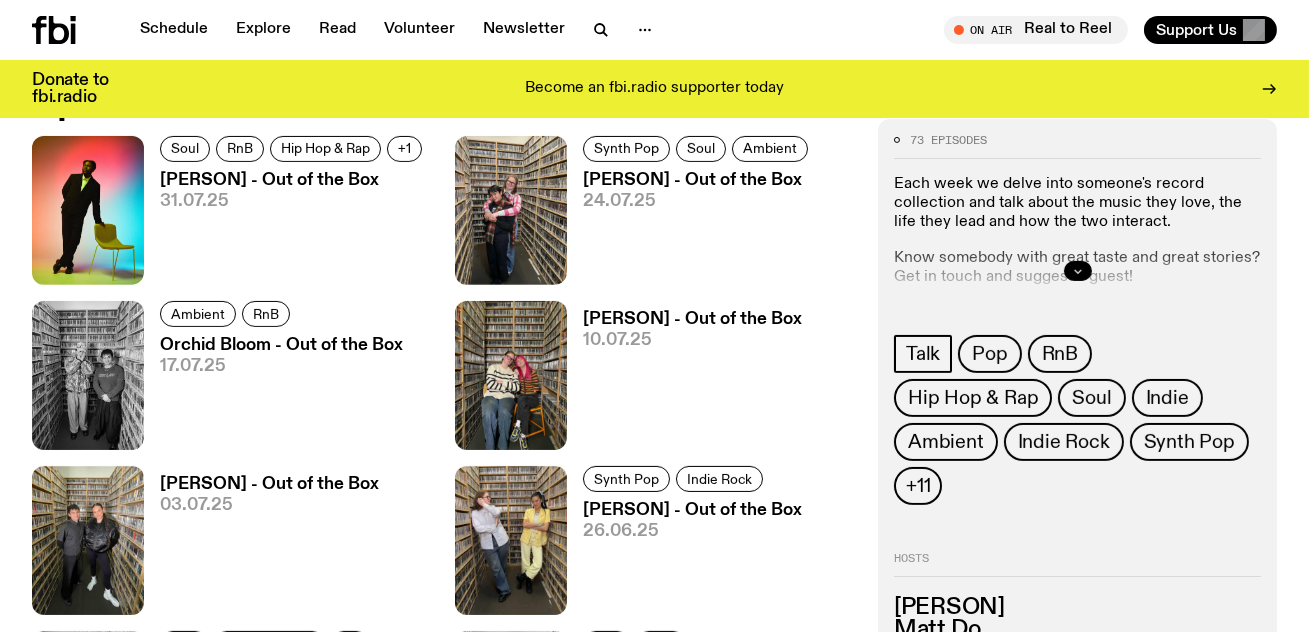click at bounding box center (1078, 271) 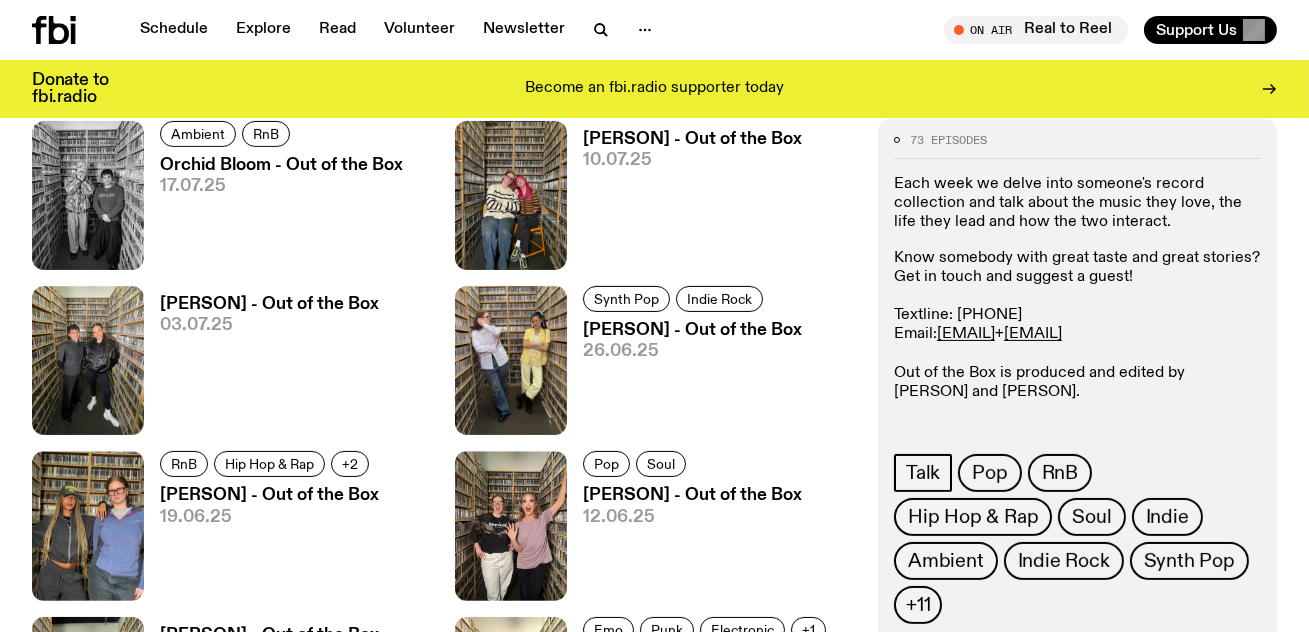 scroll, scrollTop: 1122, scrollLeft: 0, axis: vertical 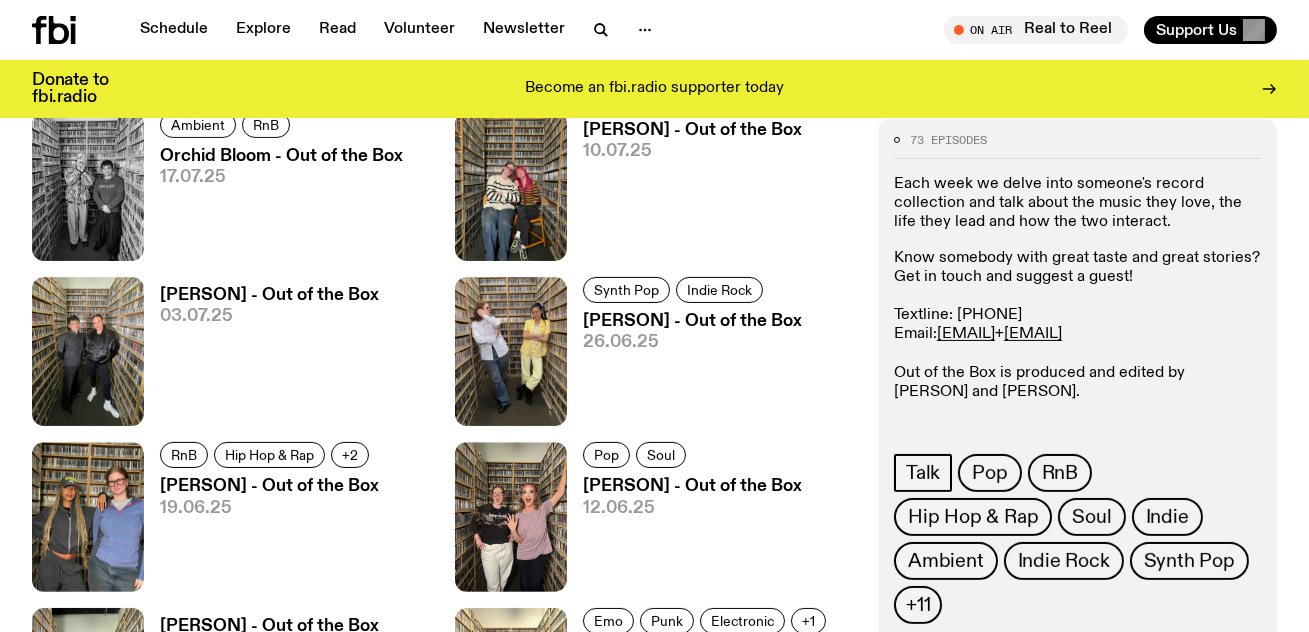 click on "[PERSON] - Out of the Box" at bounding box center (692, 486) 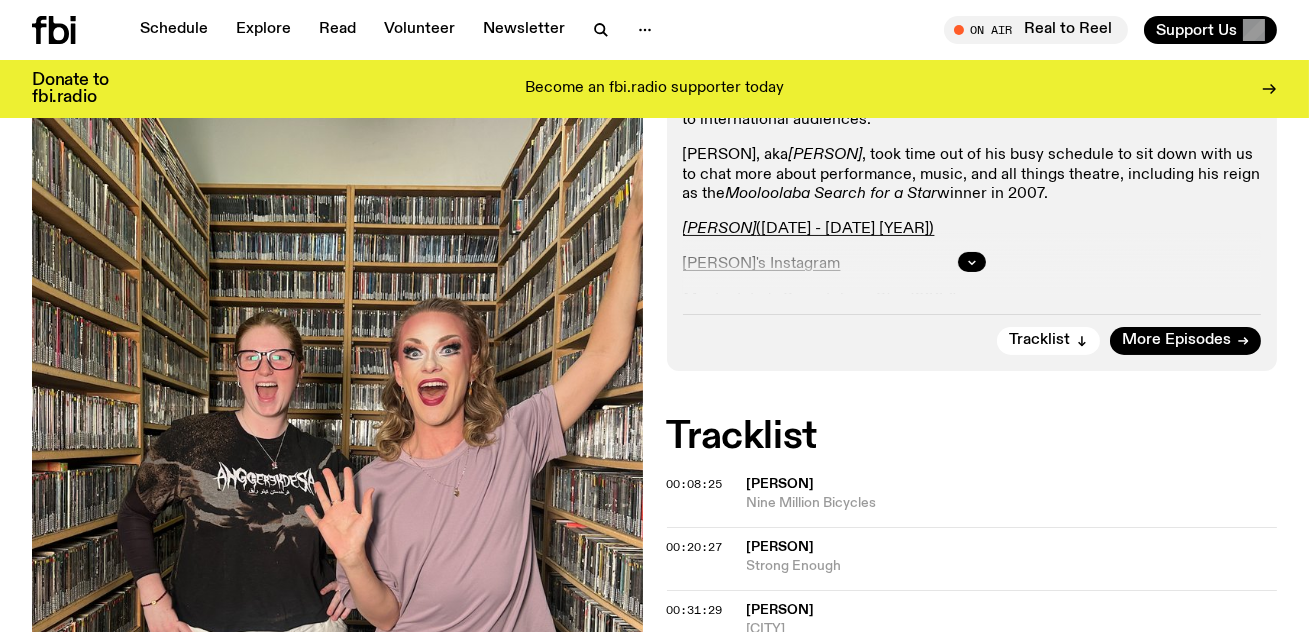 scroll, scrollTop: 435, scrollLeft: 0, axis: vertical 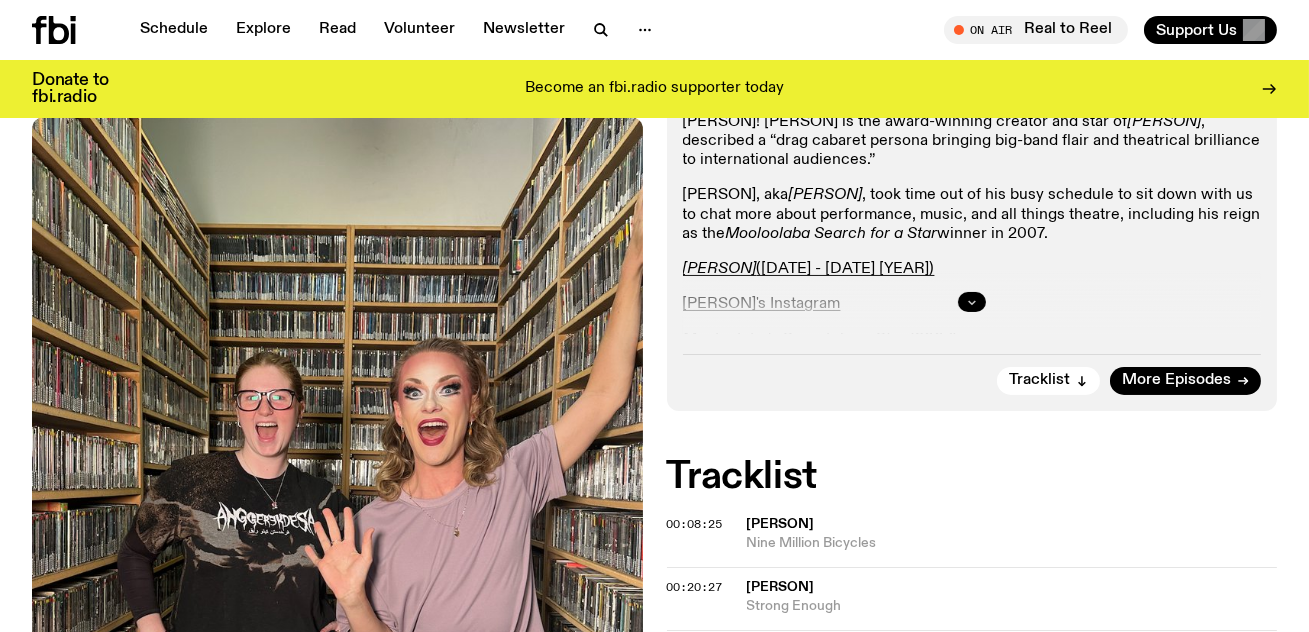 click at bounding box center [972, 302] 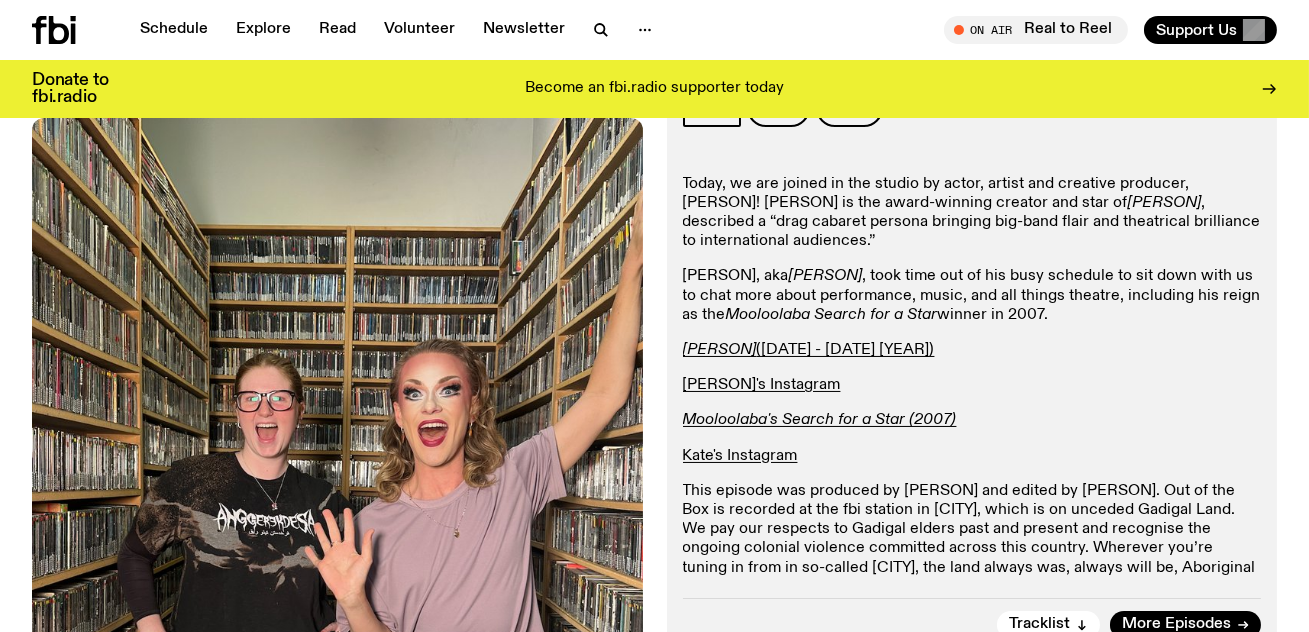 scroll, scrollTop: 352, scrollLeft: 0, axis: vertical 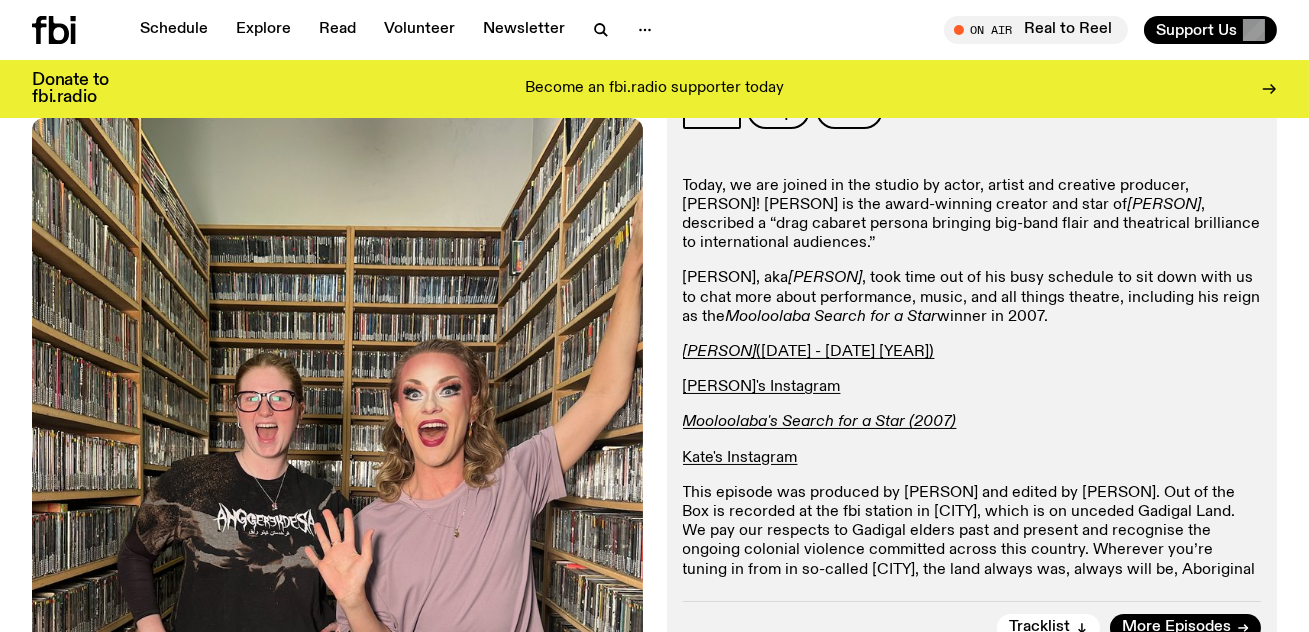 click on "Jens Radda, aka  Skank Sinatra , took time out of his busy schedule to sit down with us to chat more about performance, music, and all things theatre, including his reign as the  Mooloolaba Search for a Star  winner in 2007." 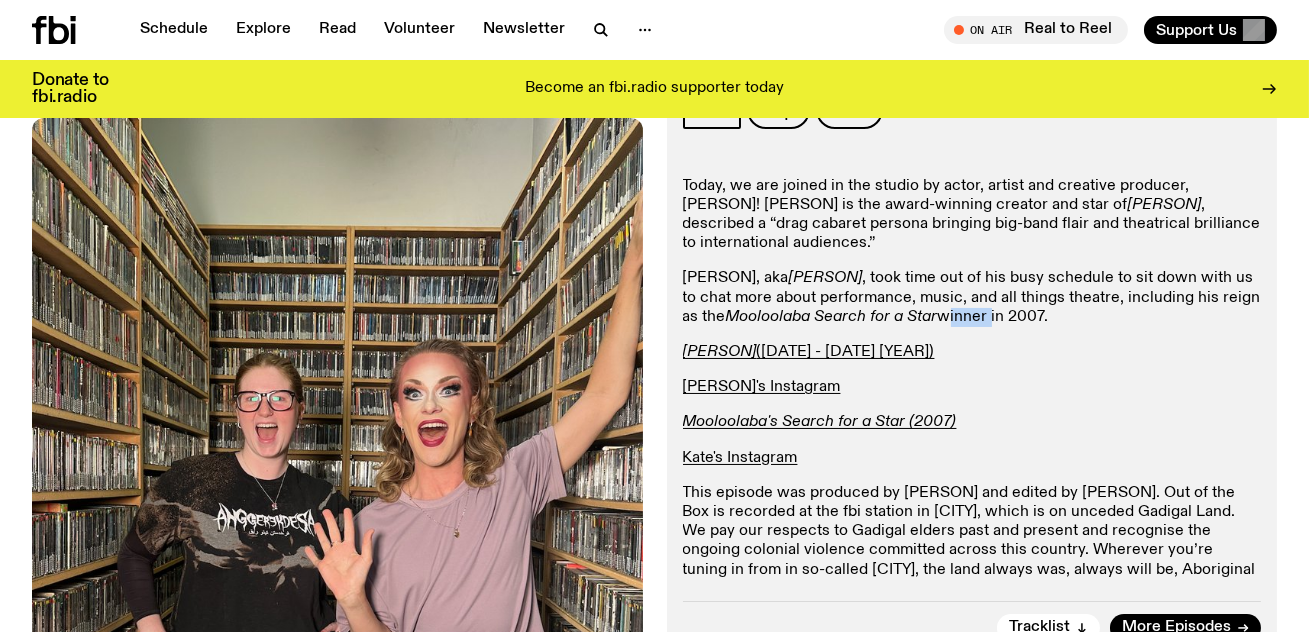 click on "Jens Radda, aka  Skank Sinatra , took time out of his busy schedule to sit down with us to chat more about performance, music, and all things theatre, including his reign as the  Mooloolaba Search for a Star  winner in 2007." 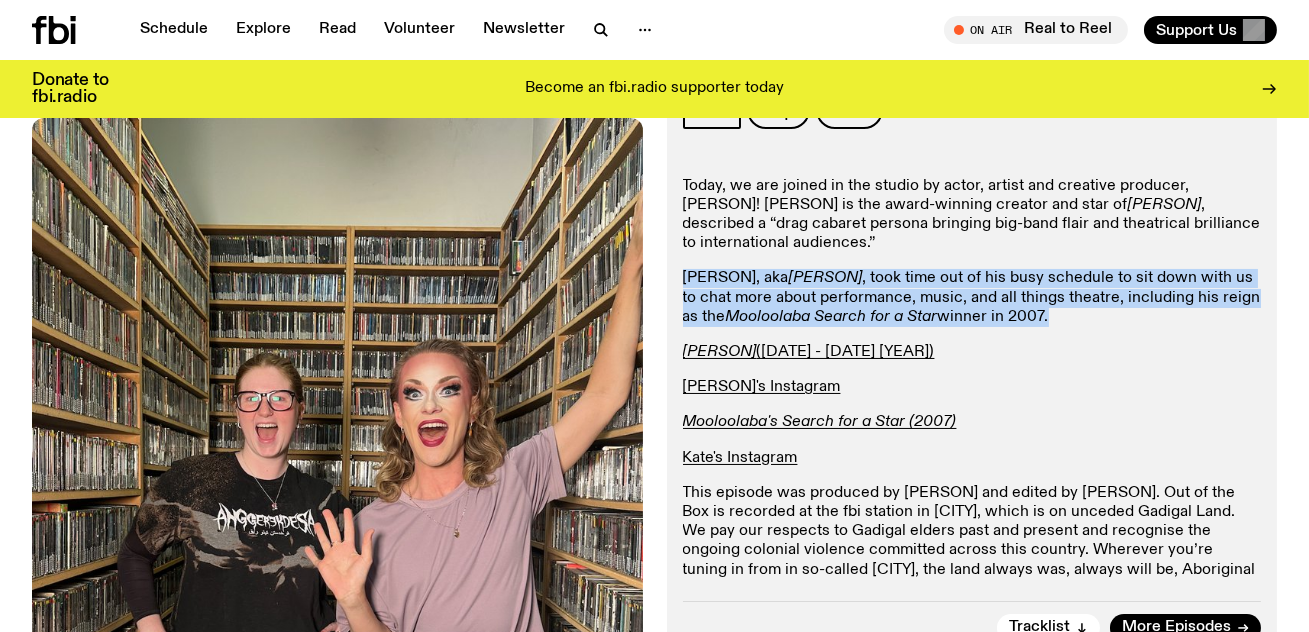 click on "Jens Radda, aka  Skank Sinatra , took time out of his busy schedule to sit down with us to chat more about performance, music, and all things theatre, including his reign as the  Mooloolaba Search for a Star  winner in 2007." 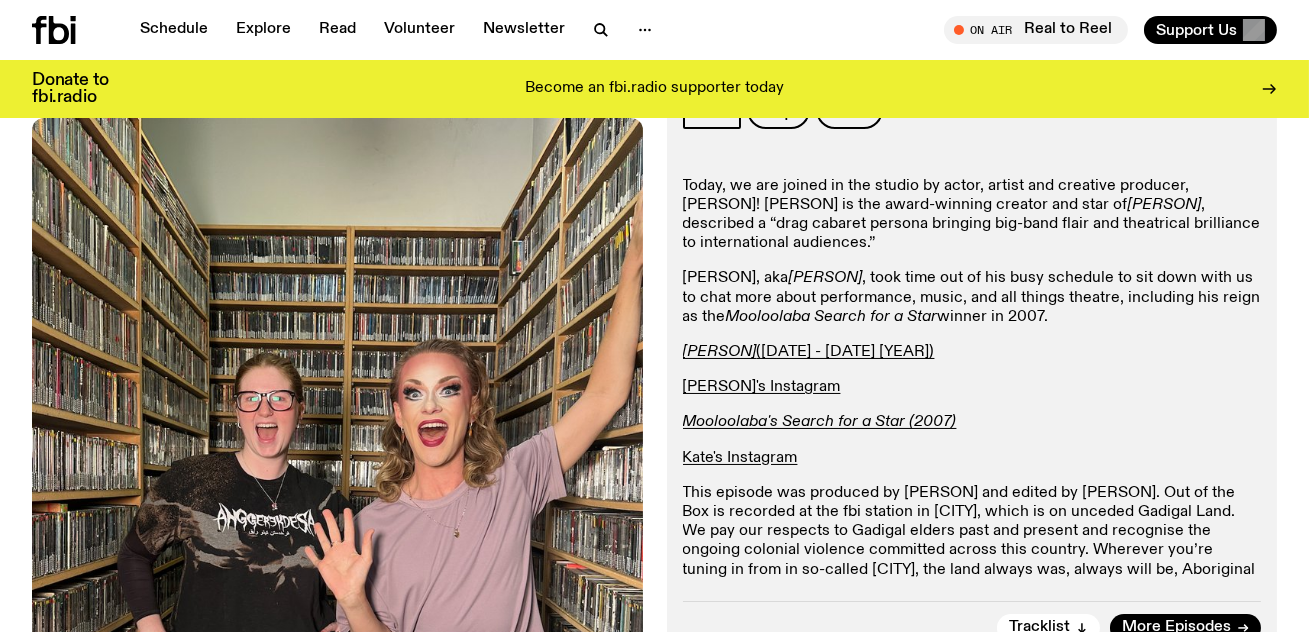 click on "This episode was produced by Zaity Salman and edited by Nick Hibbs. Out of the Box is recorded at the fbi station in Redfern, which is on unceded Gadigal Land. We pay our respects to Gadigal elders past and present and recognise the ongoing colonial violence committed across this country. Wherever you’re tuning in from in so-called Sydney, the land always was, always will be, Aboriginal land." 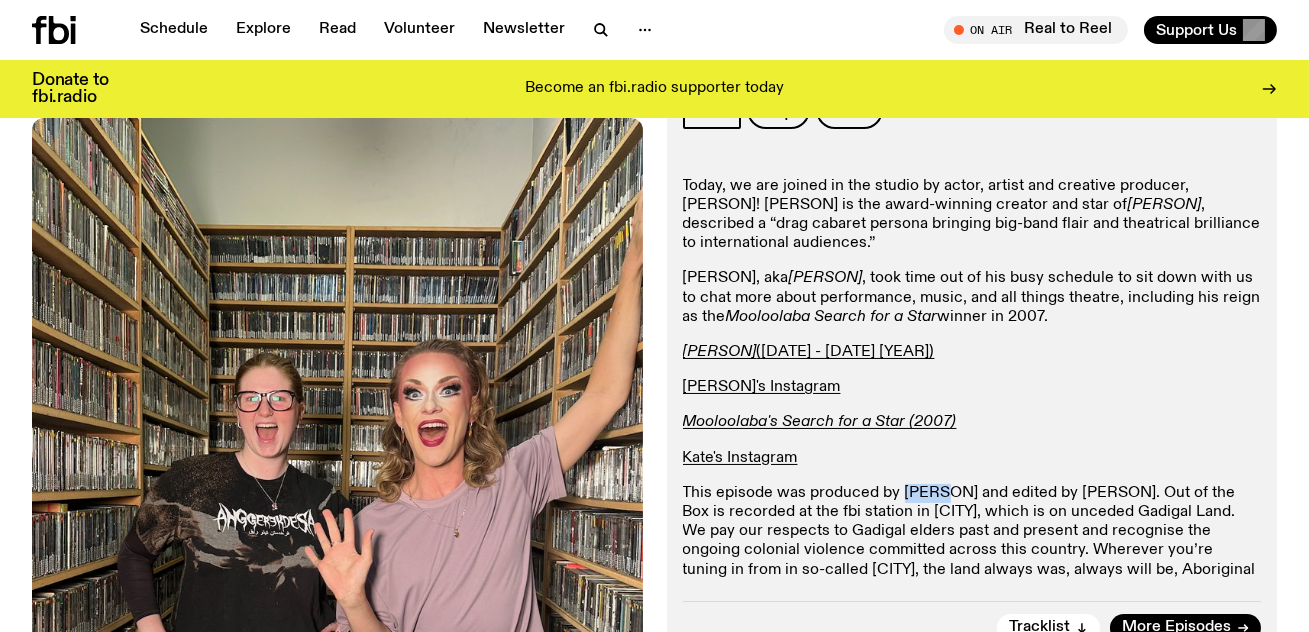 click on "This episode was produced by Zaity Salman and edited by Nick Hibbs. Out of the Box is recorded at the fbi station in Redfern, which is on unceded Gadigal Land. We pay our respects to Gadigal elders past and present and recognise the ongoing colonial violence committed across this country. Wherever you’re tuning in from in so-called Sydney, the land always was, always will be, Aboriginal land." 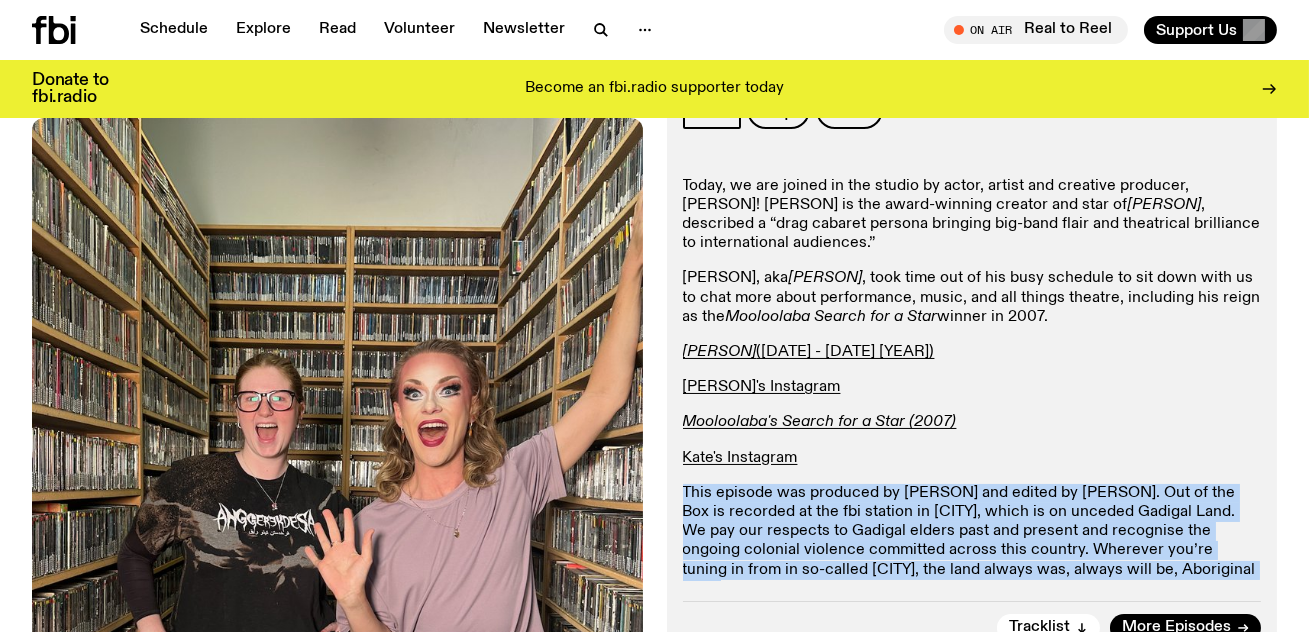 click on "This episode was produced by Zaity Salman and edited by Nick Hibbs. Out of the Box is recorded at the fbi station in Redfern, which is on unceded Gadigal Land. We pay our respects to Gadigal elders past and present and recognise the ongoing colonial violence committed across this country. Wherever you’re tuning in from in so-called Sydney, the land always was, always will be, Aboriginal land." 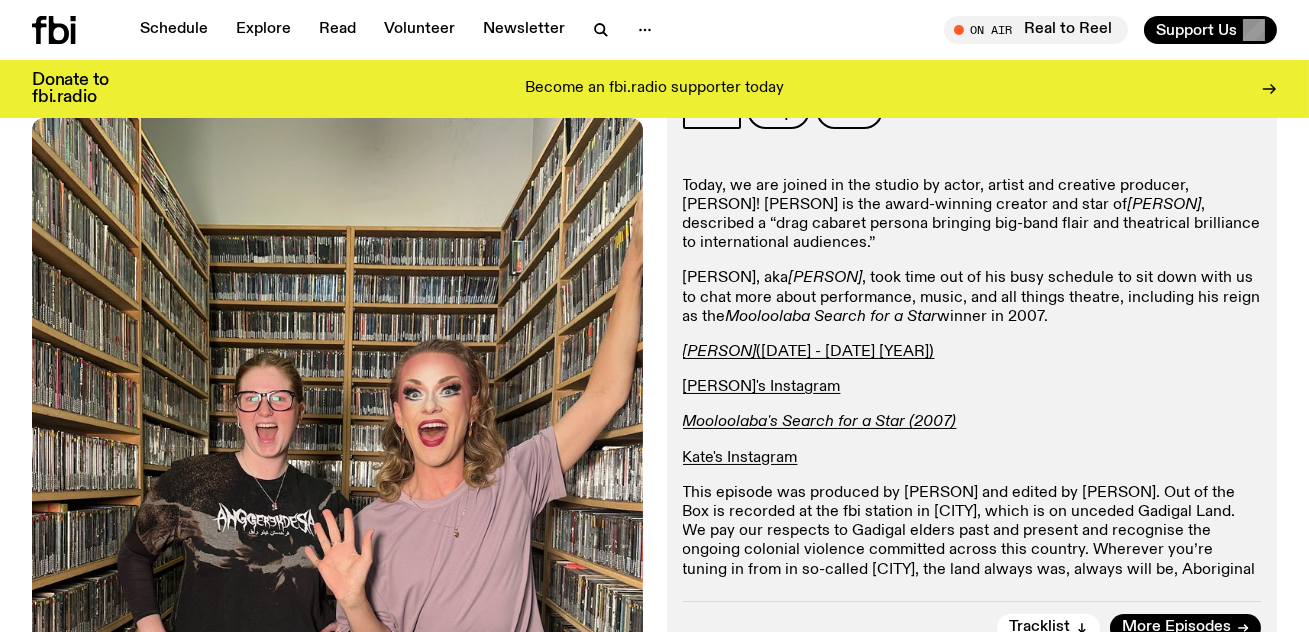 click on "Skank Sinatra  (14 - 22nd June 2025)" 